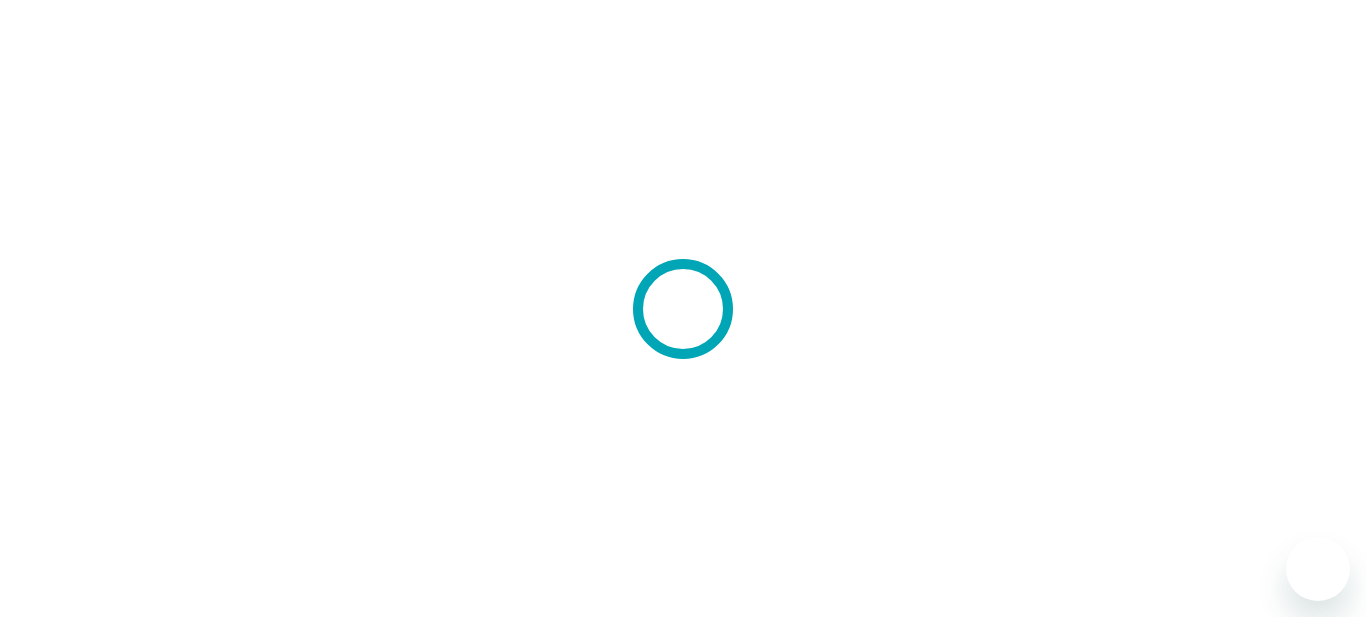 scroll, scrollTop: 0, scrollLeft: 0, axis: both 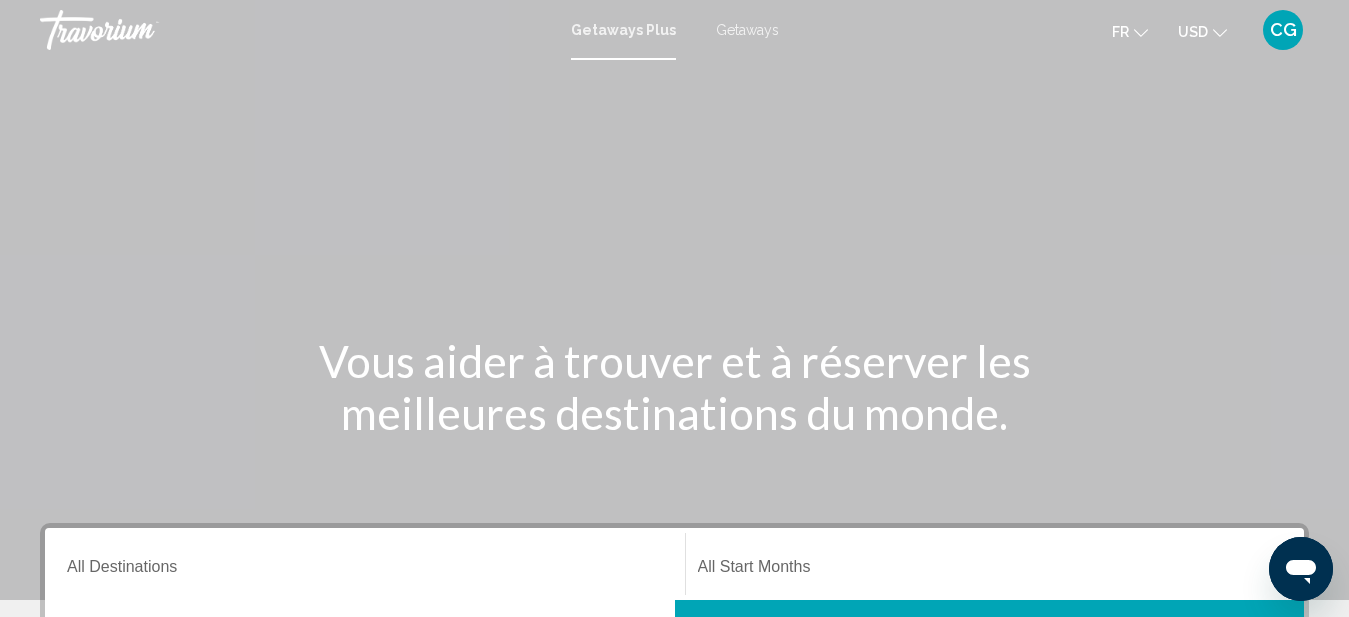 click at bounding box center (674, 300) 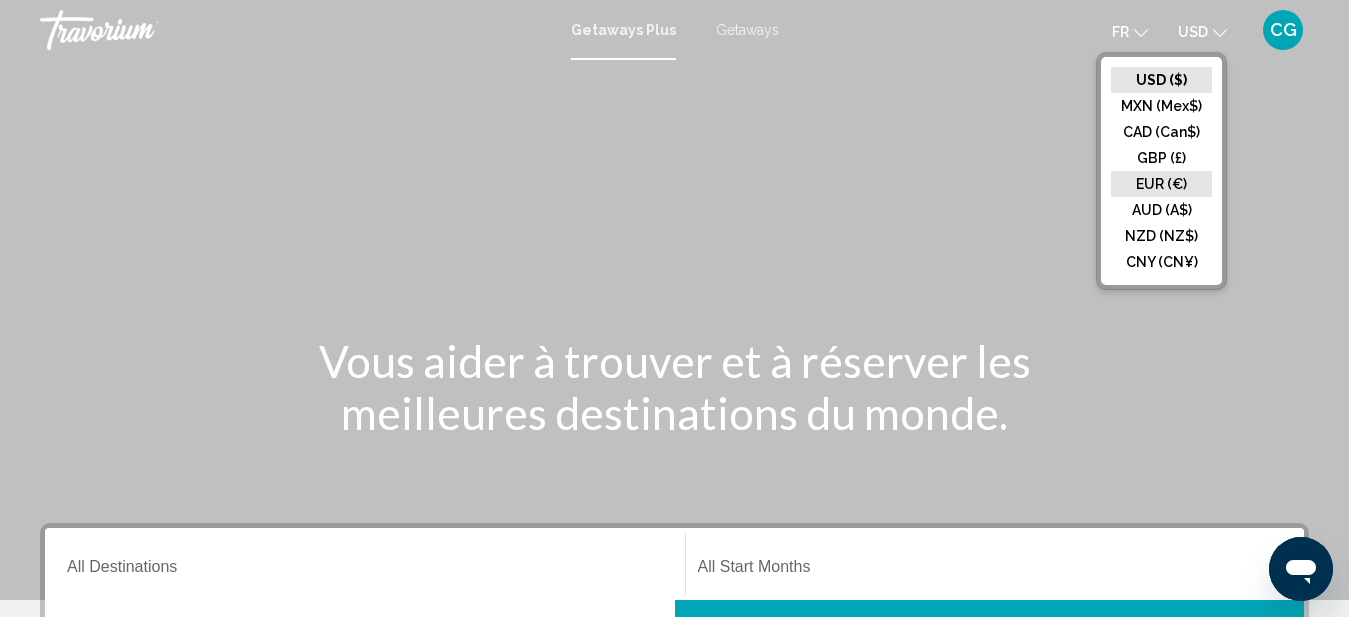 click on "EUR (€)" 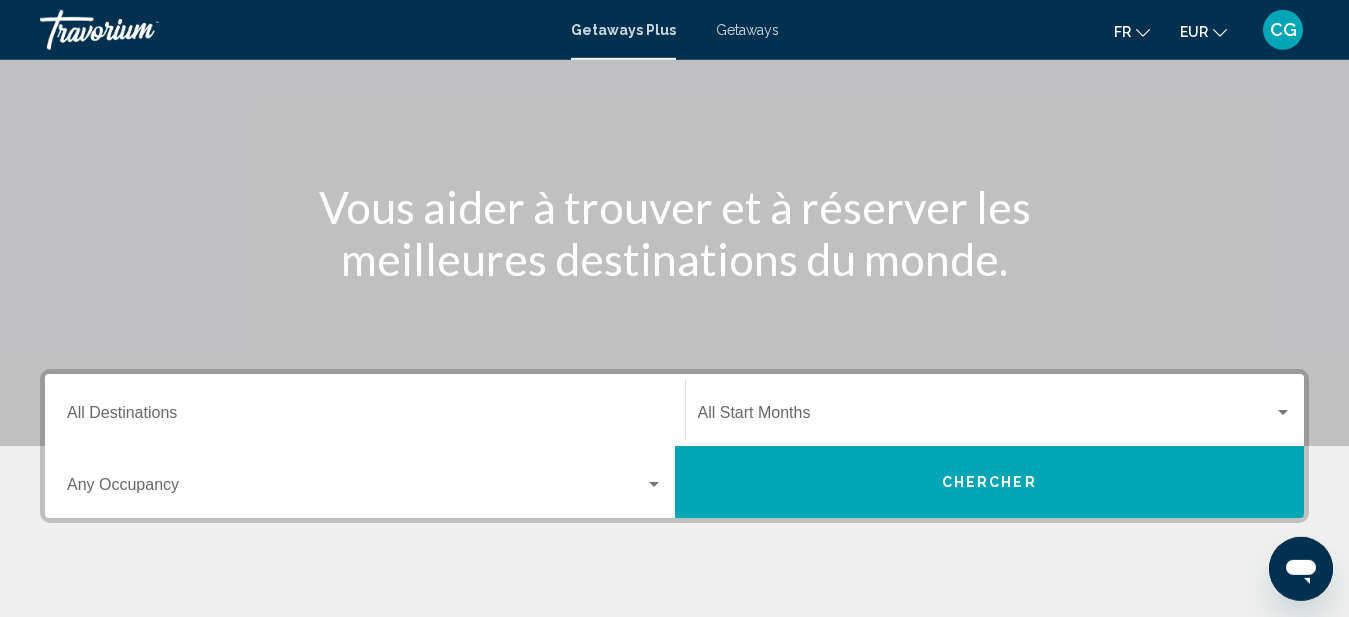 scroll, scrollTop: 204, scrollLeft: 0, axis: vertical 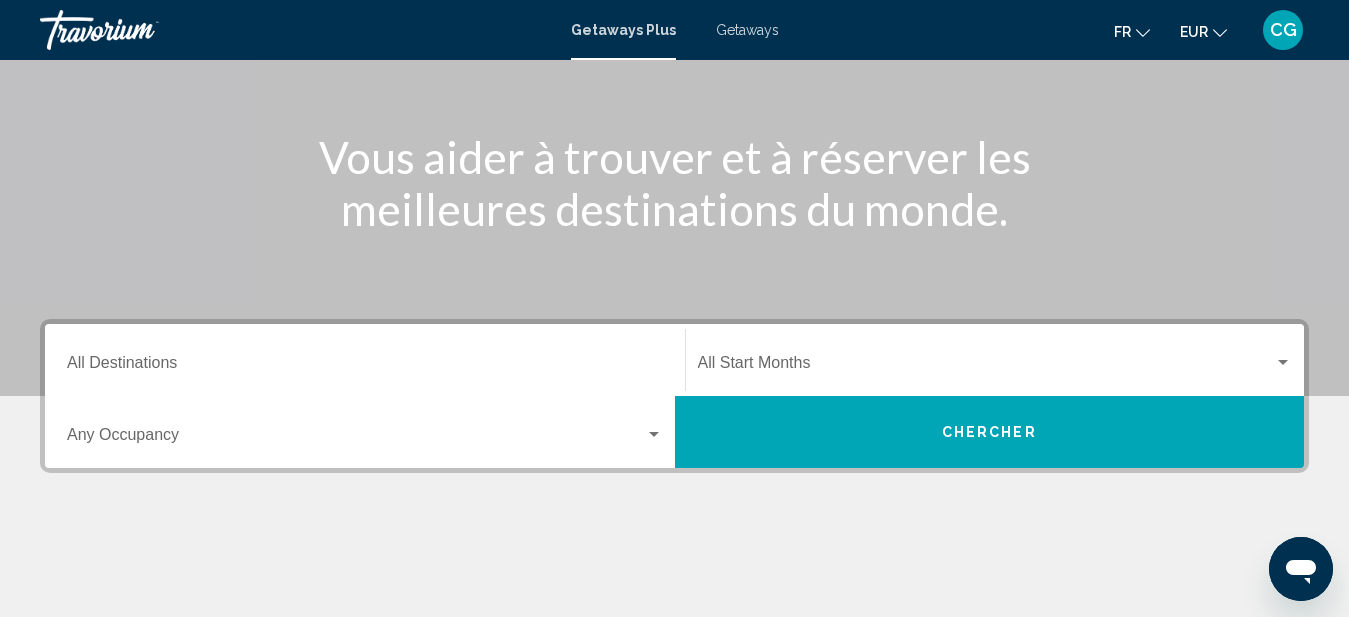 click on "Destination All Destinations" at bounding box center [365, 367] 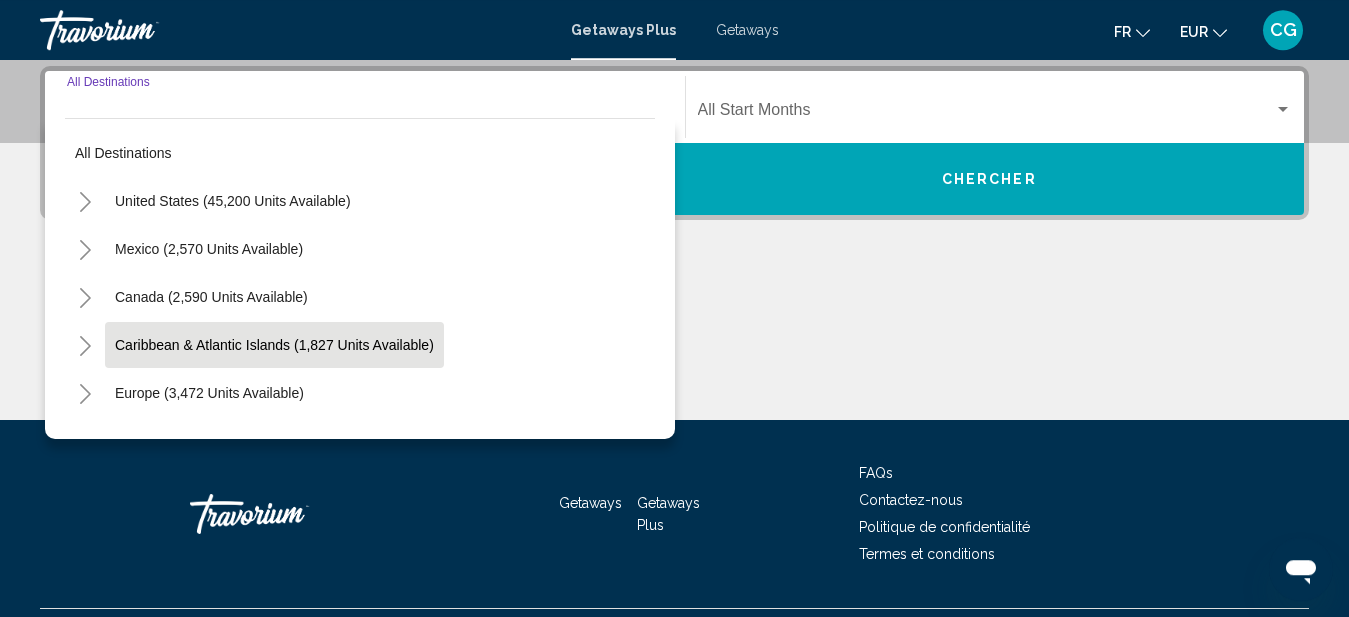 scroll, scrollTop: 458, scrollLeft: 0, axis: vertical 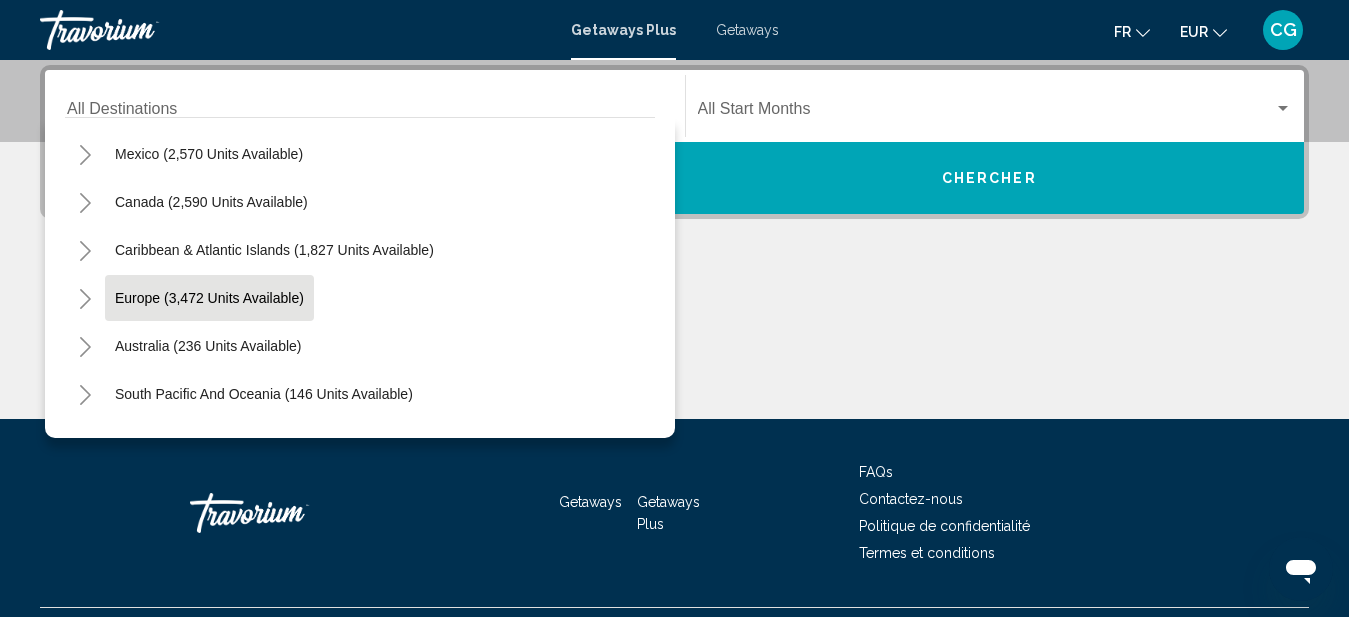 click on "Europe (3,472 units available)" at bounding box center (208, 346) 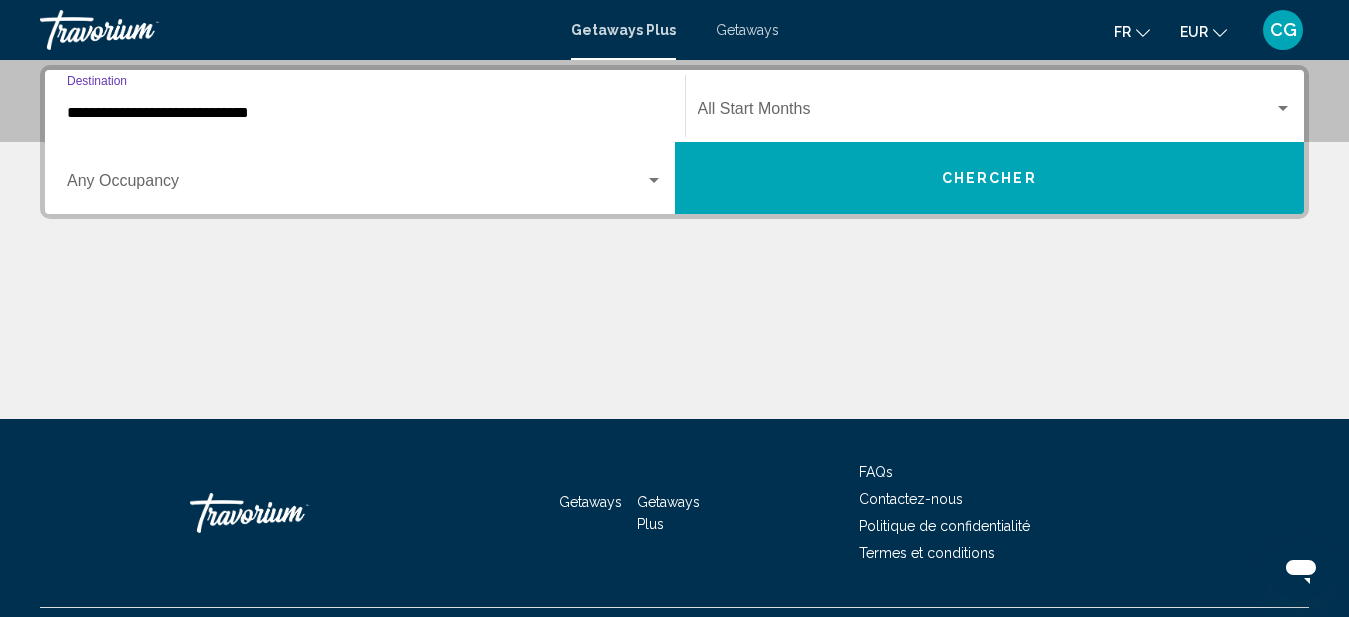 click on "**********" at bounding box center [365, 113] 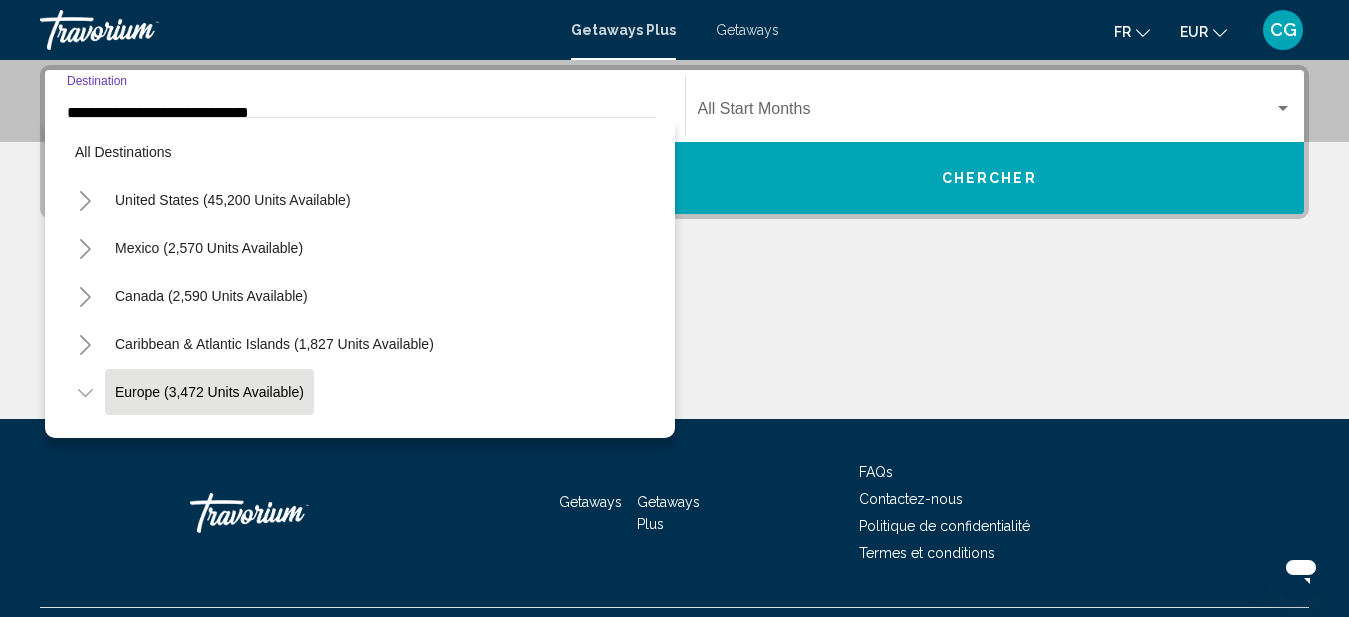 scroll, scrollTop: 423, scrollLeft: 0, axis: vertical 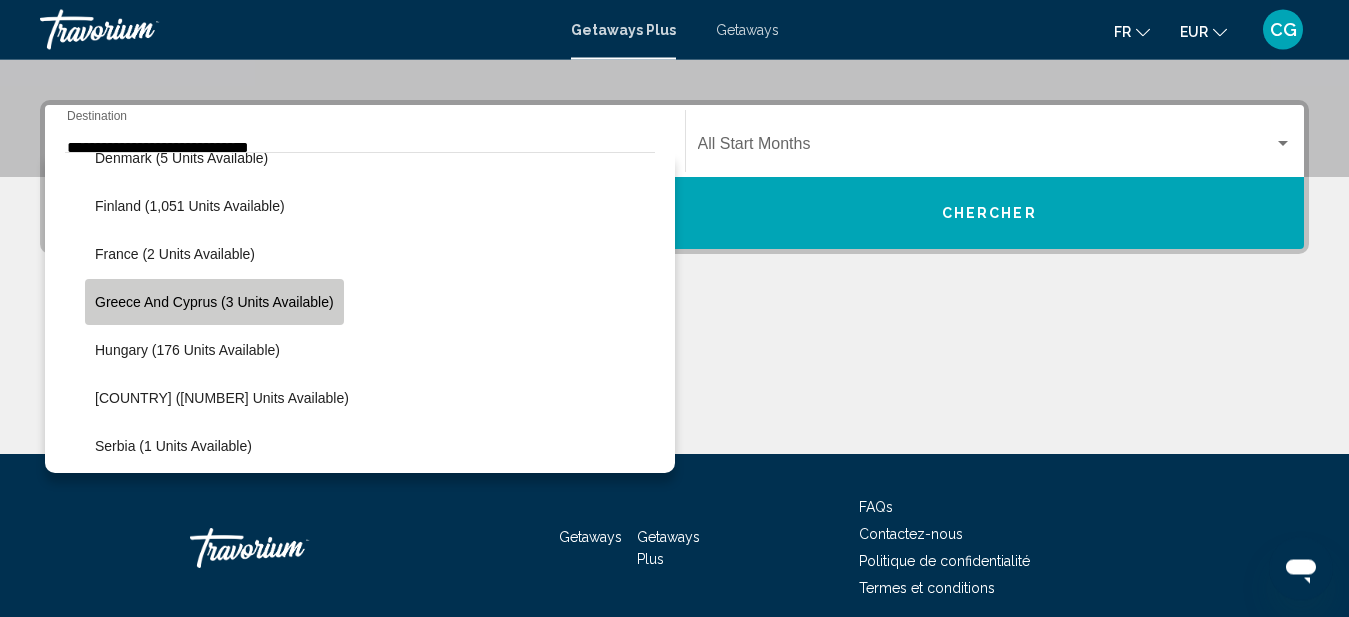 click on "Greece and Cyprus (3 units available)" 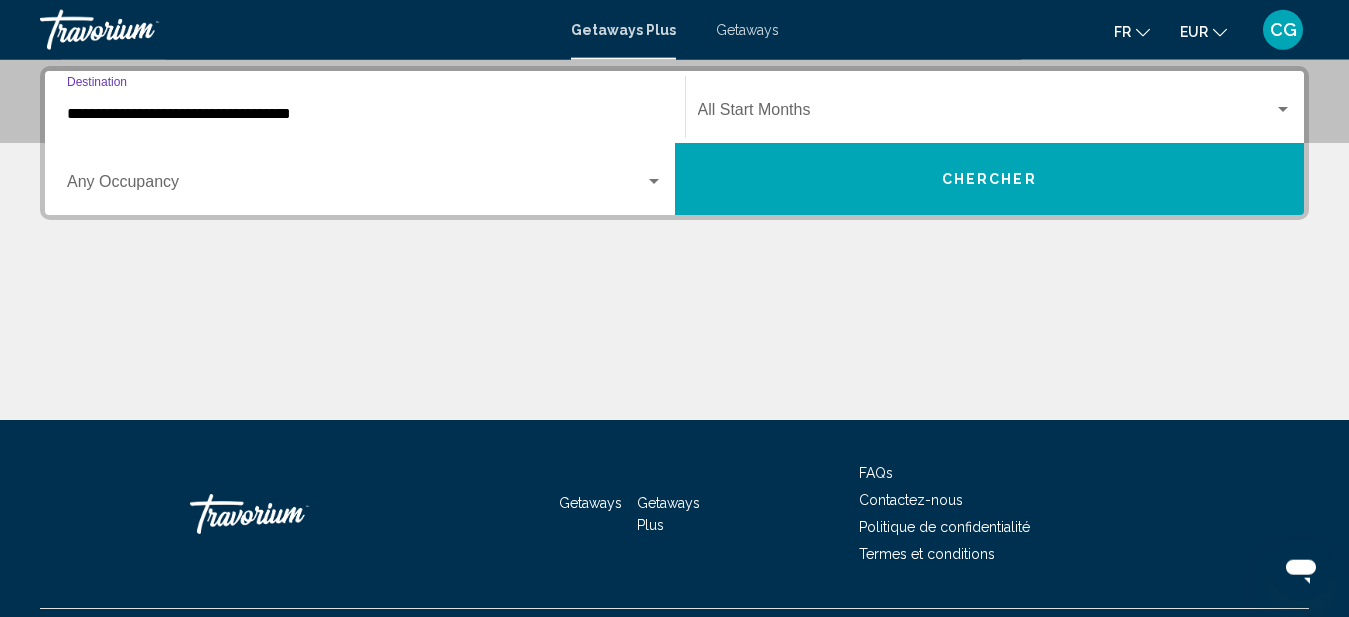 scroll, scrollTop: 458, scrollLeft: 0, axis: vertical 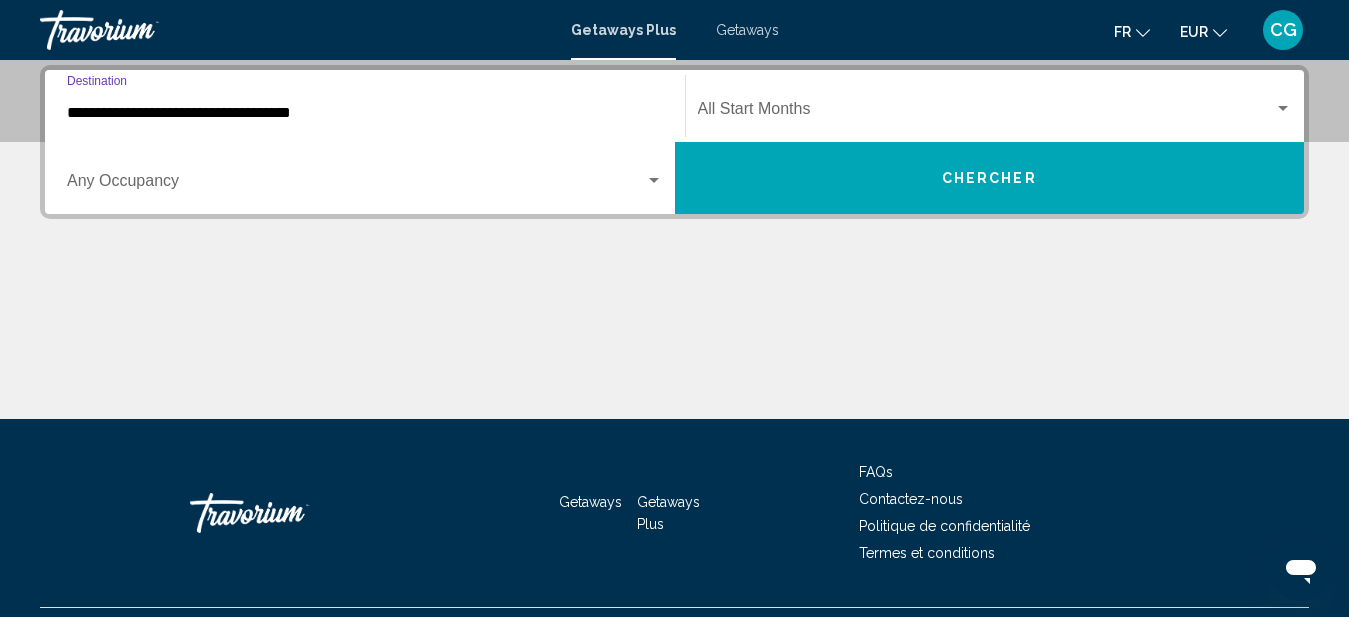 click on "Chercher" at bounding box center [990, 178] 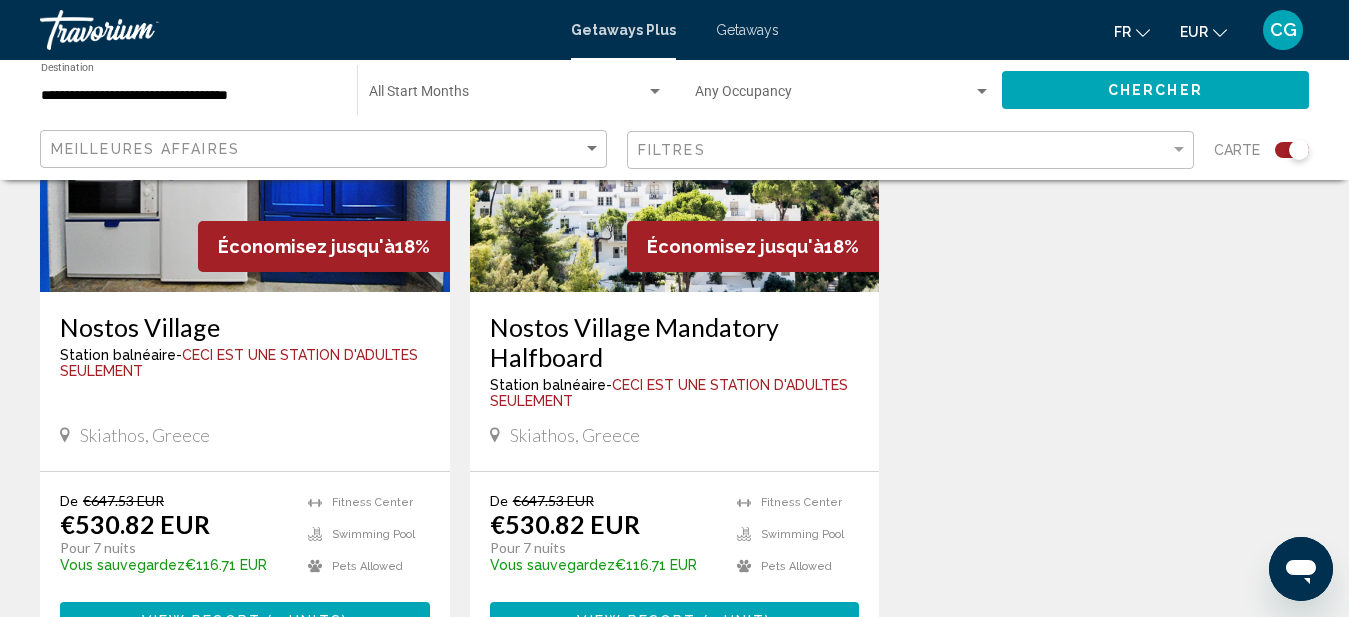 scroll, scrollTop: 1020, scrollLeft: 0, axis: vertical 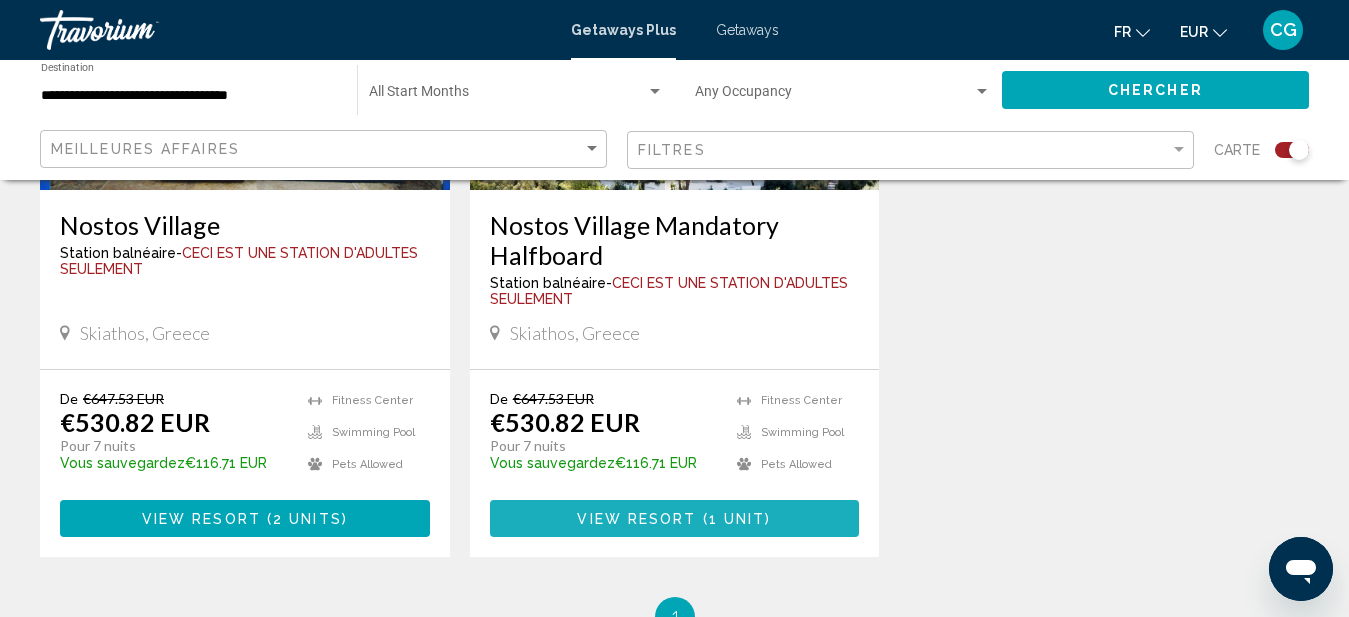 click on "View Resort" at bounding box center [636, 519] 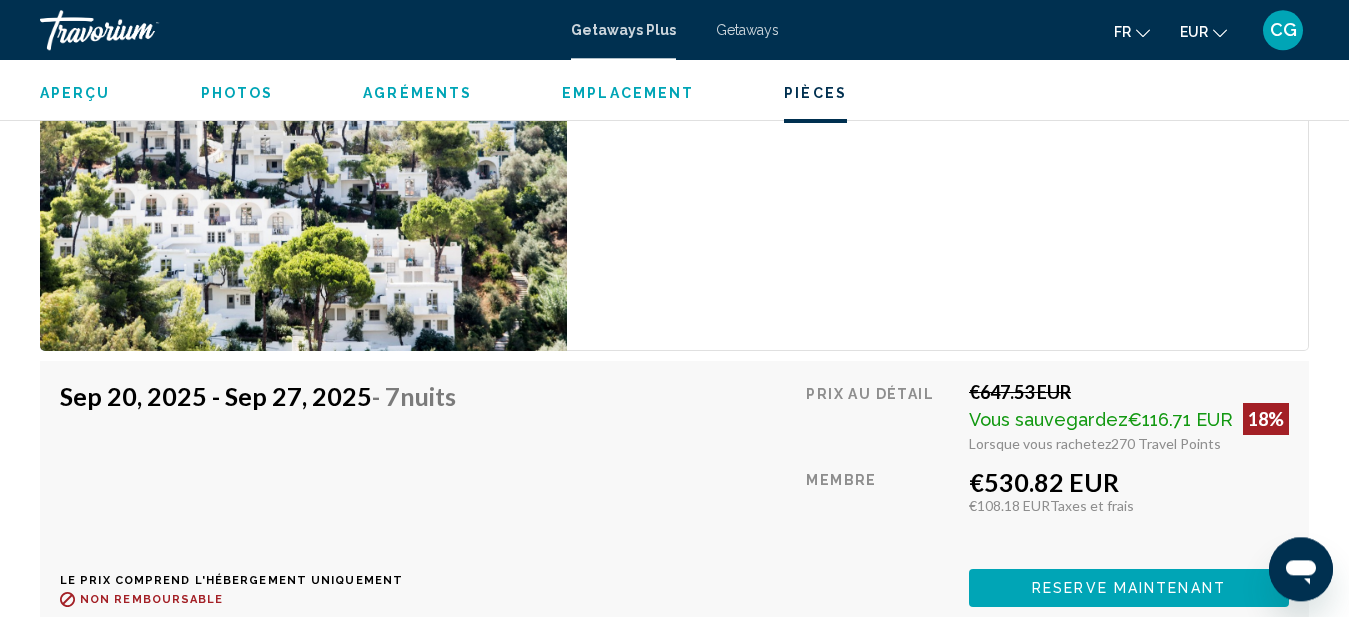 scroll, scrollTop: 3659, scrollLeft: 0, axis: vertical 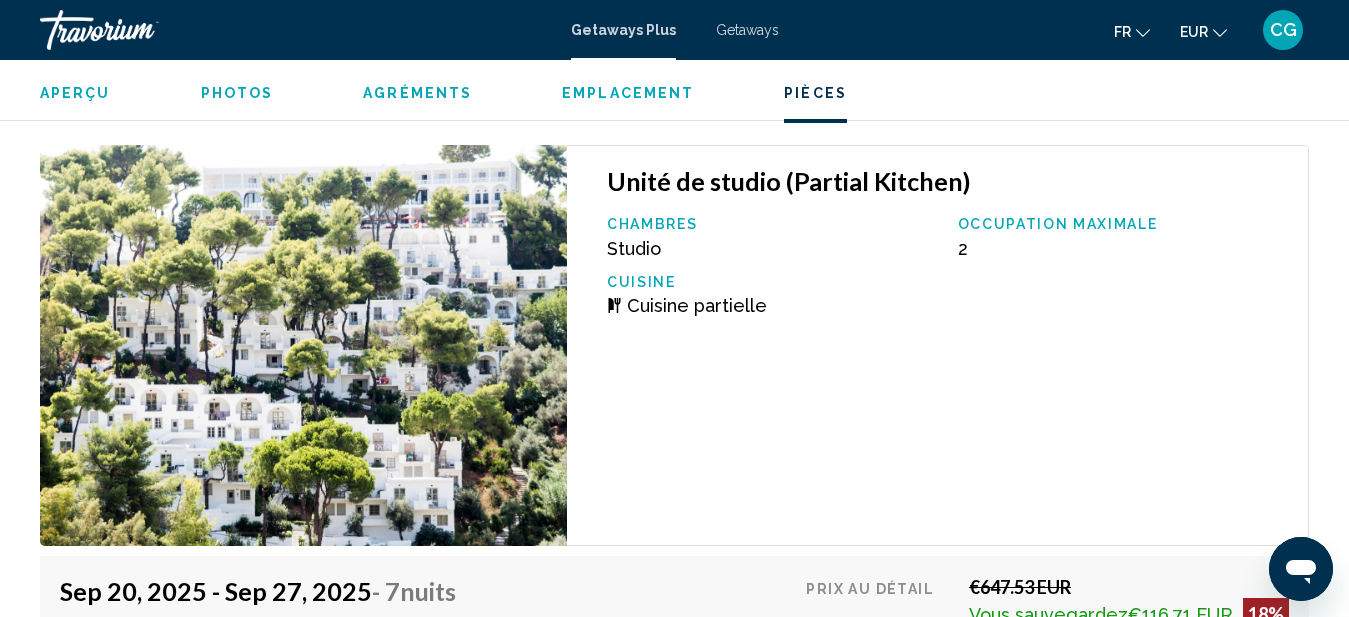 click on "Agréments" at bounding box center [417, 93] 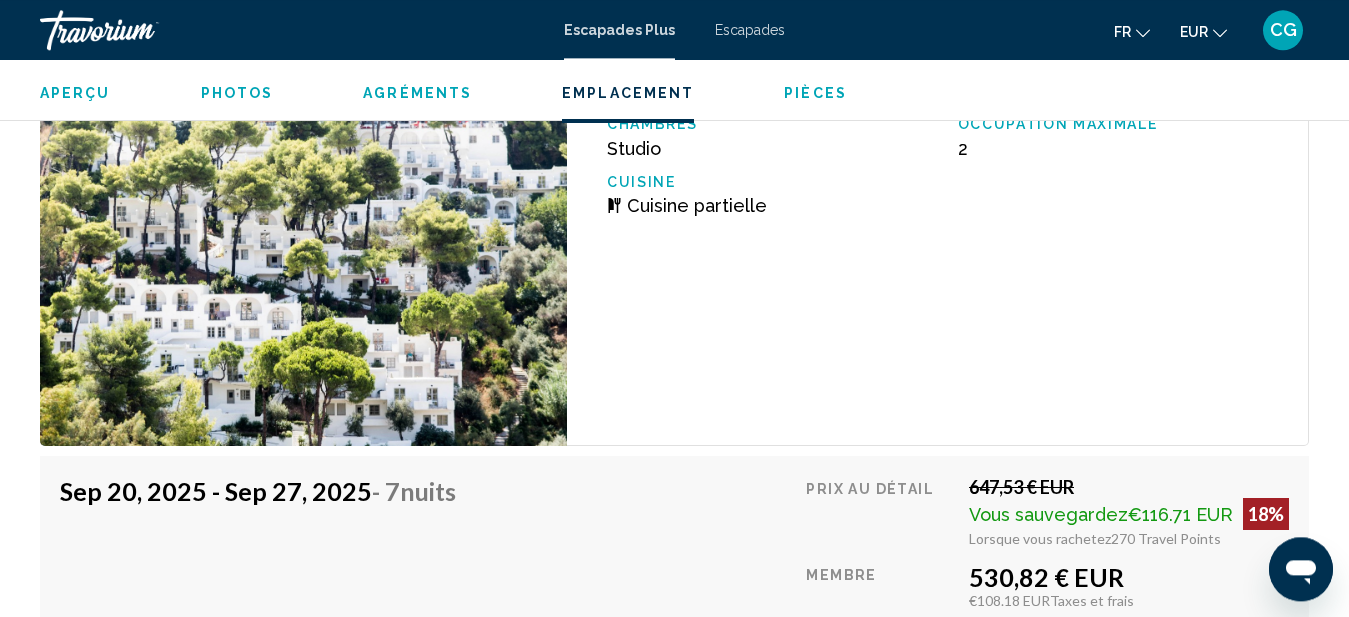 scroll, scrollTop: 3476, scrollLeft: 0, axis: vertical 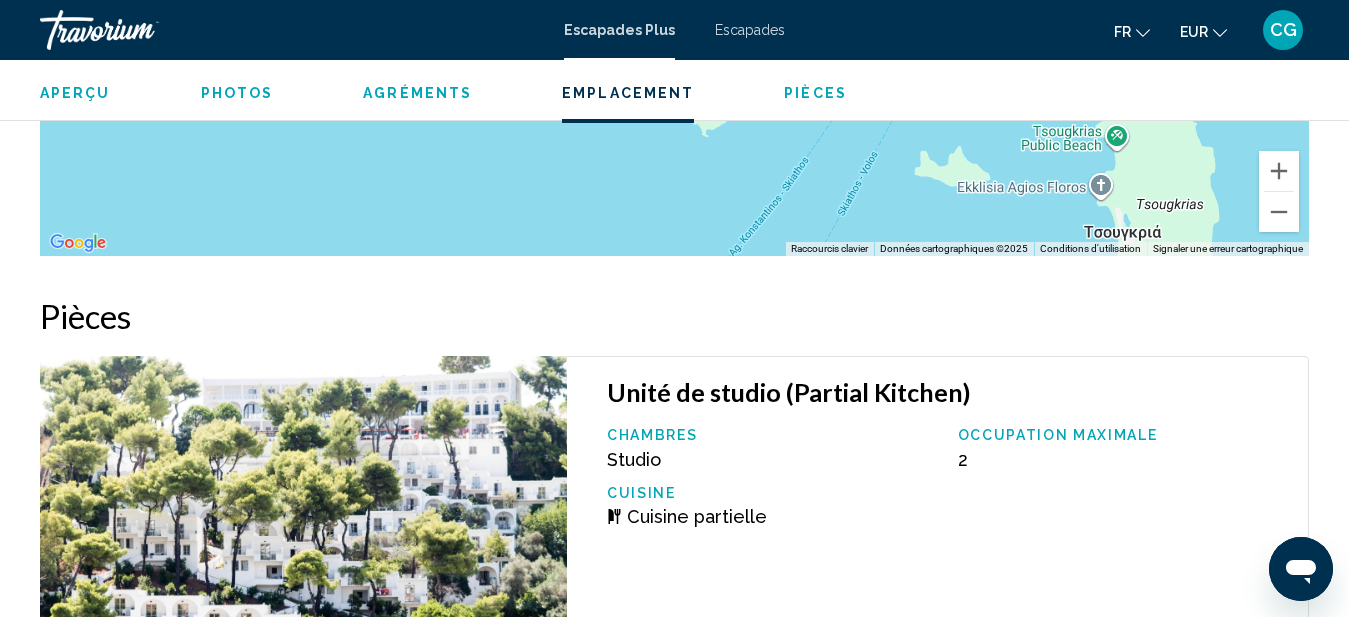 click on "fr
English Español Français Italiano Português русский EUR
USD ($) MXN (Mex$) CAD (Can$) GBP (£) EUR (€) AUD (A$) NZD (NZ$) CNY (CN¥) CG  Se connecter" at bounding box center (1057, 30) 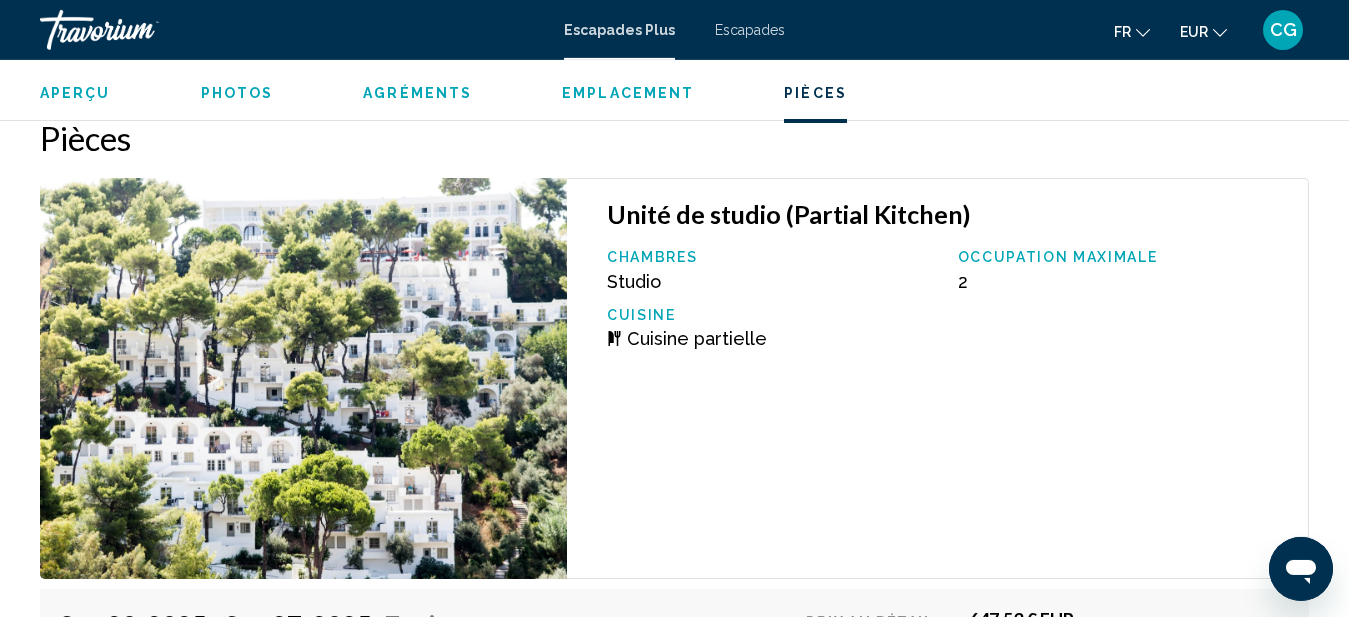 scroll, scrollTop: 3655, scrollLeft: 0, axis: vertical 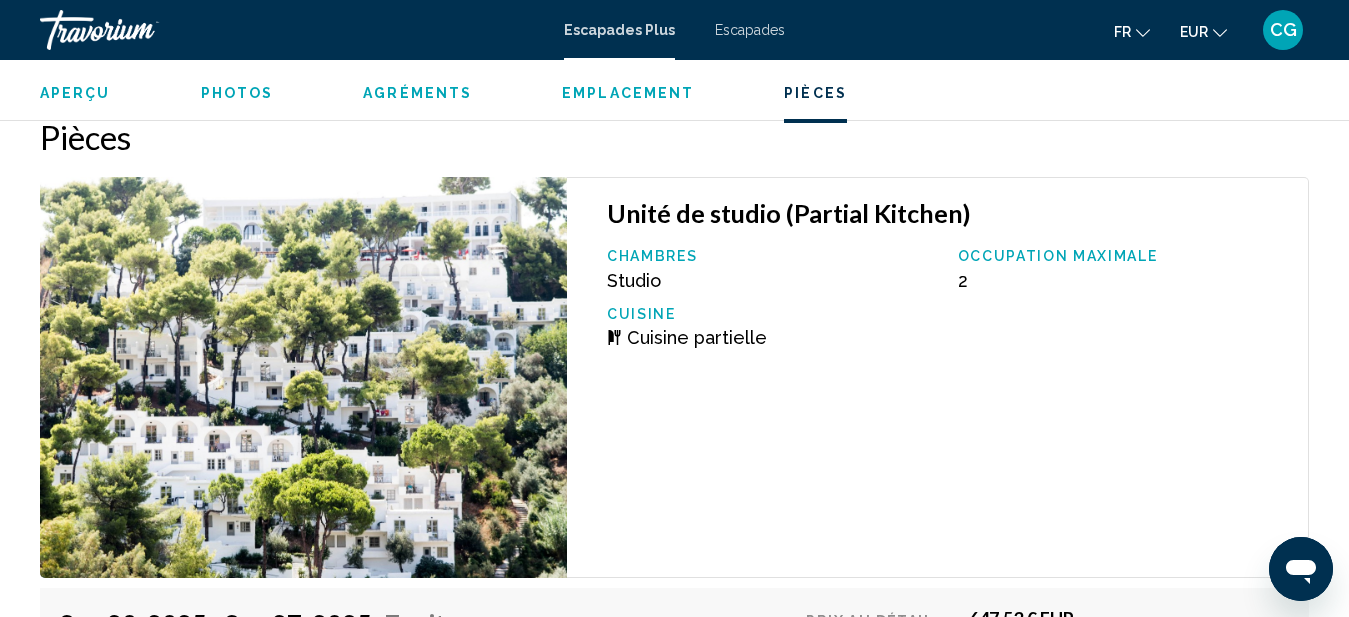 click on "Agréments" at bounding box center [417, 93] 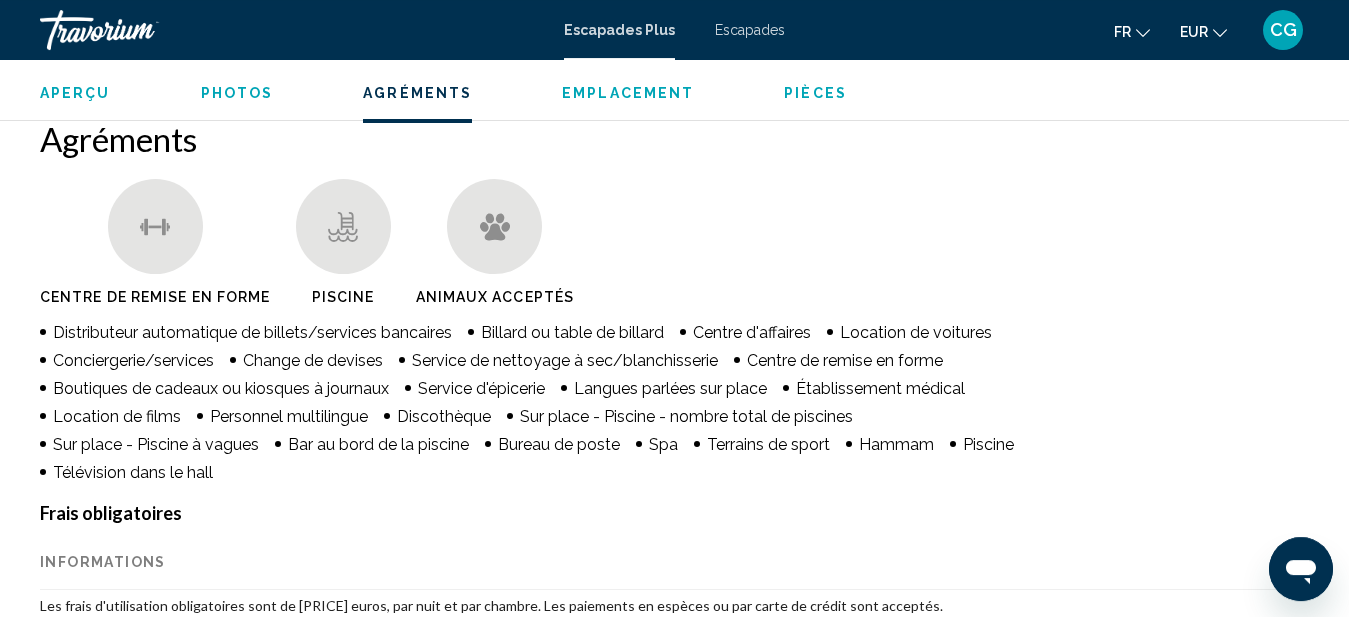 scroll, scrollTop: 1874, scrollLeft: 0, axis: vertical 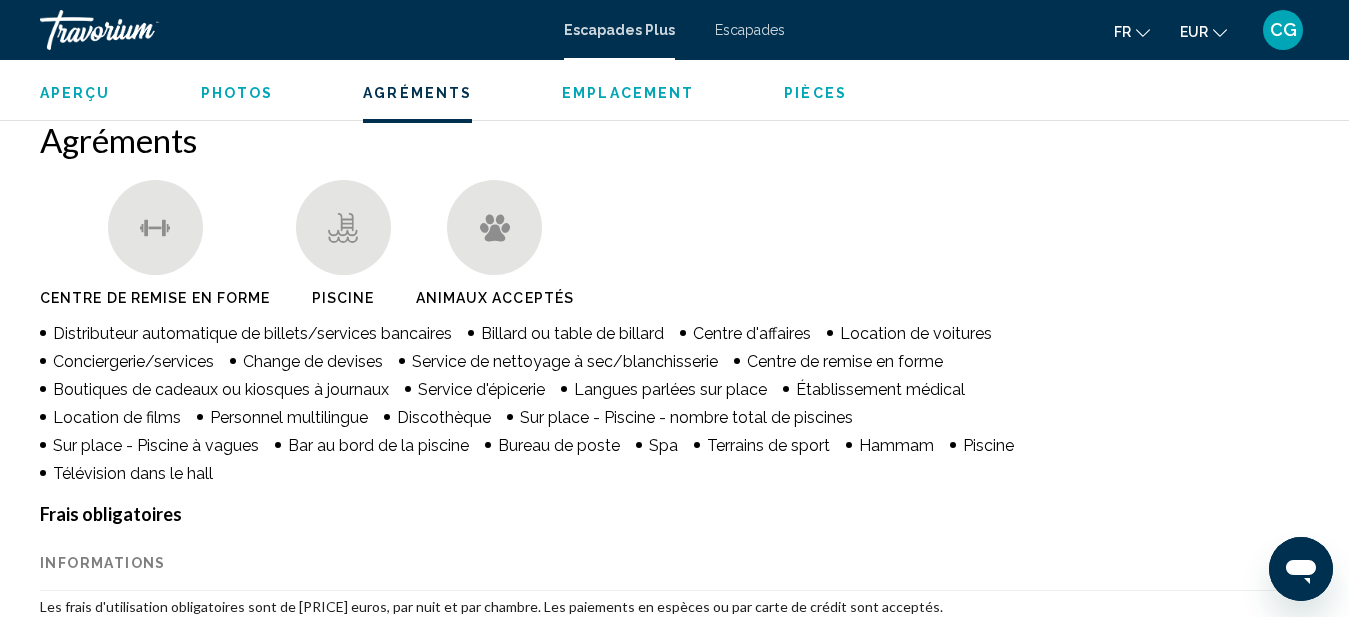 click on "Aperçu
Photos
Agréments
Emplacement
Pièces
Rechercher" 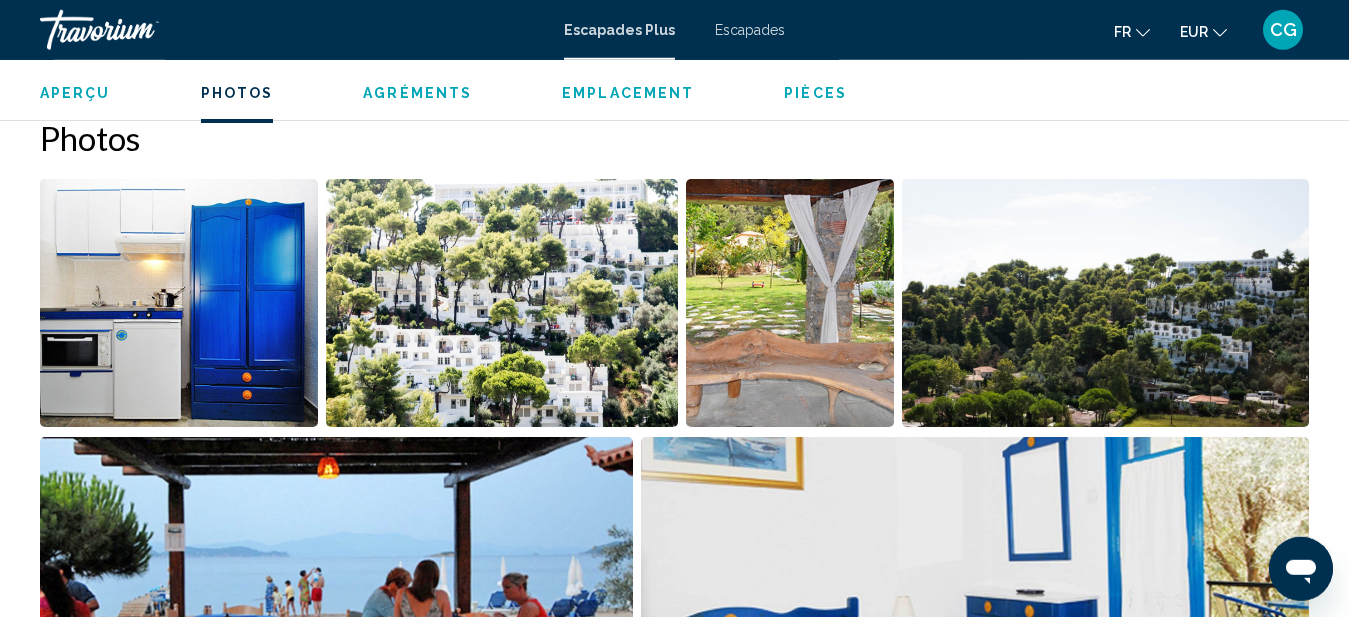 scroll, scrollTop: 1258, scrollLeft: 0, axis: vertical 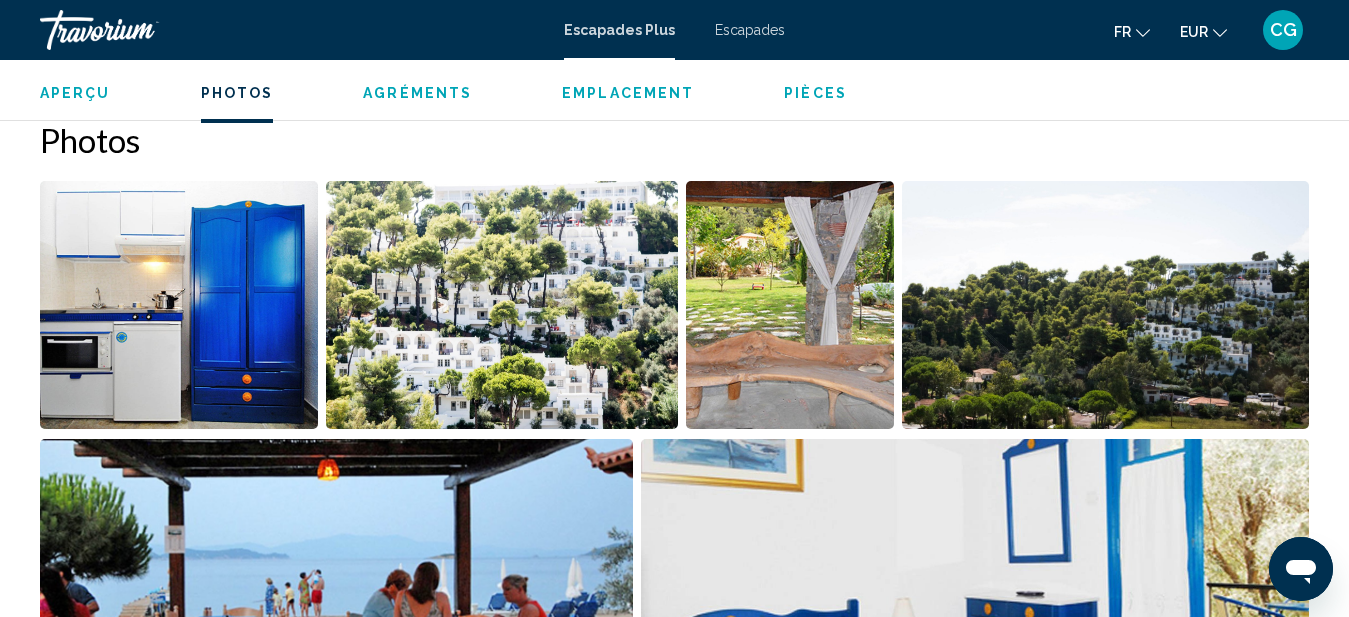 click on "Aperçu" at bounding box center [75, 93] 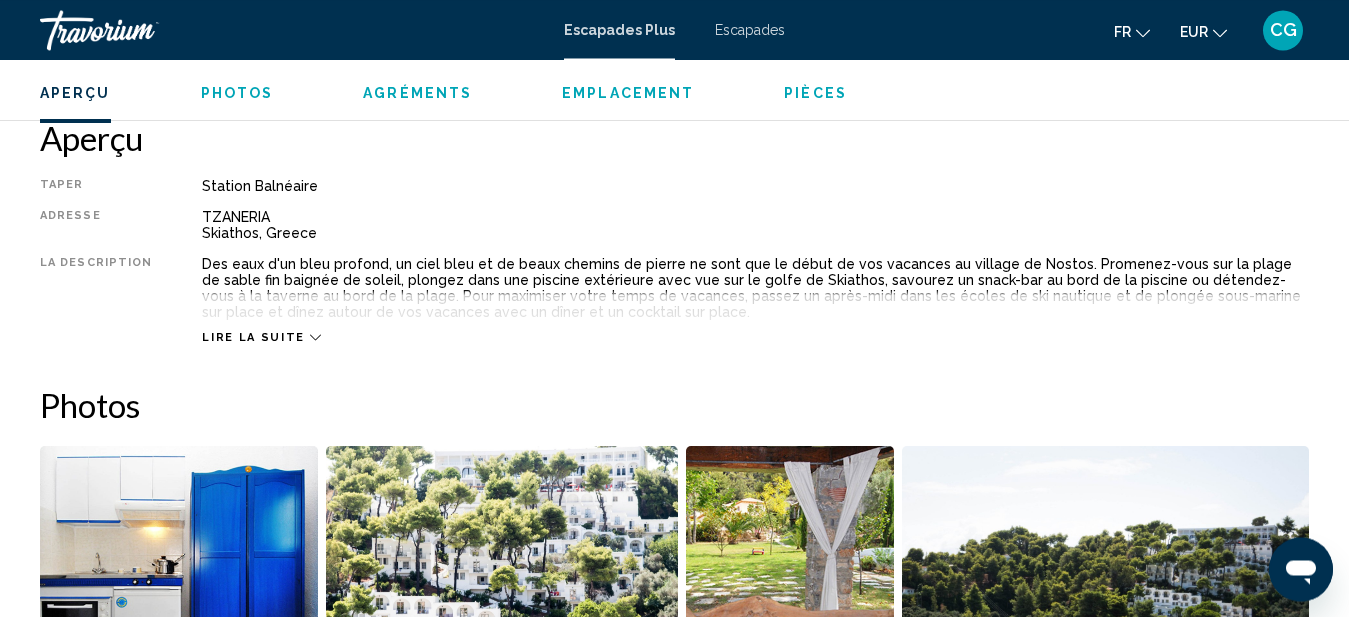 scroll, scrollTop: 991, scrollLeft: 0, axis: vertical 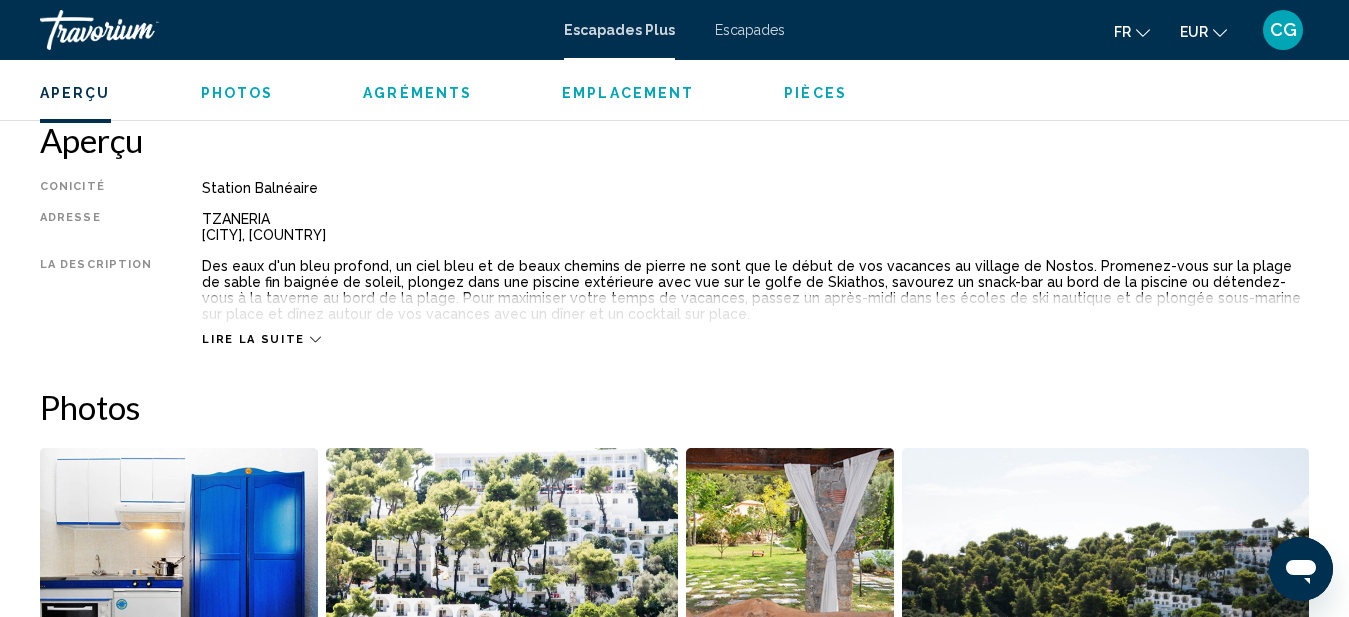 click on "Lire la suite" at bounding box center [253, 339] 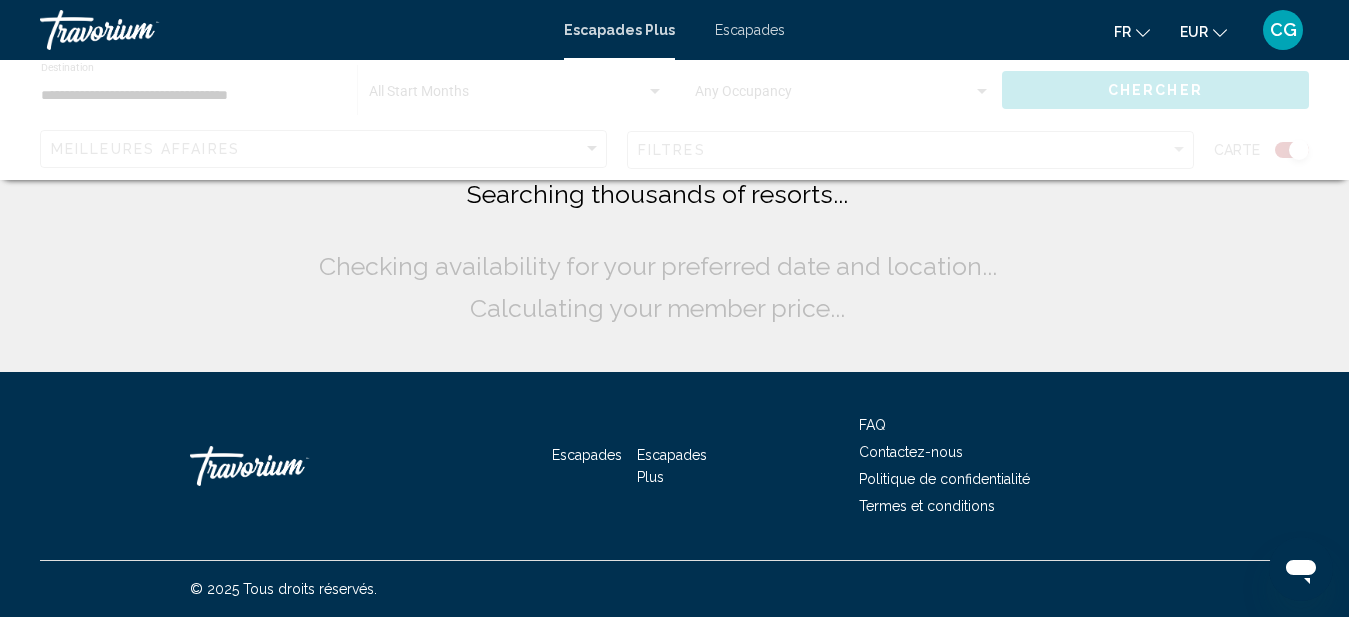 scroll, scrollTop: 0, scrollLeft: 0, axis: both 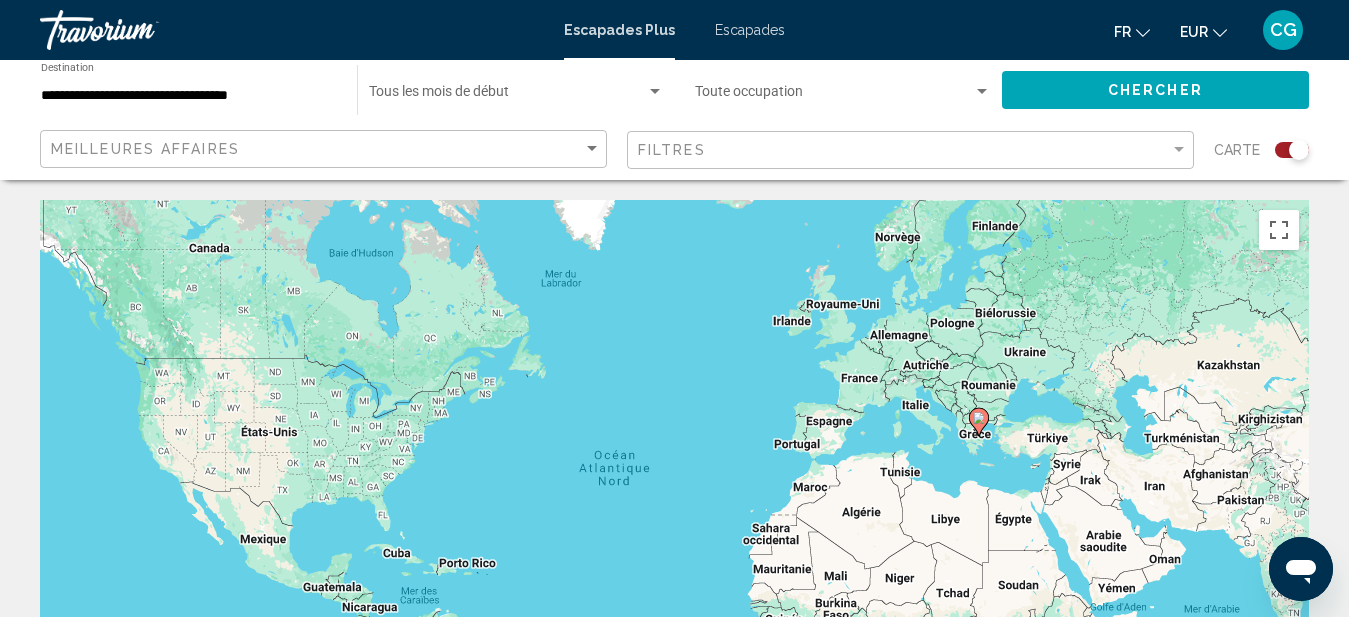 click on "Escapades" at bounding box center (750, 30) 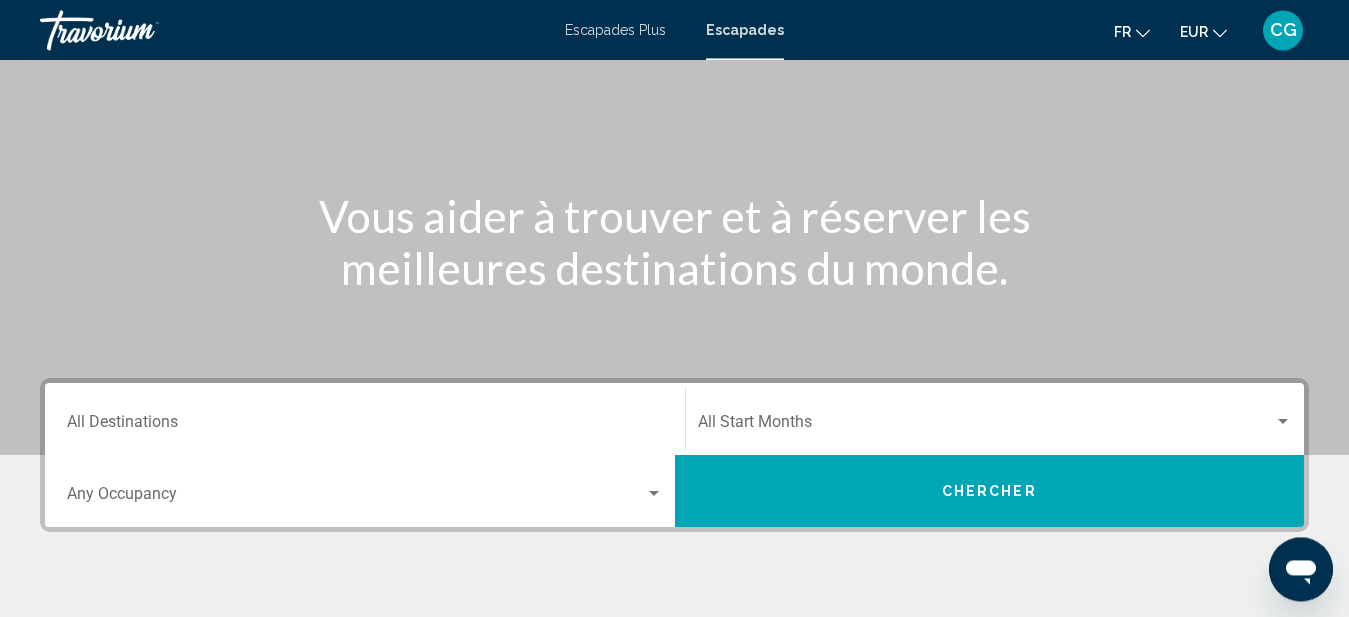 scroll, scrollTop: 204, scrollLeft: 0, axis: vertical 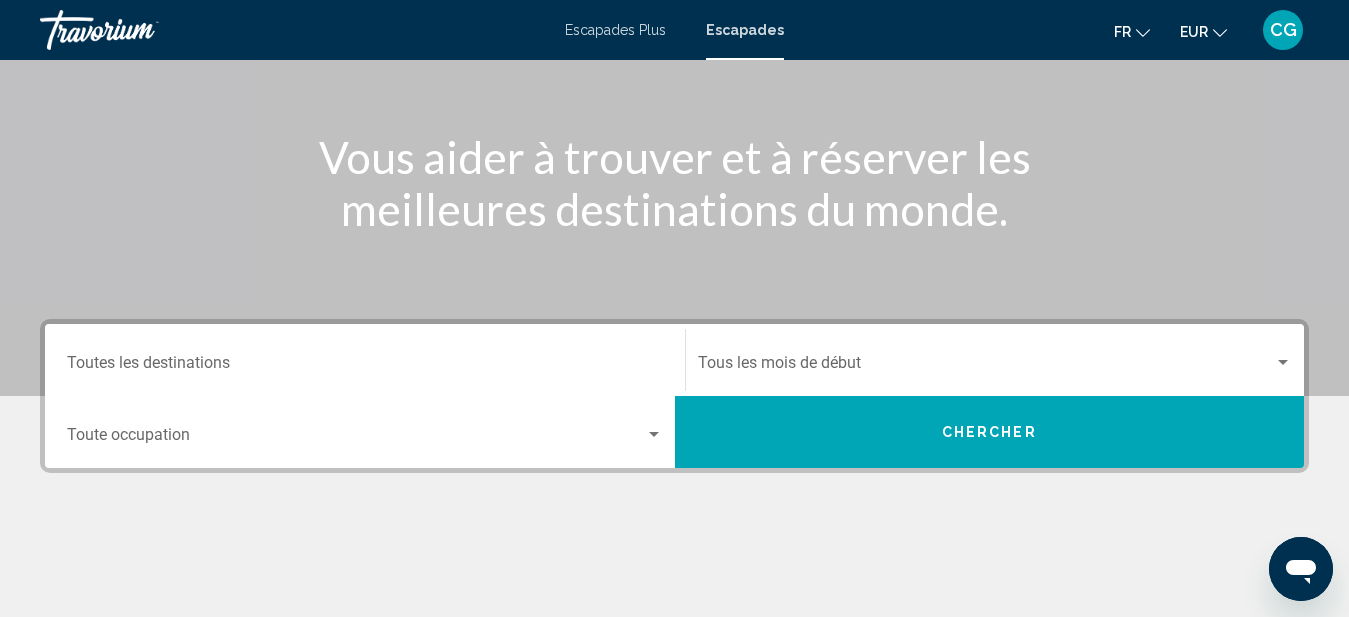 click on "Destination   Toutes les destinations" at bounding box center [365, 360] 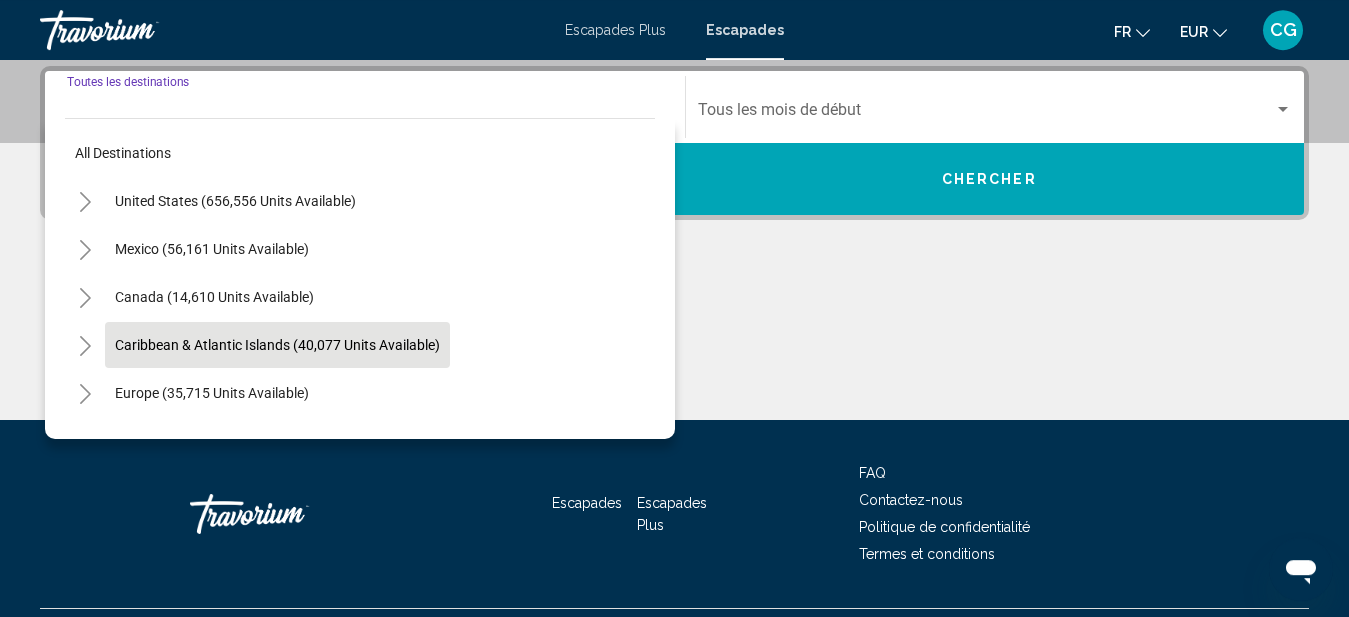 scroll, scrollTop: 458, scrollLeft: 0, axis: vertical 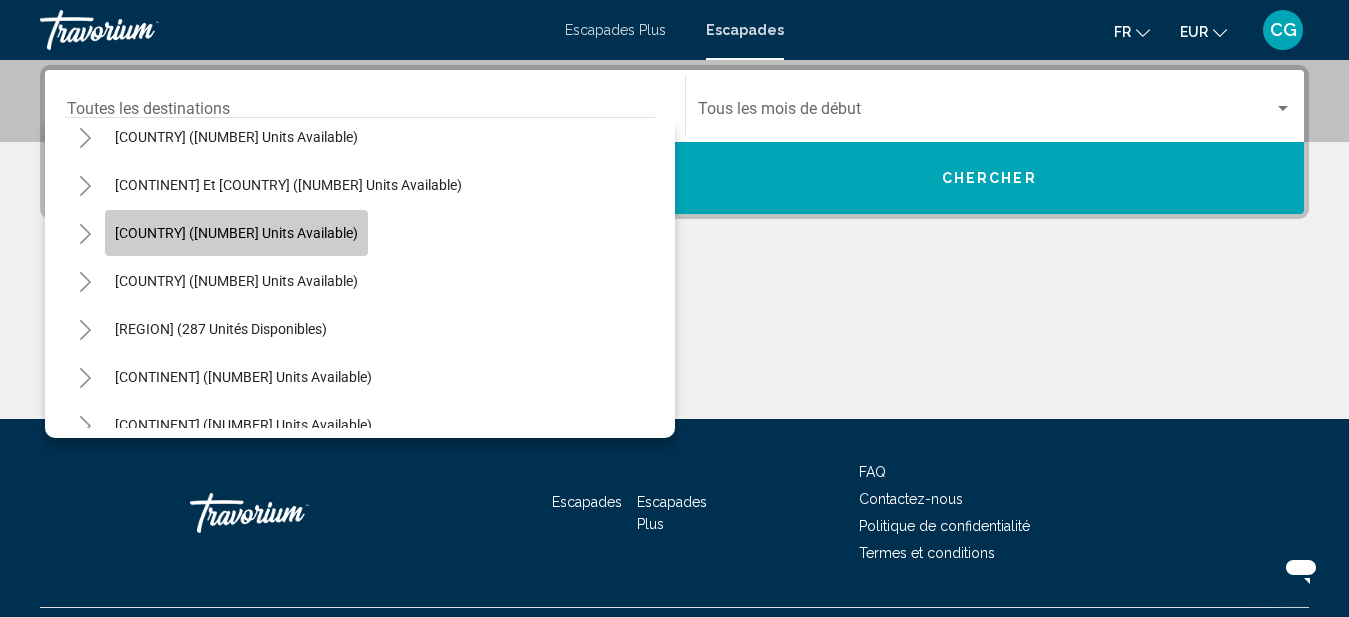click on "[COUNTRY] ([NUMBER] units available)" 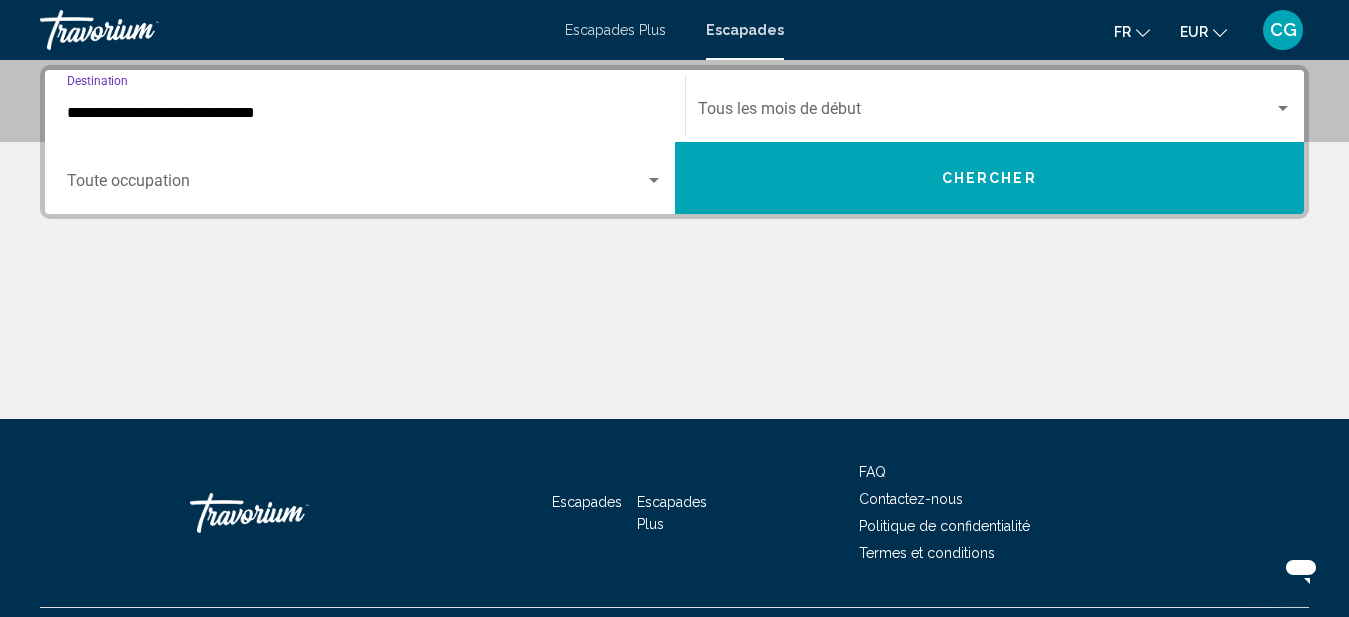 click on "**********" at bounding box center [365, 113] 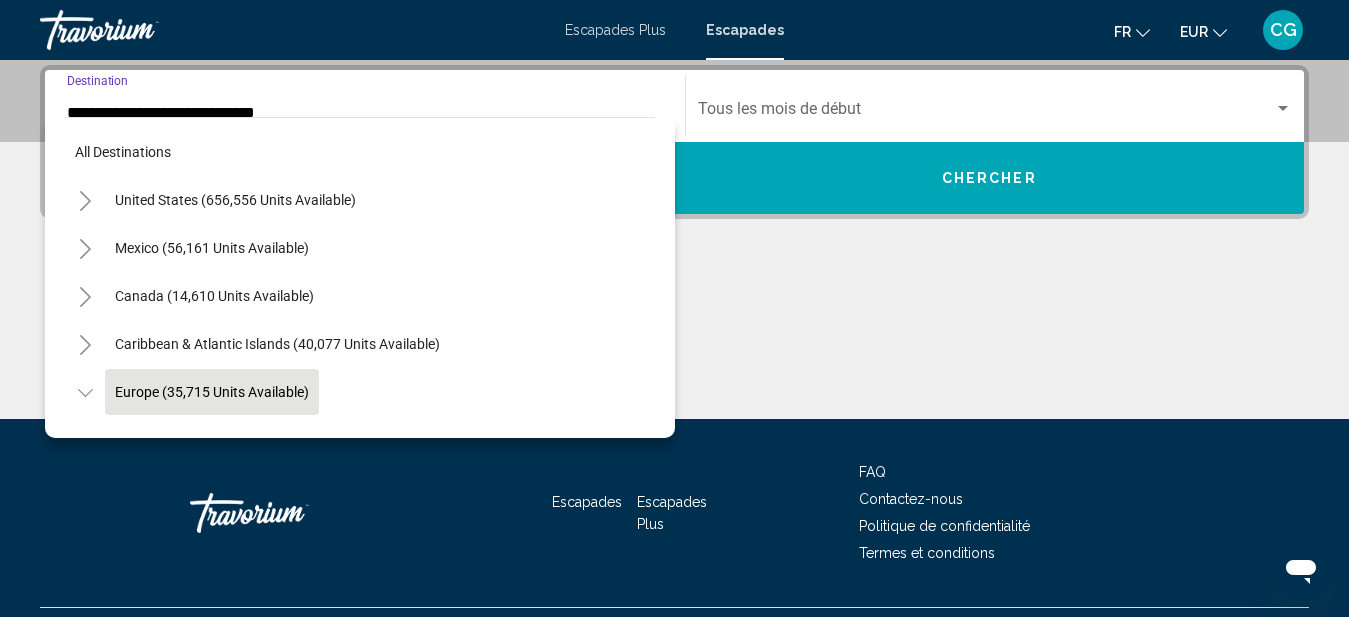 scroll, scrollTop: 423, scrollLeft: 0, axis: vertical 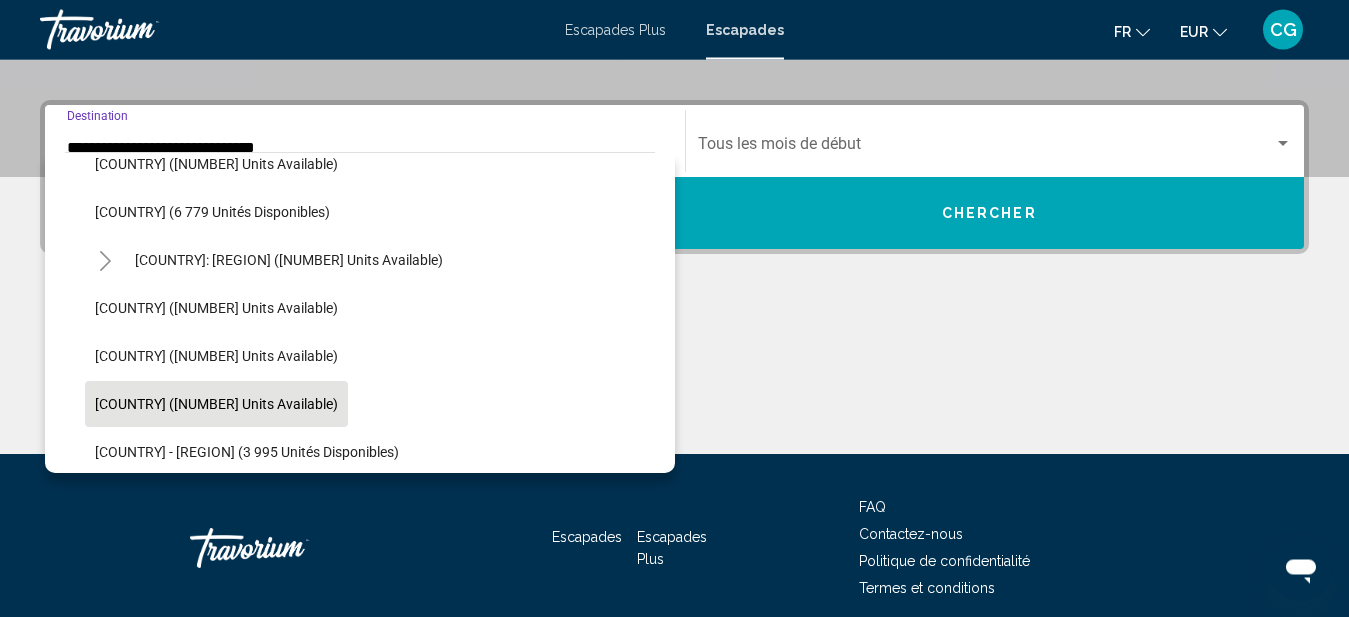 click on "[COUNTRY] ([NUMBER] units available)" 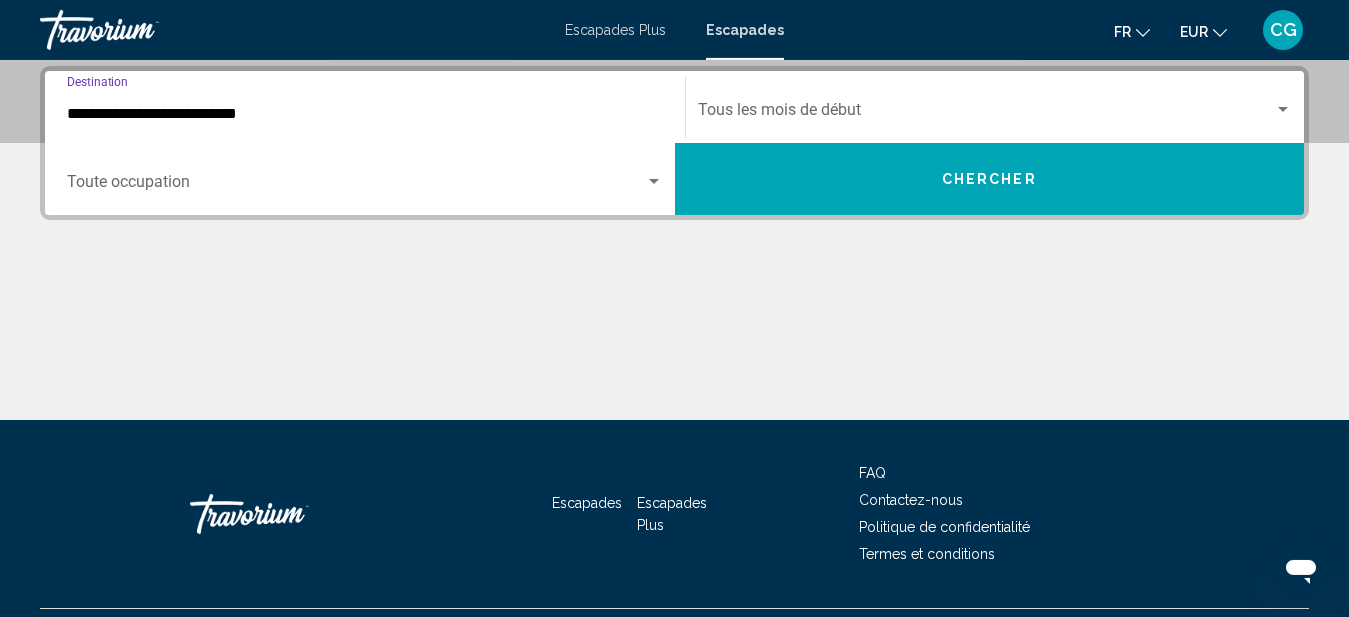 scroll, scrollTop: 458, scrollLeft: 0, axis: vertical 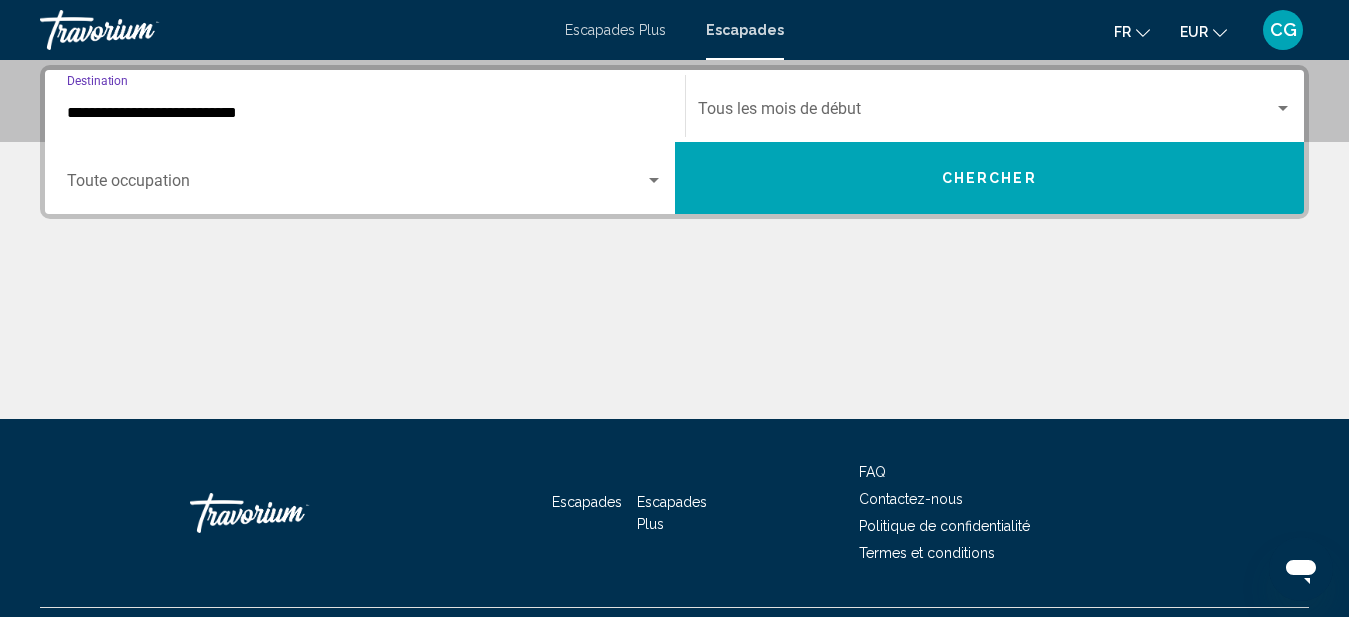 click on "Chercher" at bounding box center [990, 178] 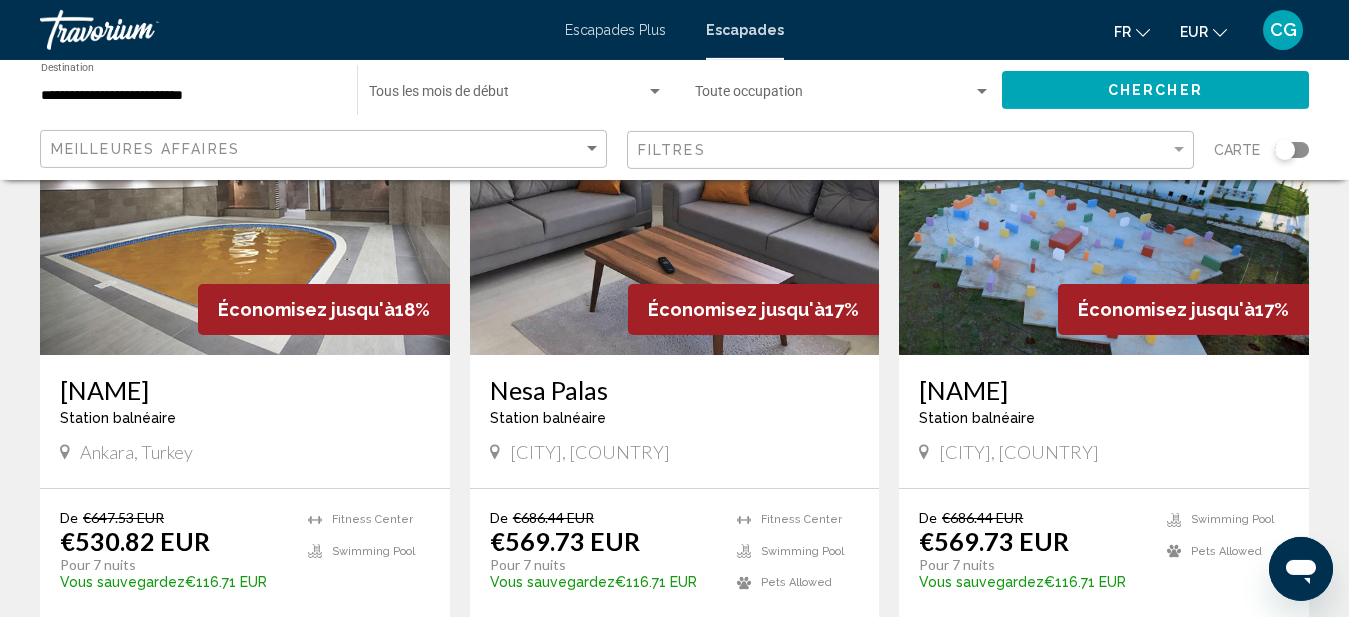 scroll, scrollTop: 1632, scrollLeft: 0, axis: vertical 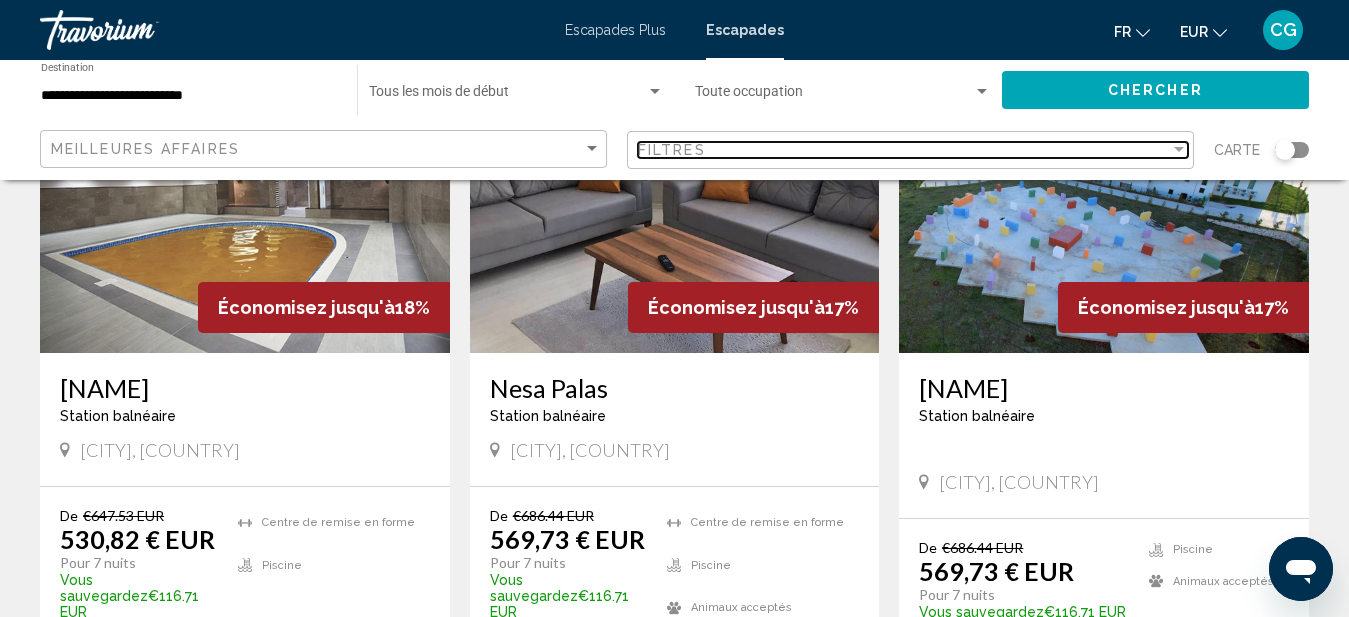 click at bounding box center (1179, 150) 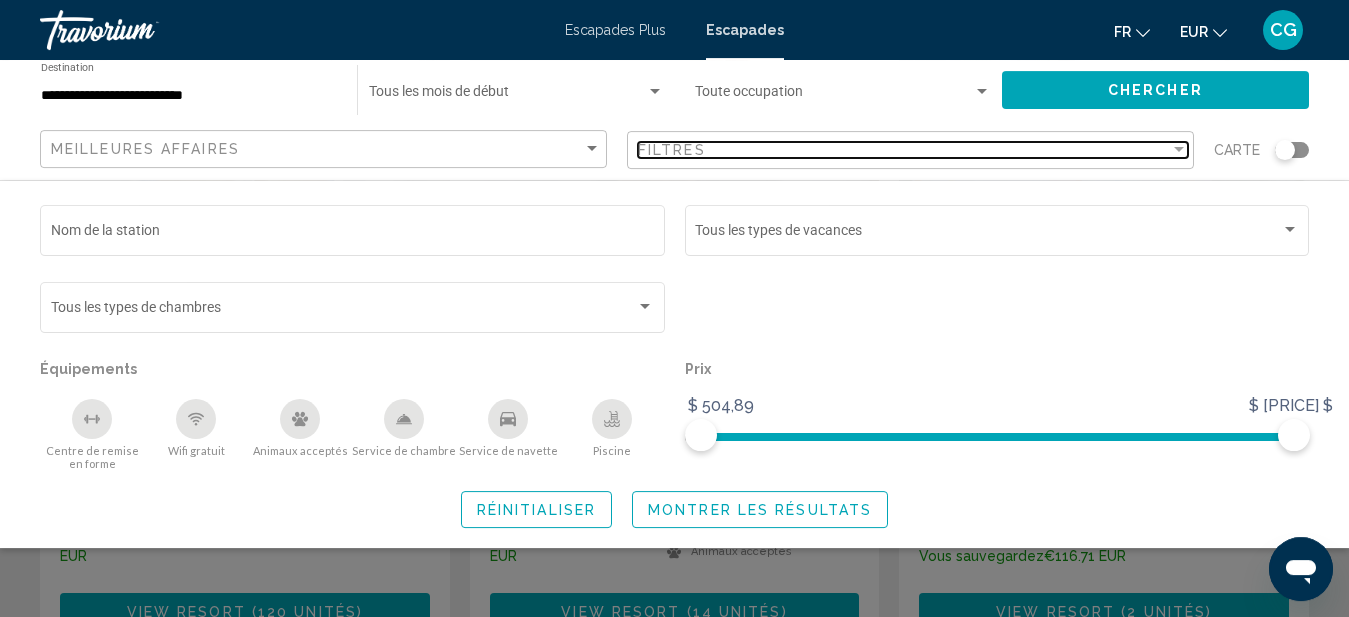 scroll, scrollTop: 1734, scrollLeft: 0, axis: vertical 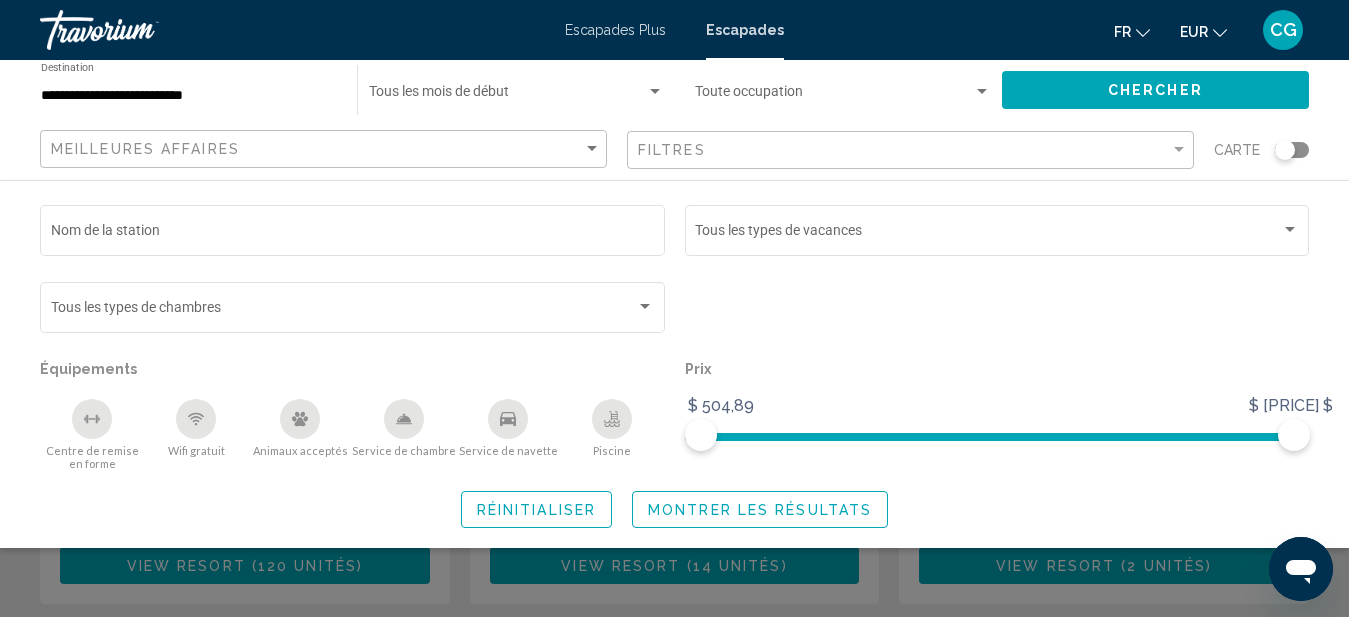 click on "Montrer les résultats" 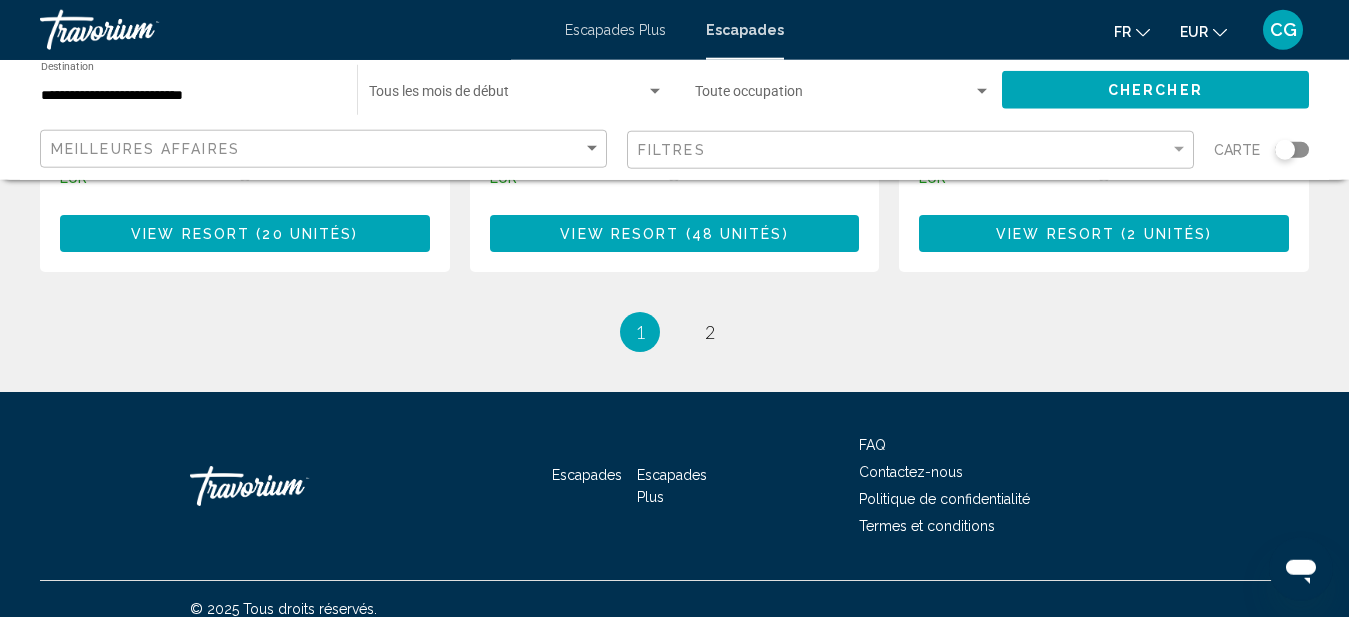 scroll, scrollTop: 2781, scrollLeft: 0, axis: vertical 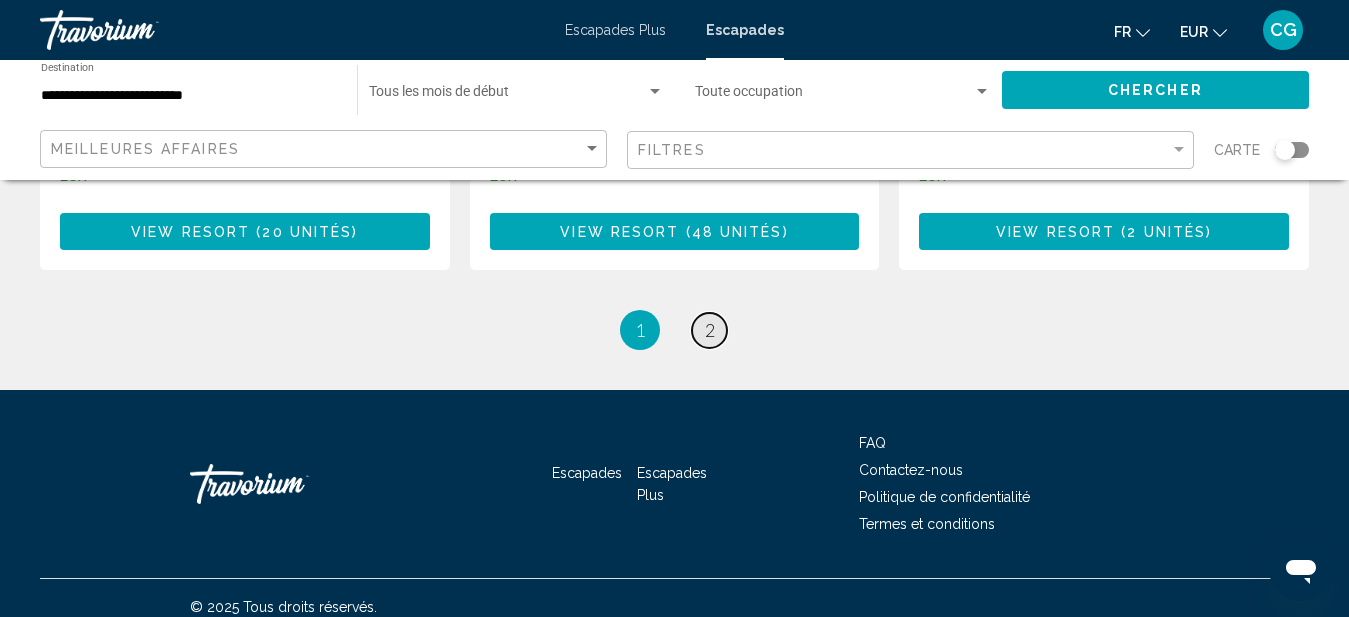 click on "page   2" at bounding box center [709, 330] 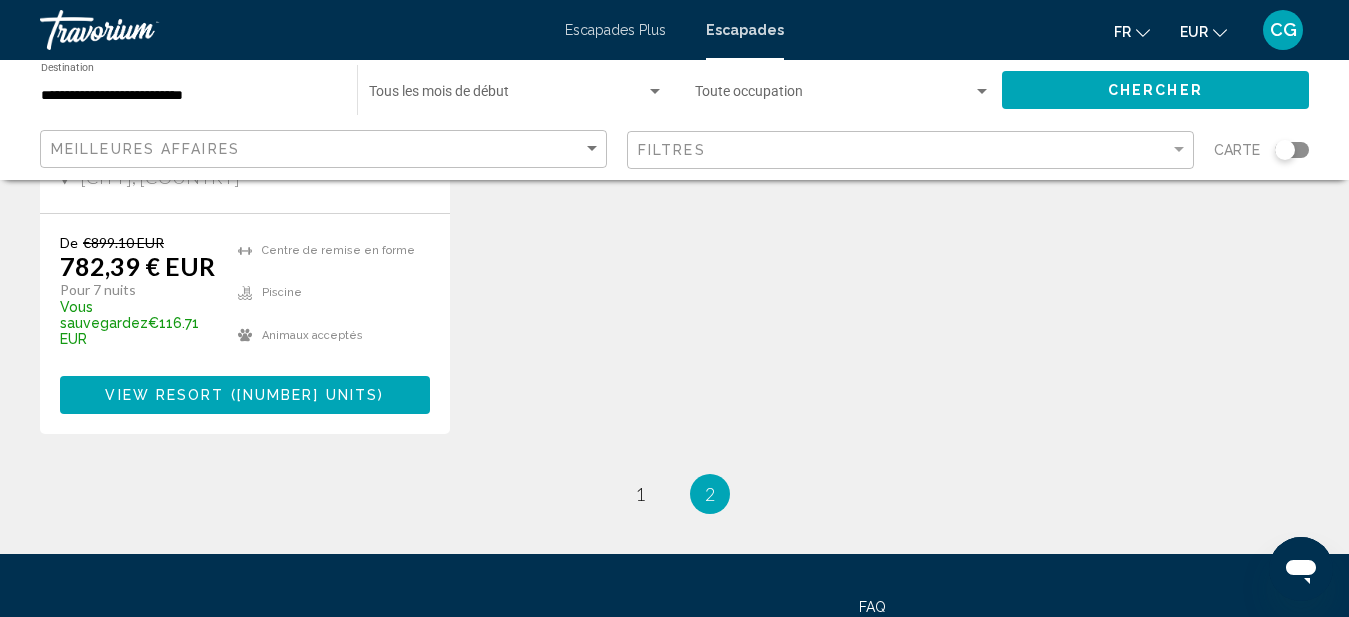 scroll, scrollTop: 1326, scrollLeft: 0, axis: vertical 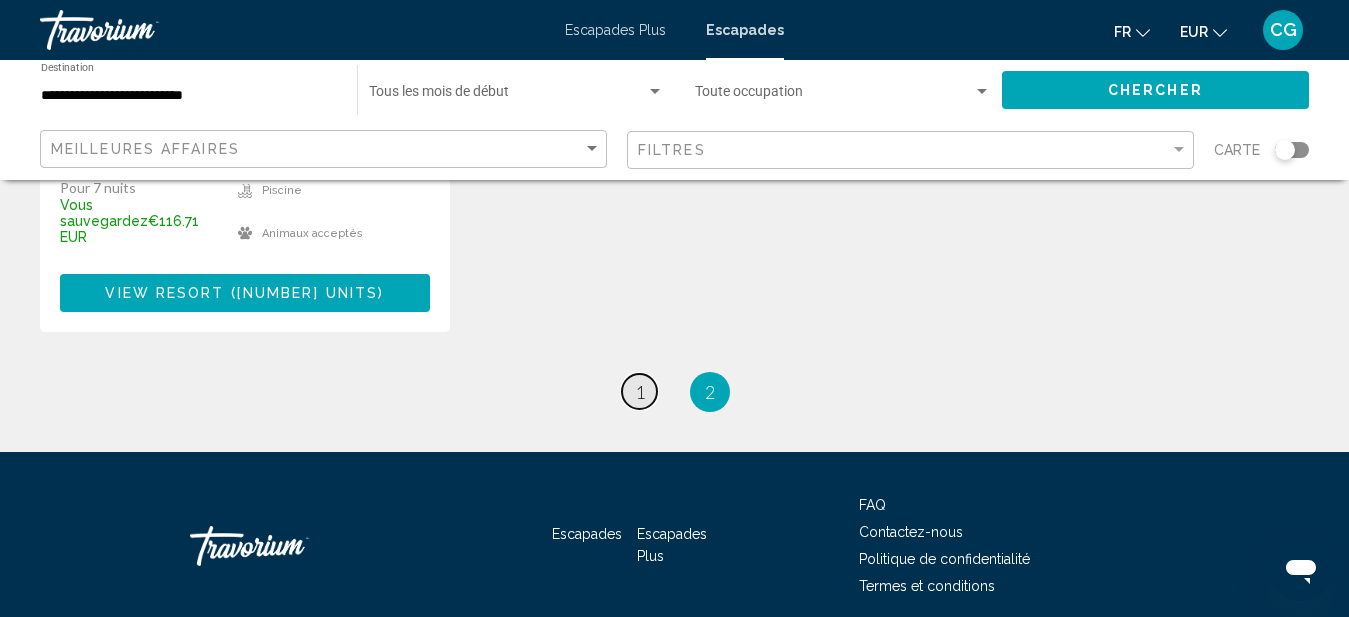 click on "1" at bounding box center (640, 392) 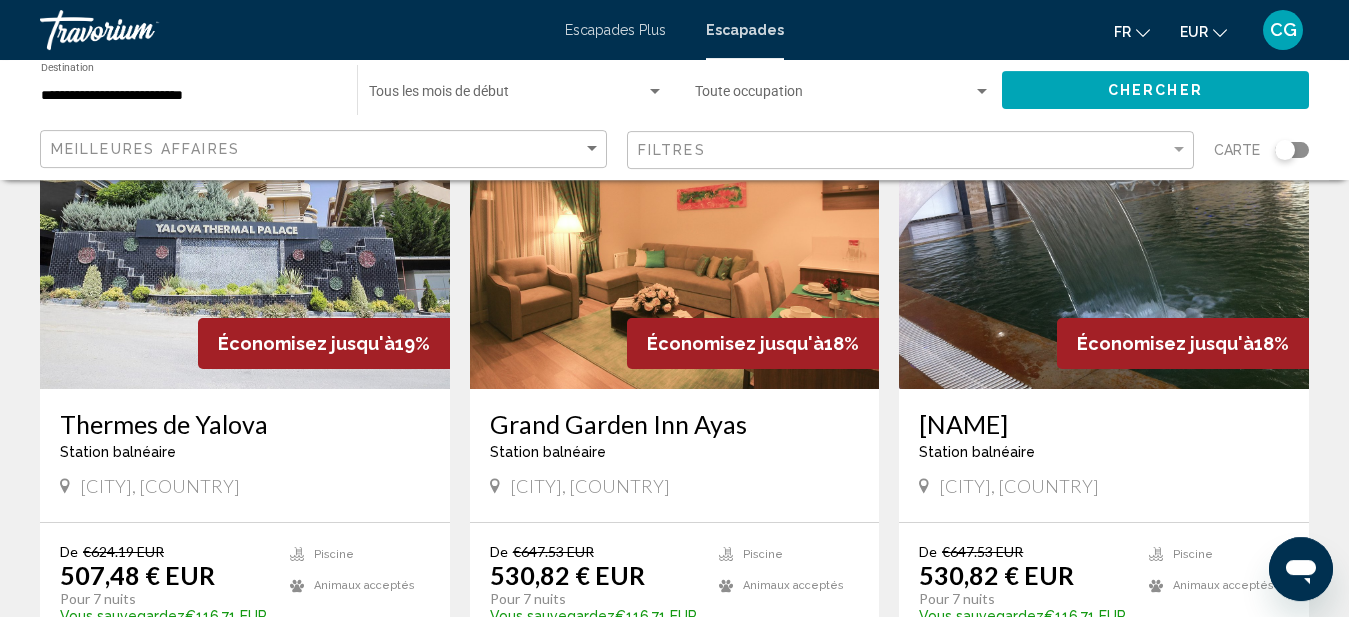 scroll, scrollTop: 816, scrollLeft: 0, axis: vertical 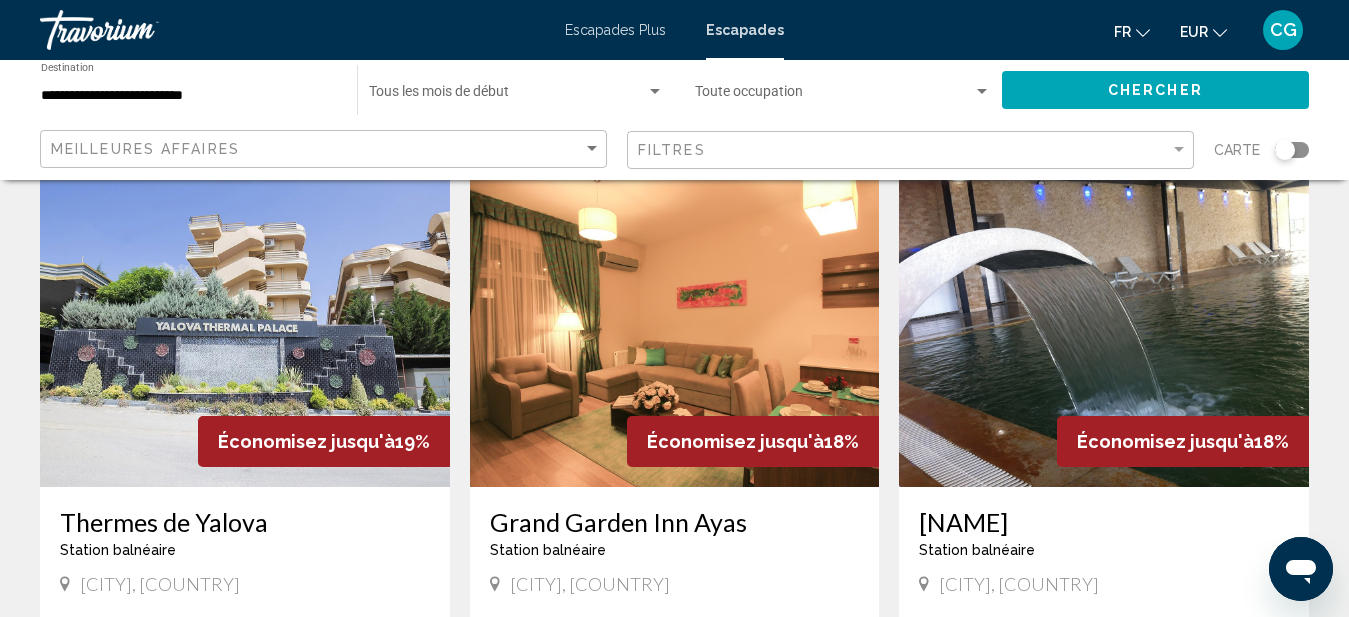 click at bounding box center (1104, 327) 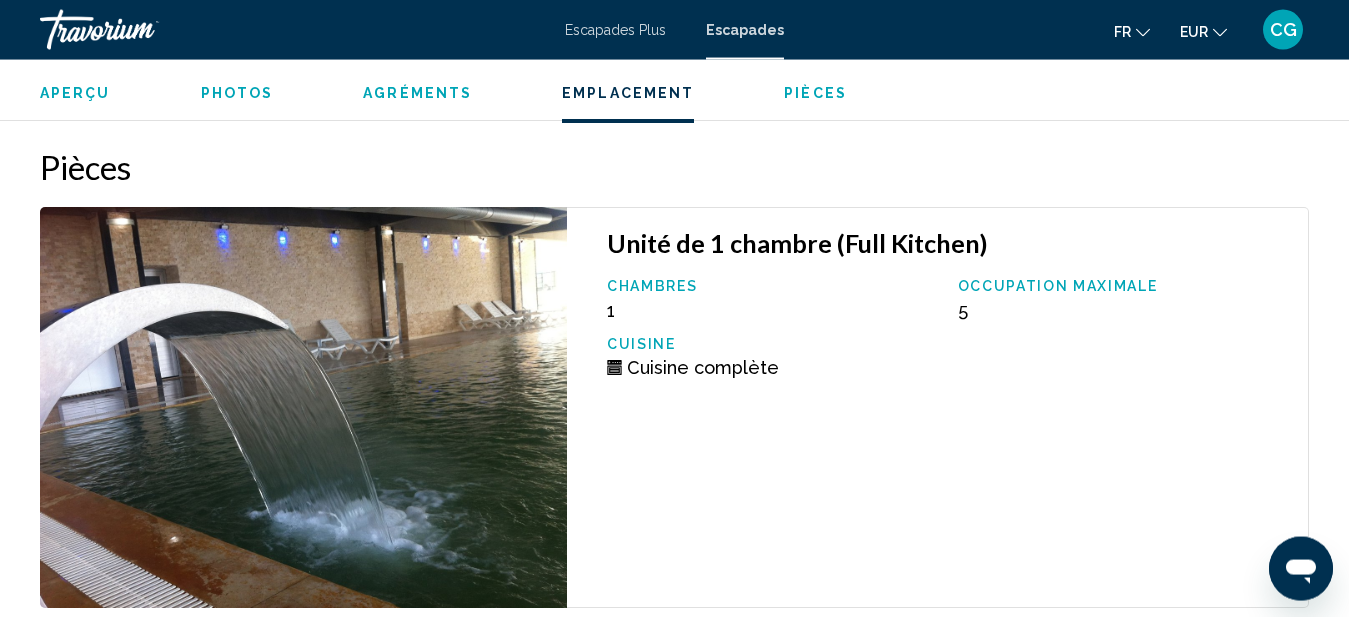 scroll, scrollTop: 3701, scrollLeft: 0, axis: vertical 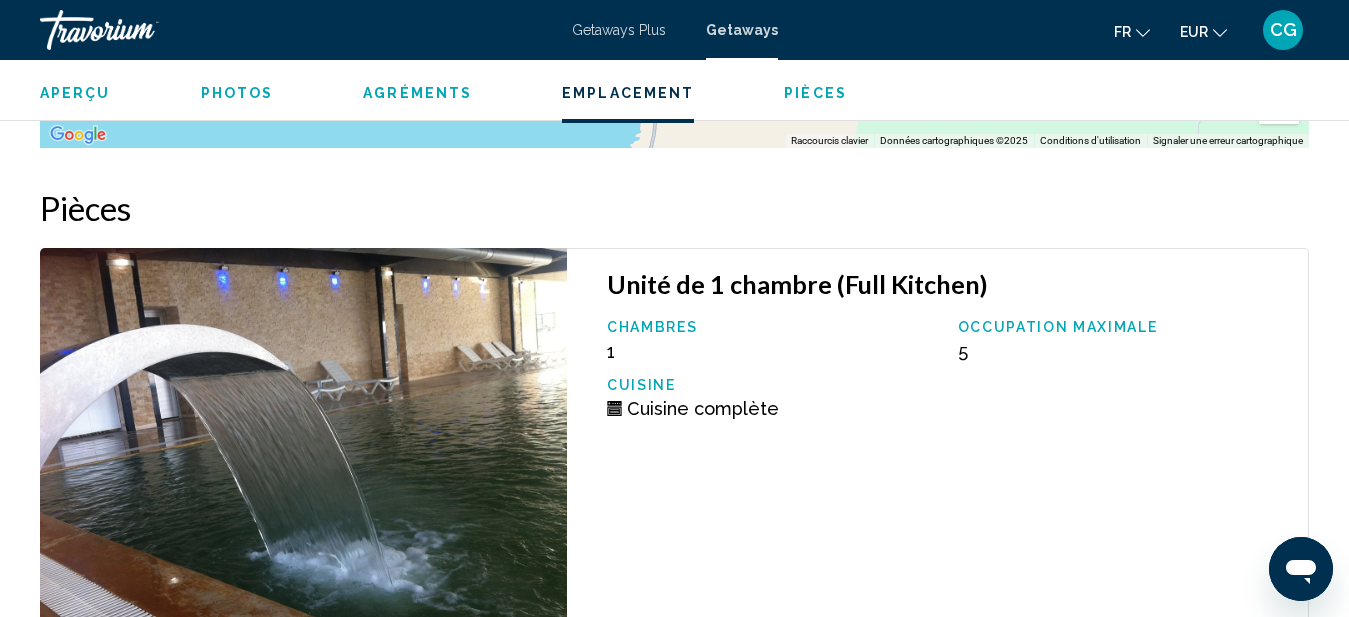 click on "Pièces" at bounding box center (674, 208) 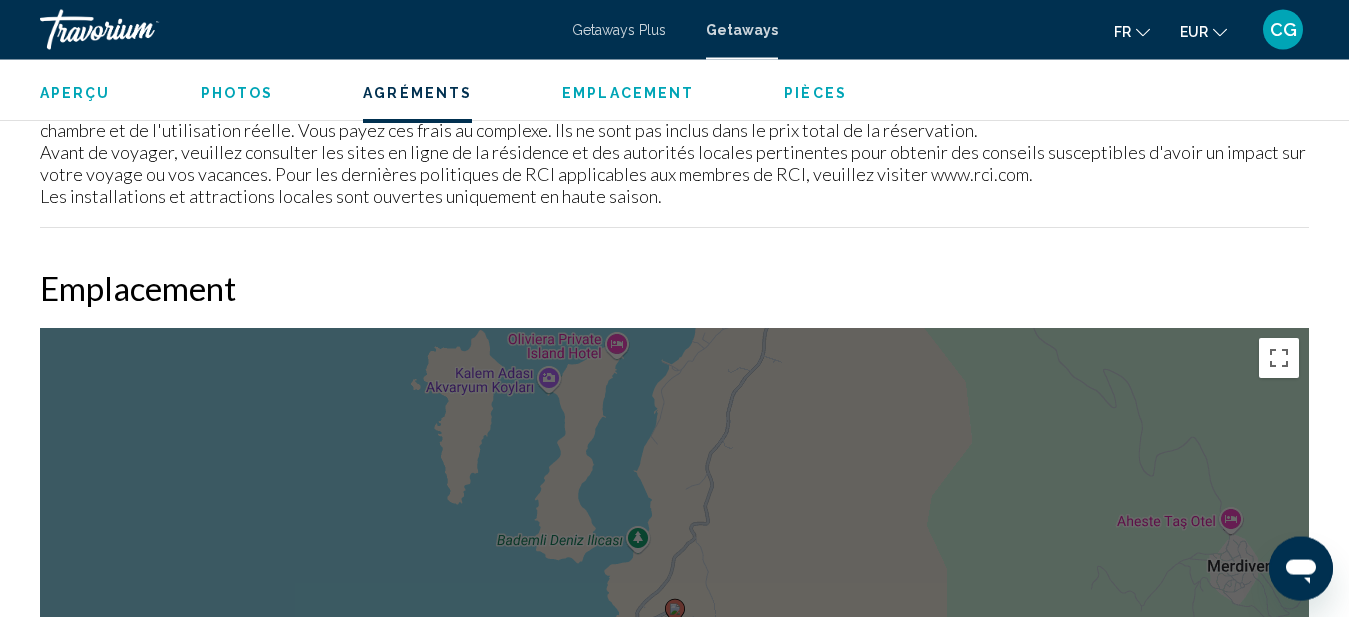 scroll, scrollTop: 2783, scrollLeft: 0, axis: vertical 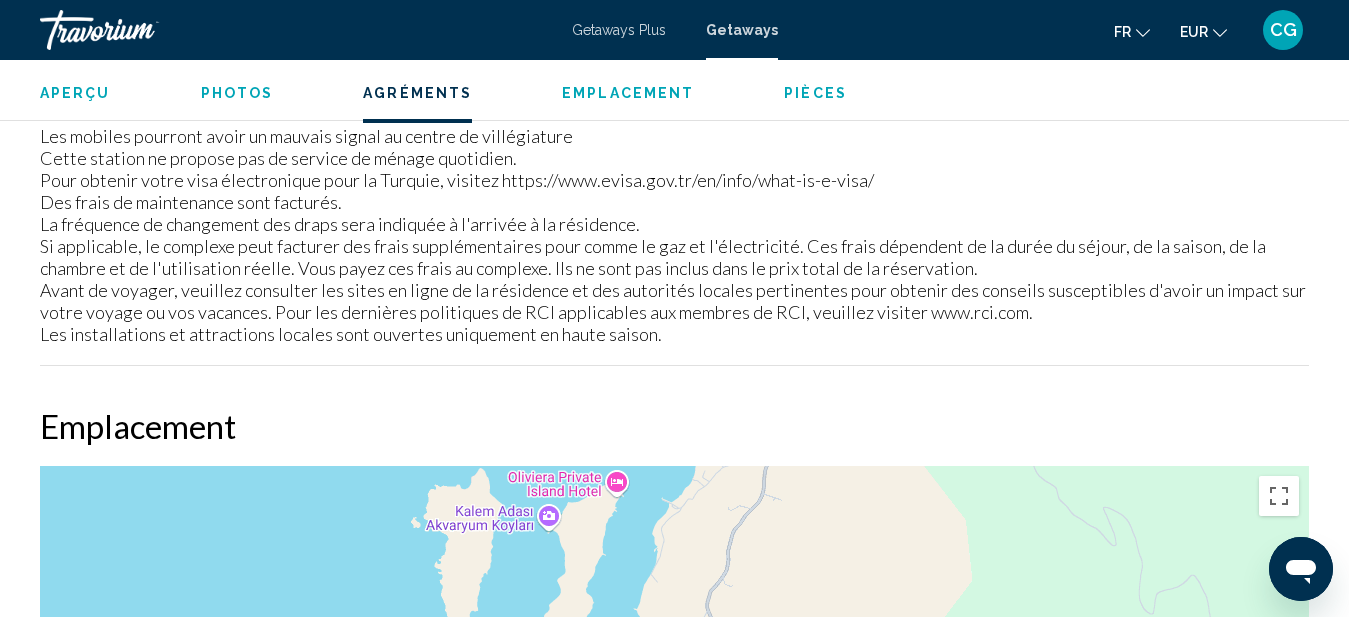 click on "Getaways Plus" at bounding box center (619, 30) 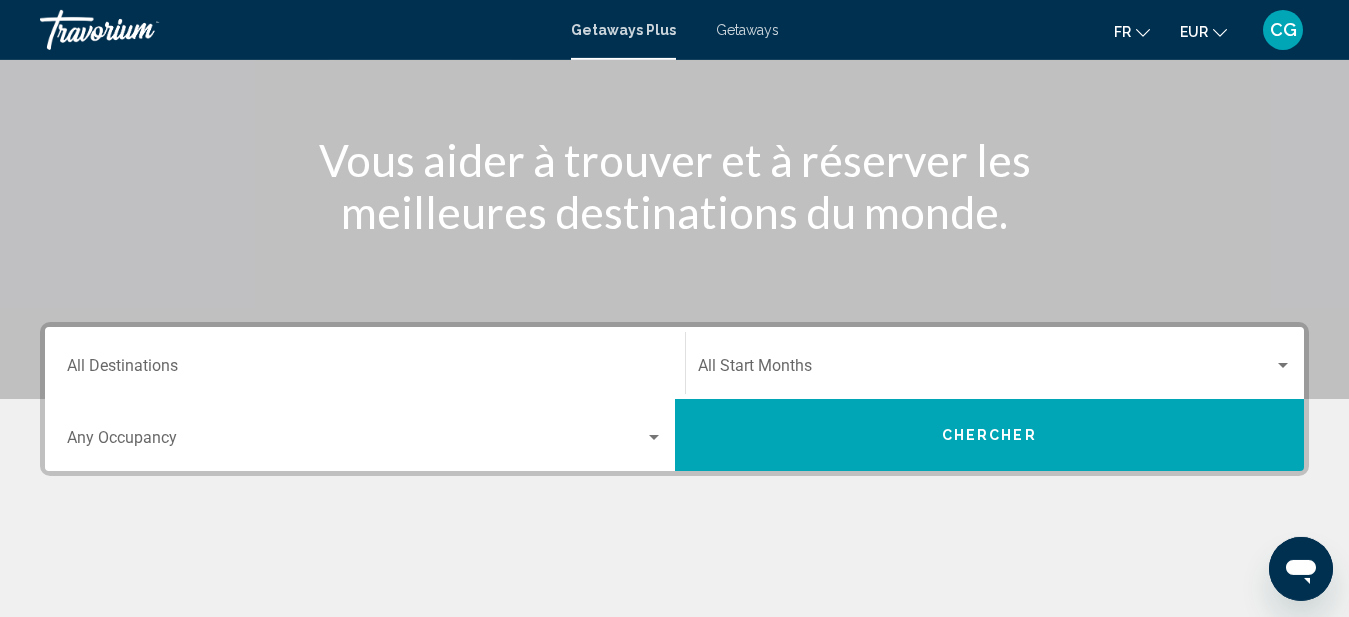 scroll, scrollTop: 199, scrollLeft: 0, axis: vertical 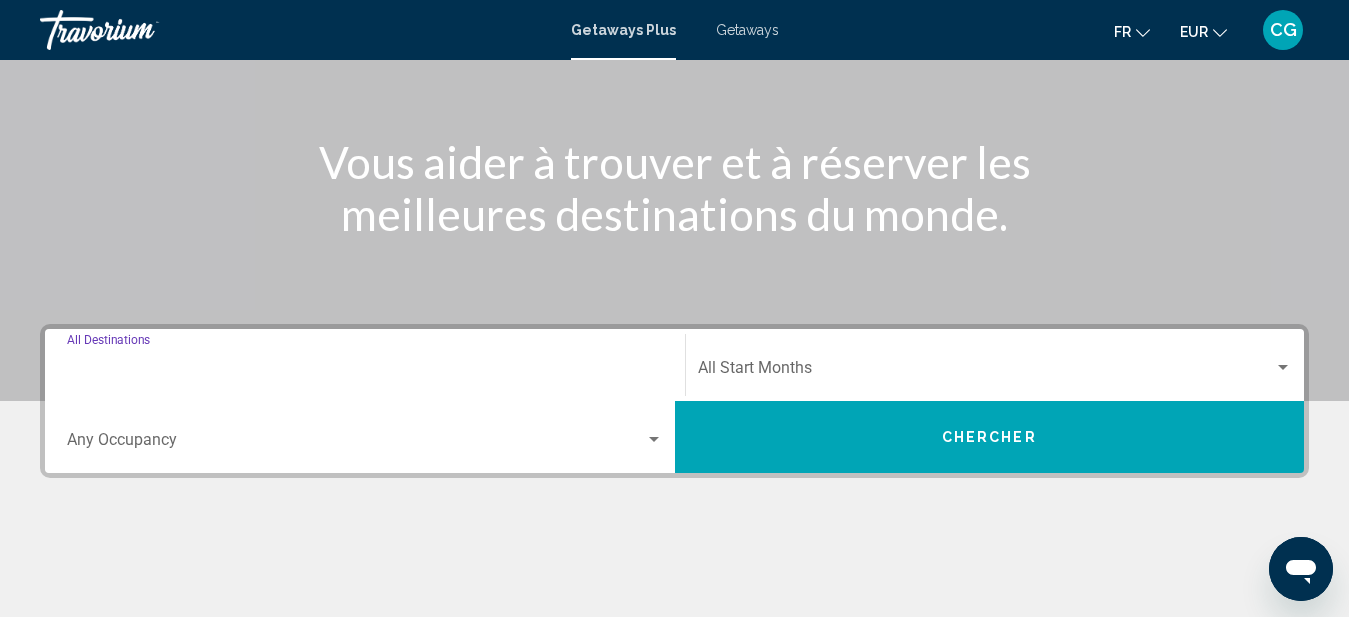 click on "Destination All Destinations" at bounding box center [365, 372] 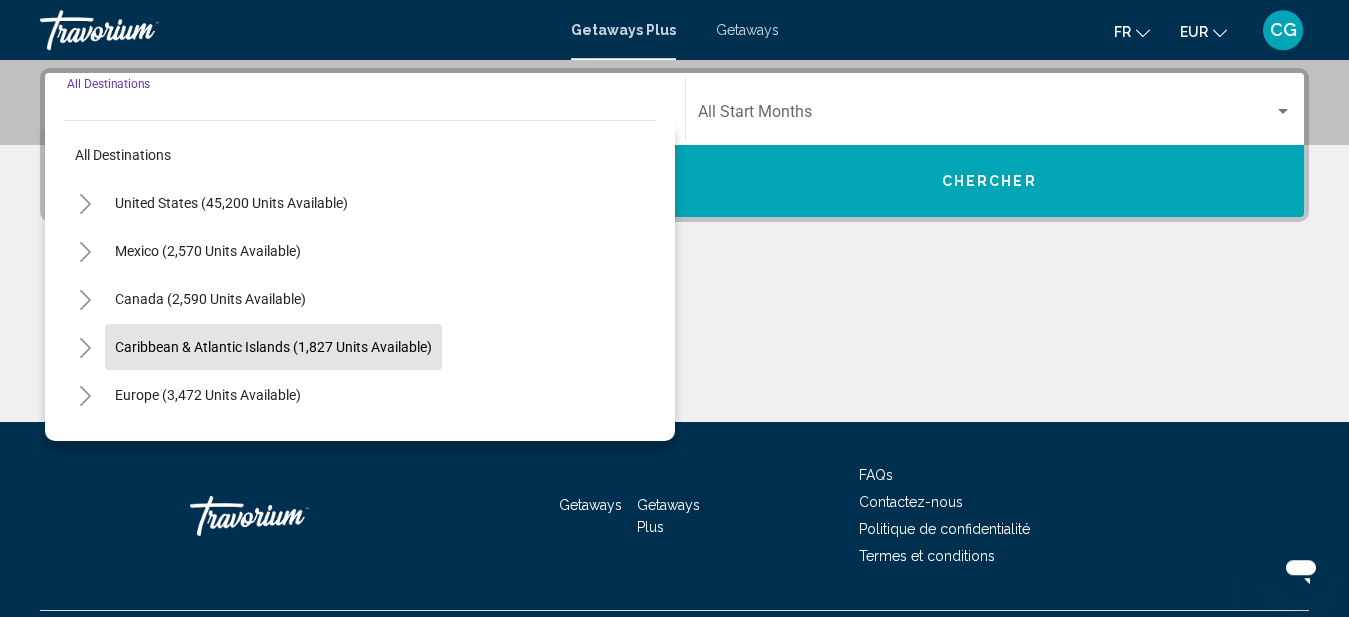 scroll, scrollTop: 458, scrollLeft: 0, axis: vertical 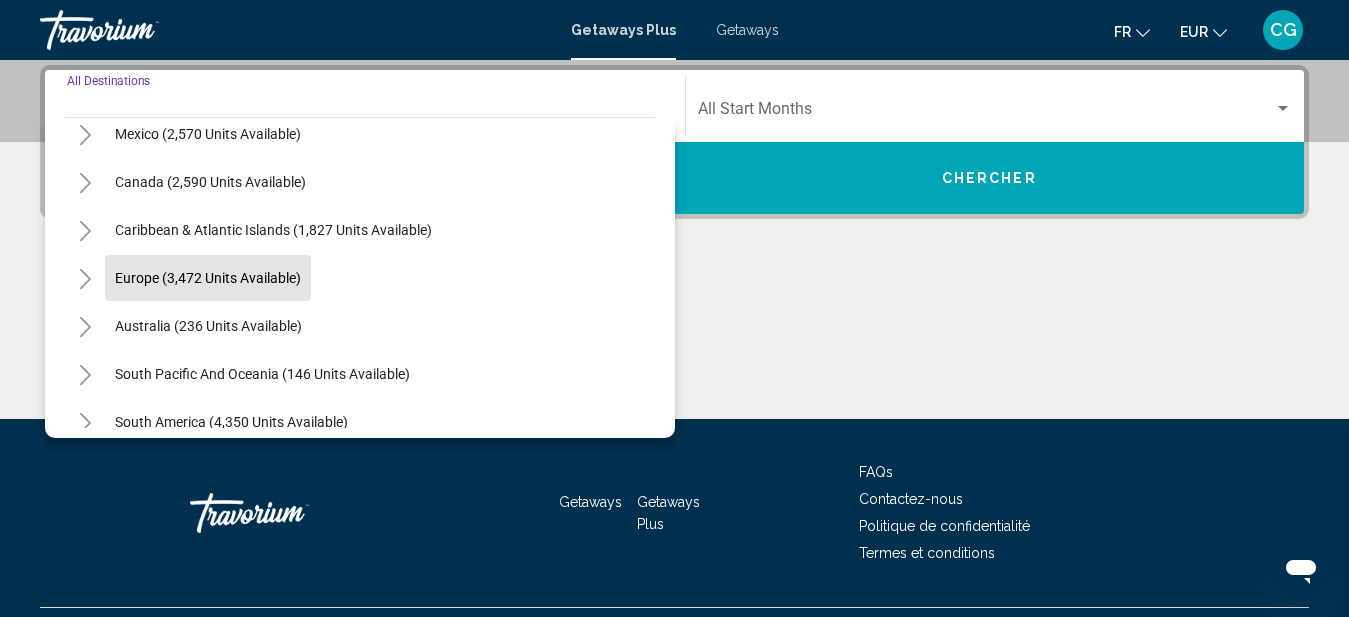 click on "Europe (3,472 units available)" at bounding box center [208, 326] 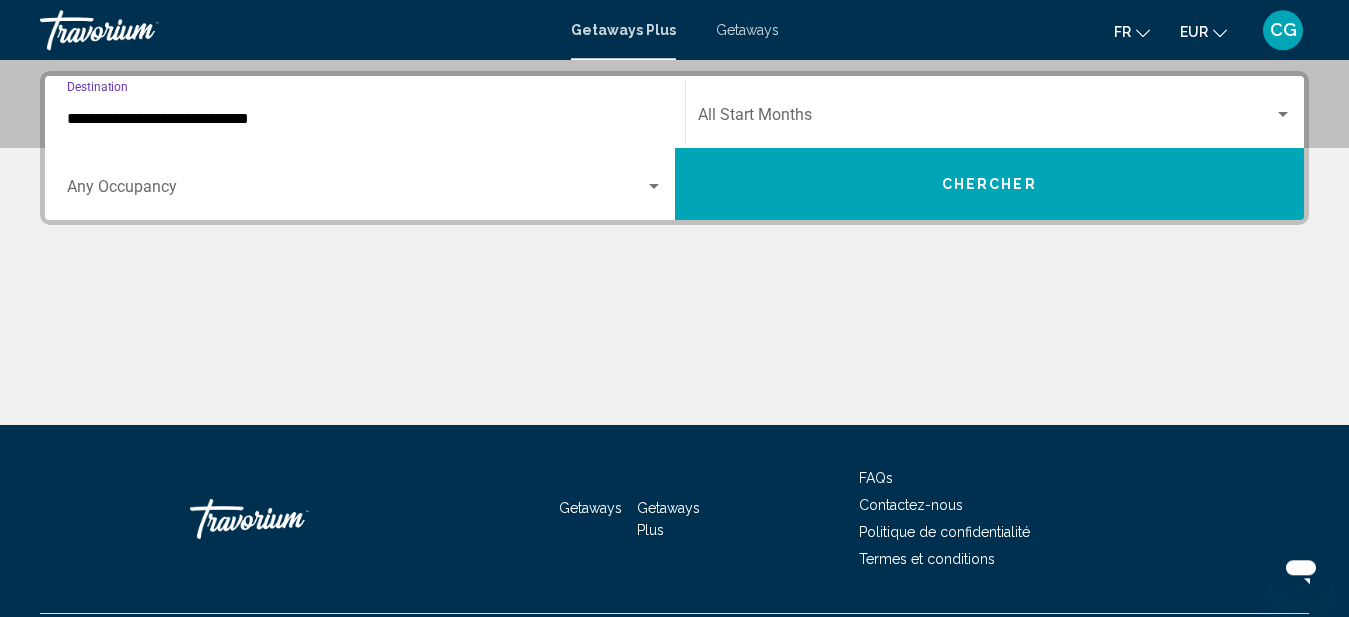 scroll, scrollTop: 403, scrollLeft: 0, axis: vertical 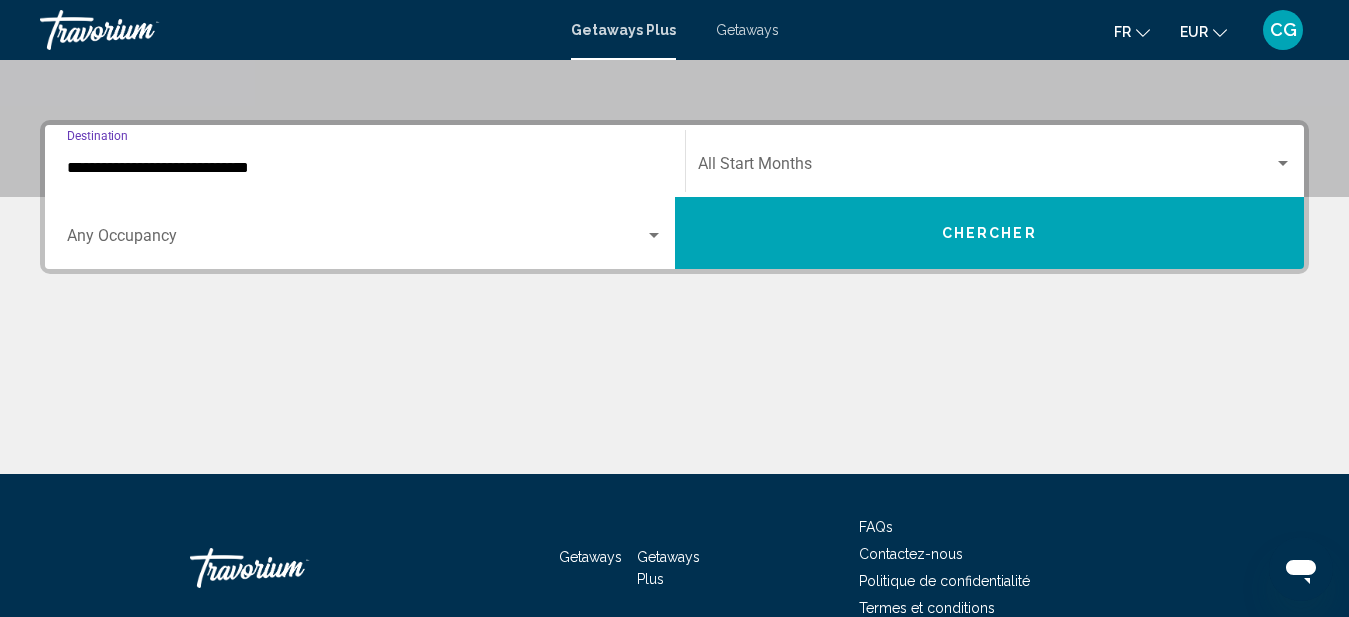 click on "**********" at bounding box center (365, 168) 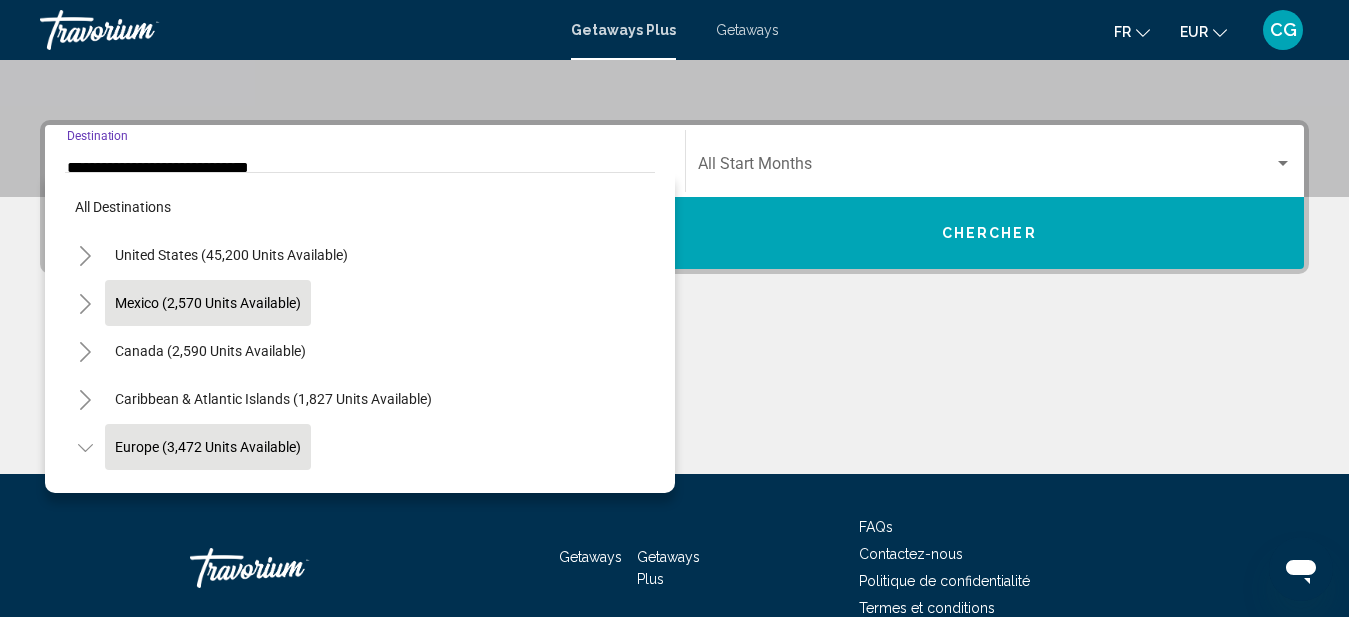 scroll, scrollTop: 423, scrollLeft: 0, axis: vertical 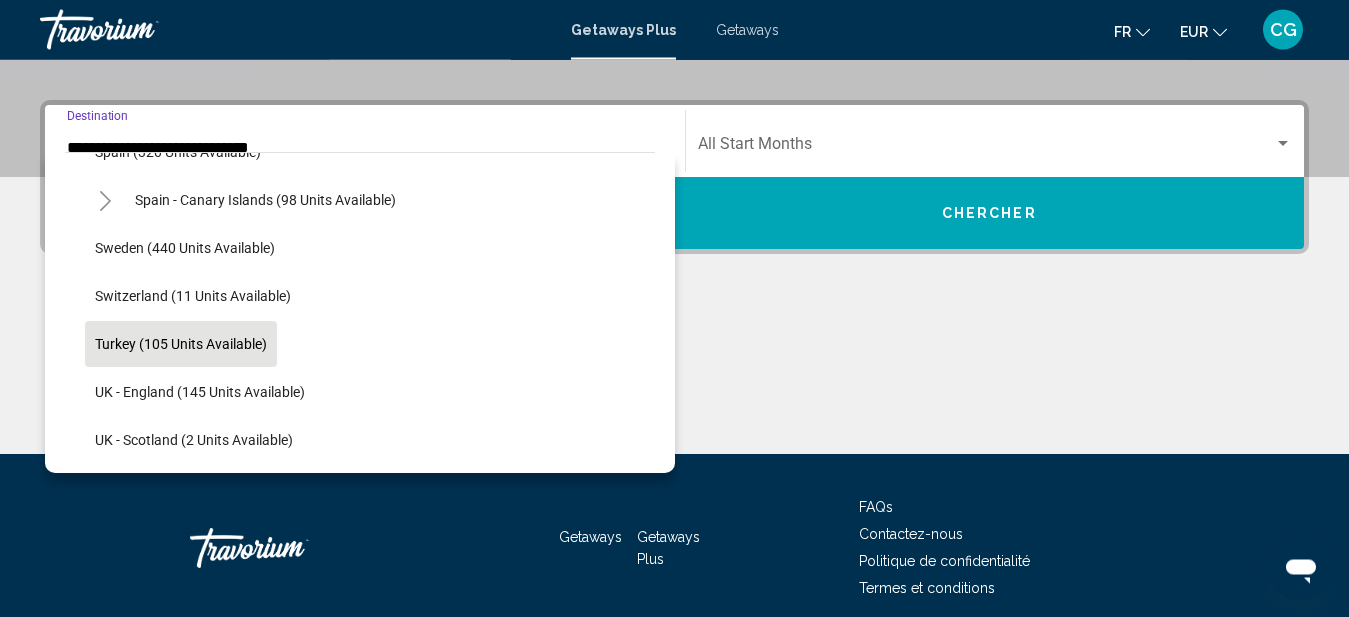 click on "Turkey (105 units available)" 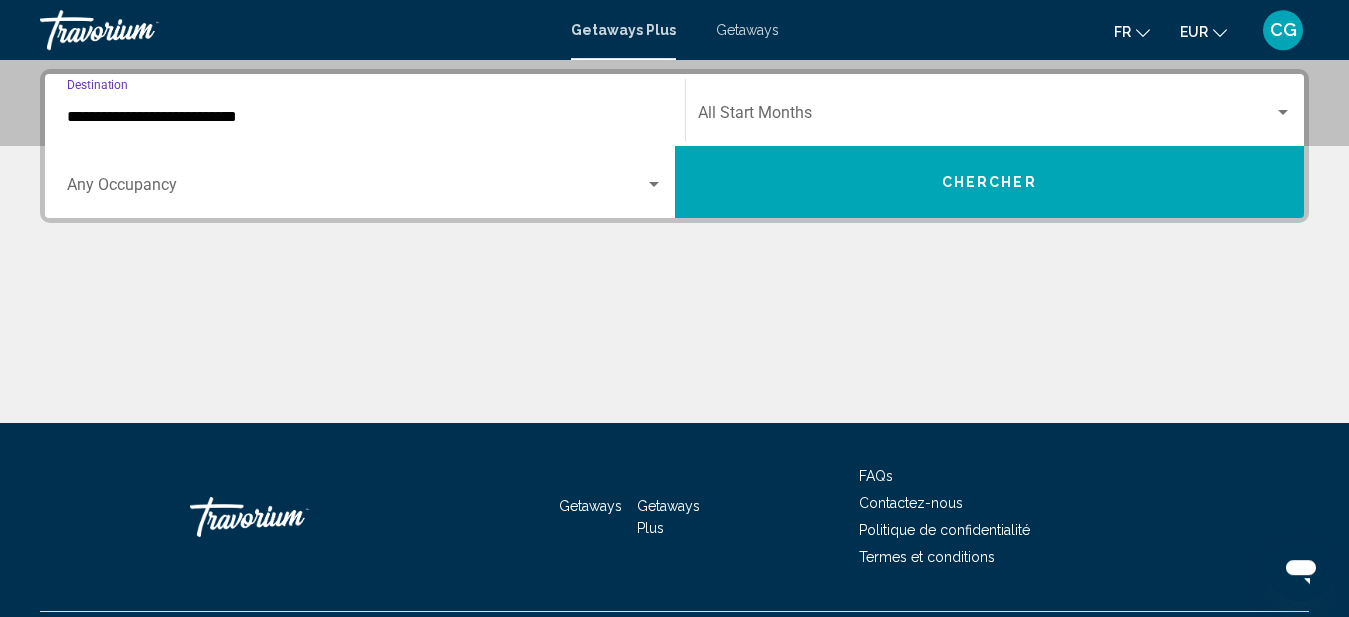 scroll, scrollTop: 458, scrollLeft: 0, axis: vertical 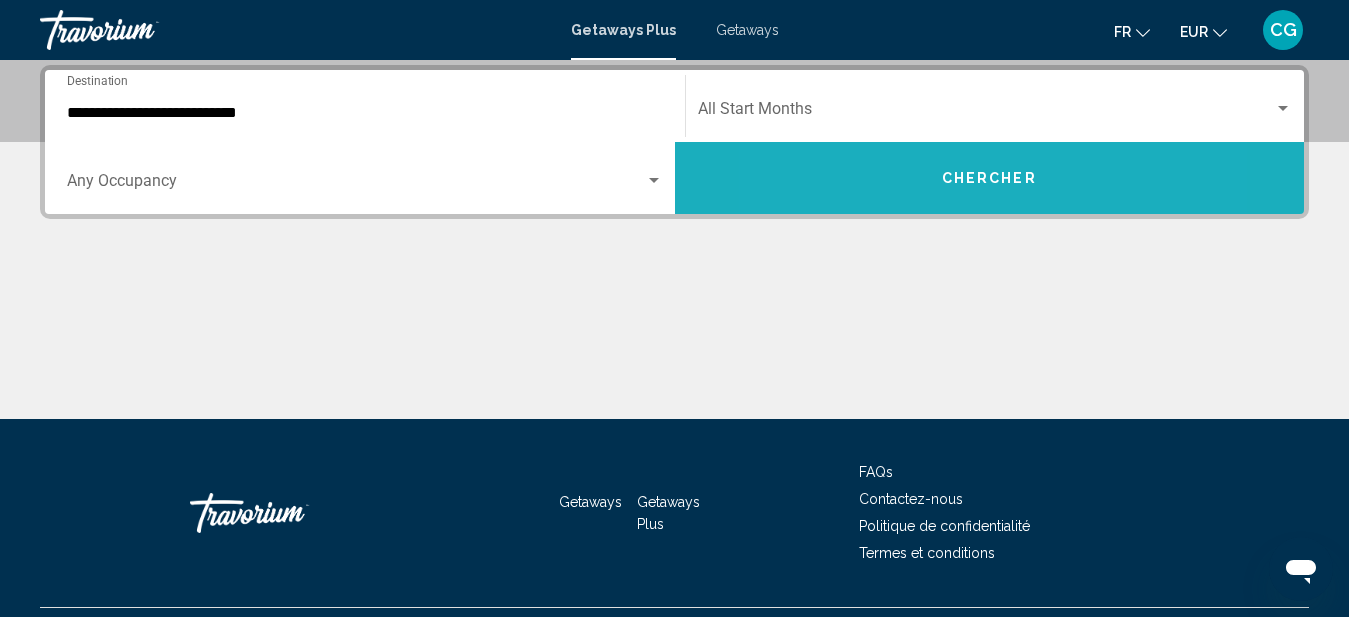 click on "Chercher" at bounding box center [990, 178] 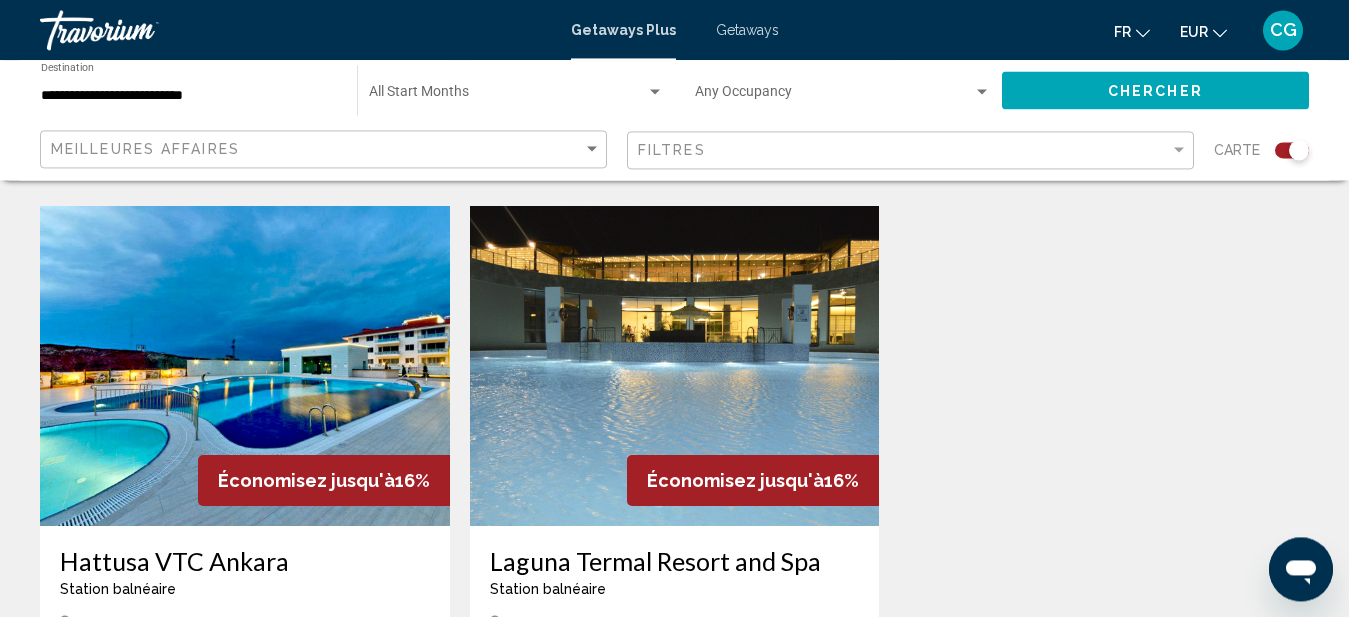 scroll, scrollTop: 2040, scrollLeft: 0, axis: vertical 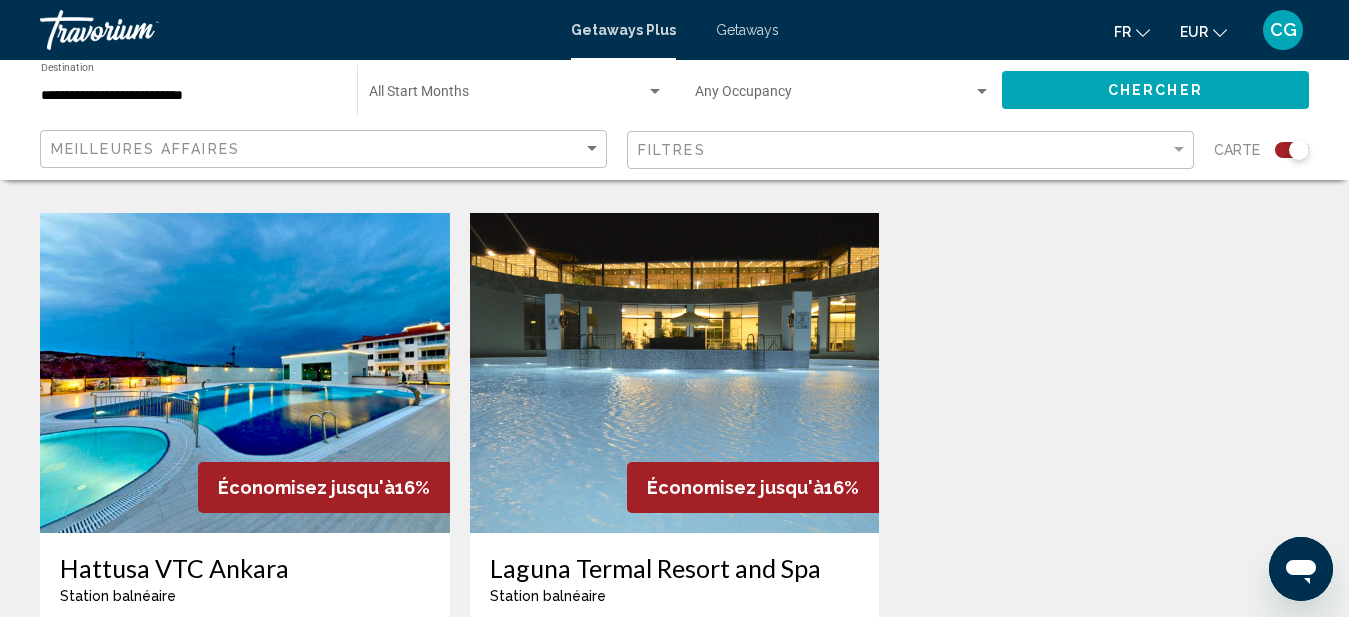 click at bounding box center [245, 373] 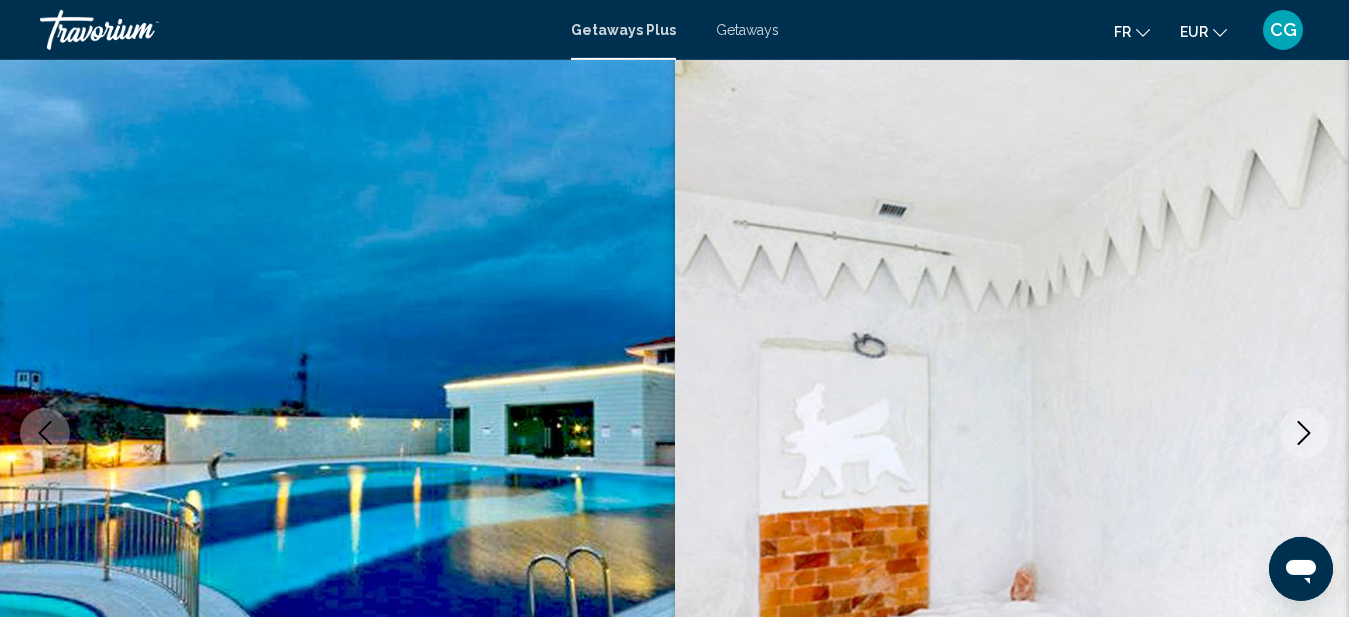 scroll, scrollTop: 0, scrollLeft: 0, axis: both 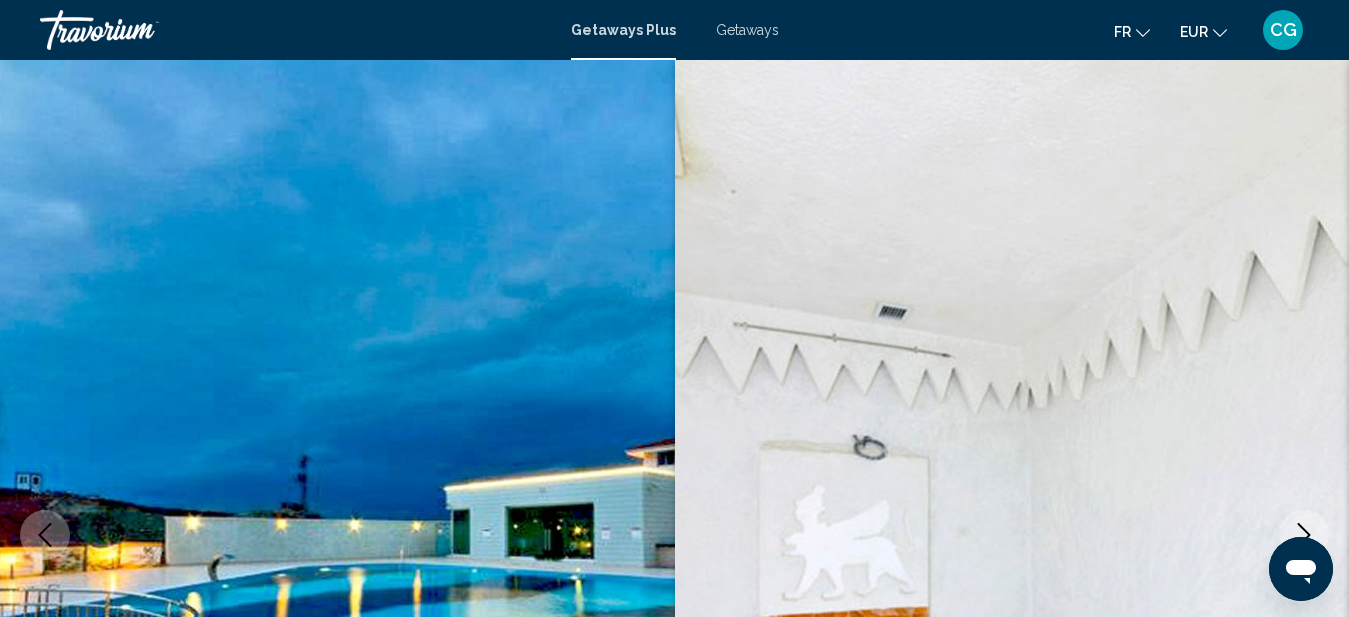 click on "Getaways" at bounding box center [747, 30] 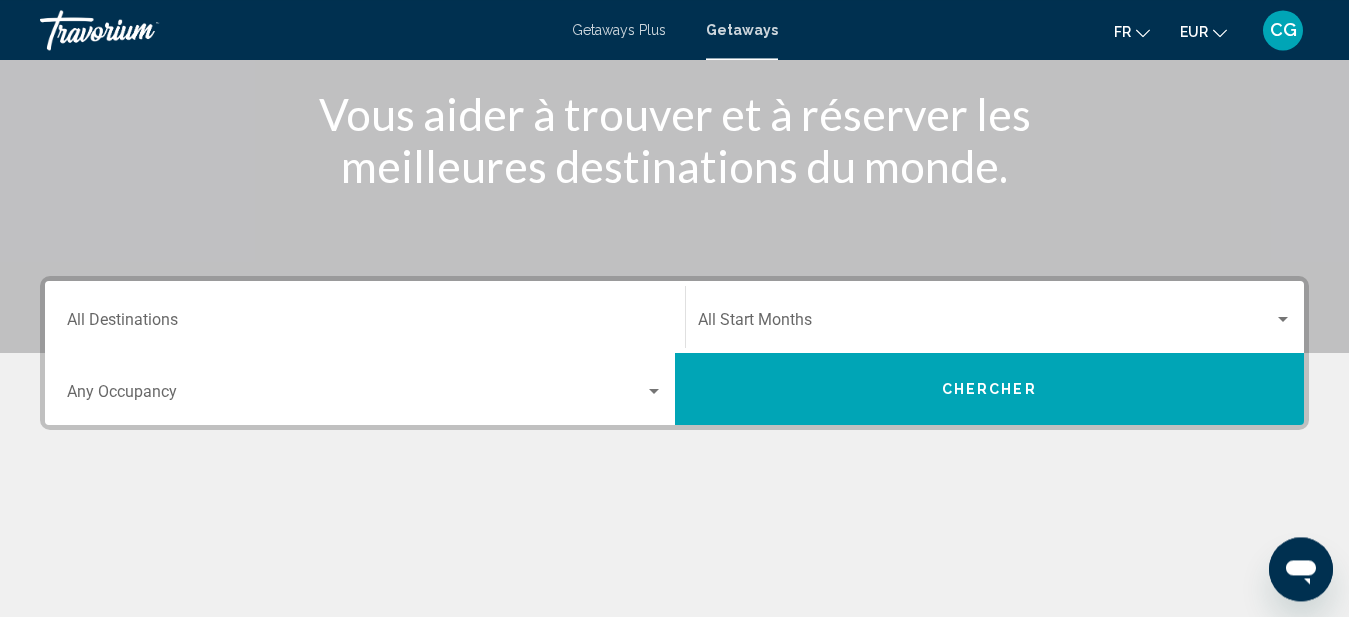 scroll, scrollTop: 199, scrollLeft: 0, axis: vertical 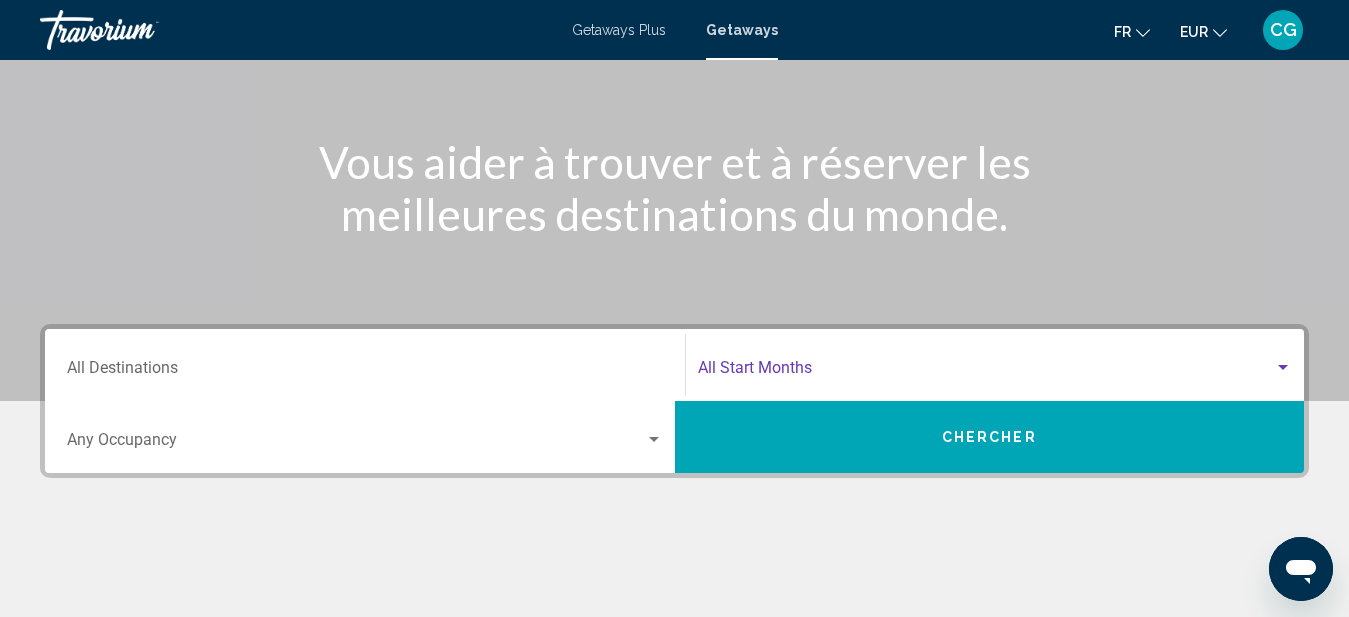 click at bounding box center [986, 372] 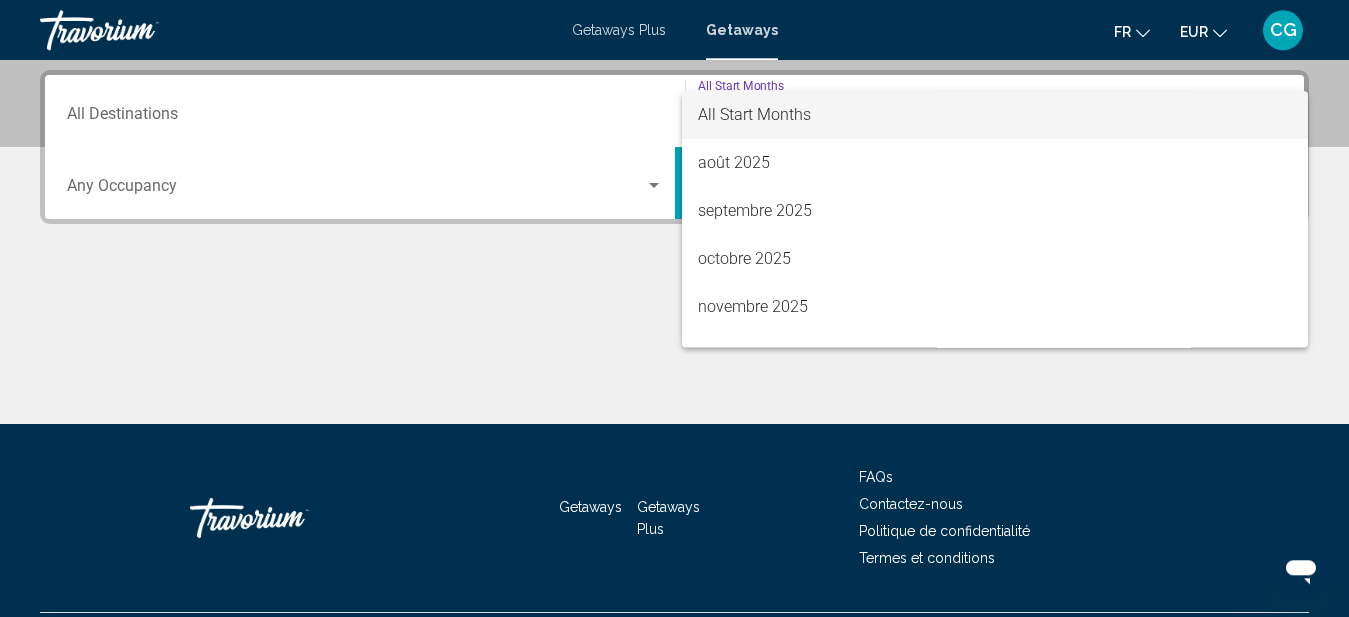 scroll, scrollTop: 458, scrollLeft: 0, axis: vertical 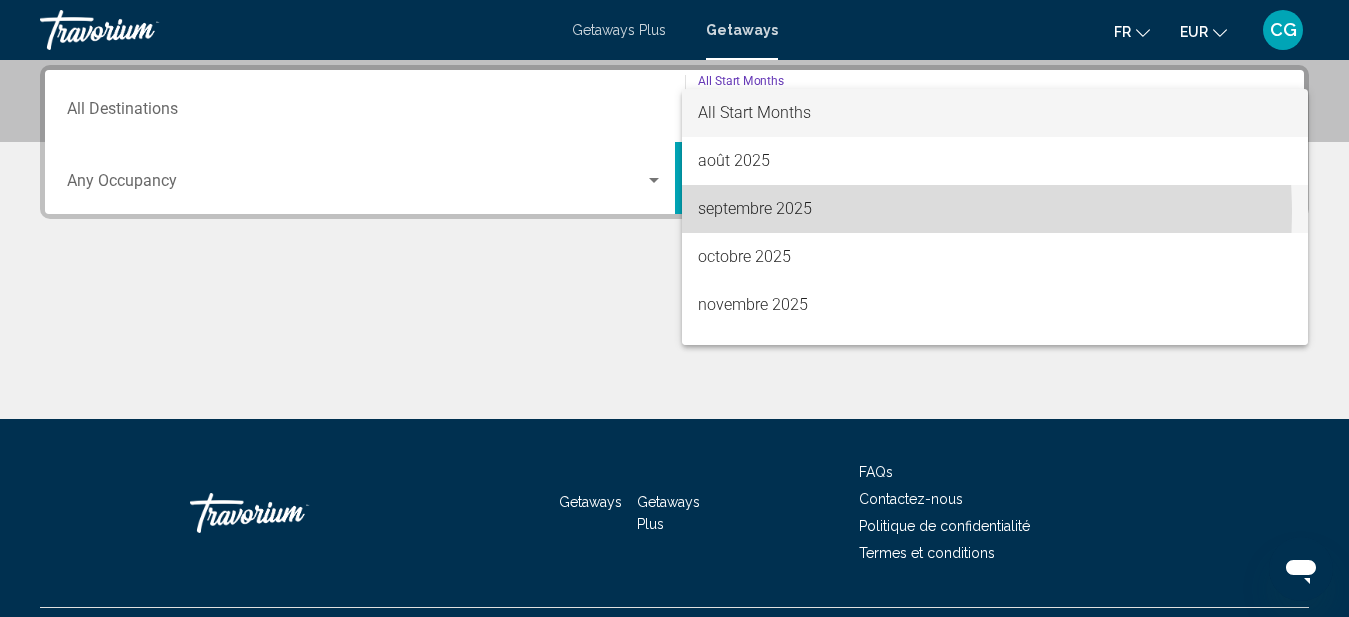 click on "septembre 2025" at bounding box center (995, 209) 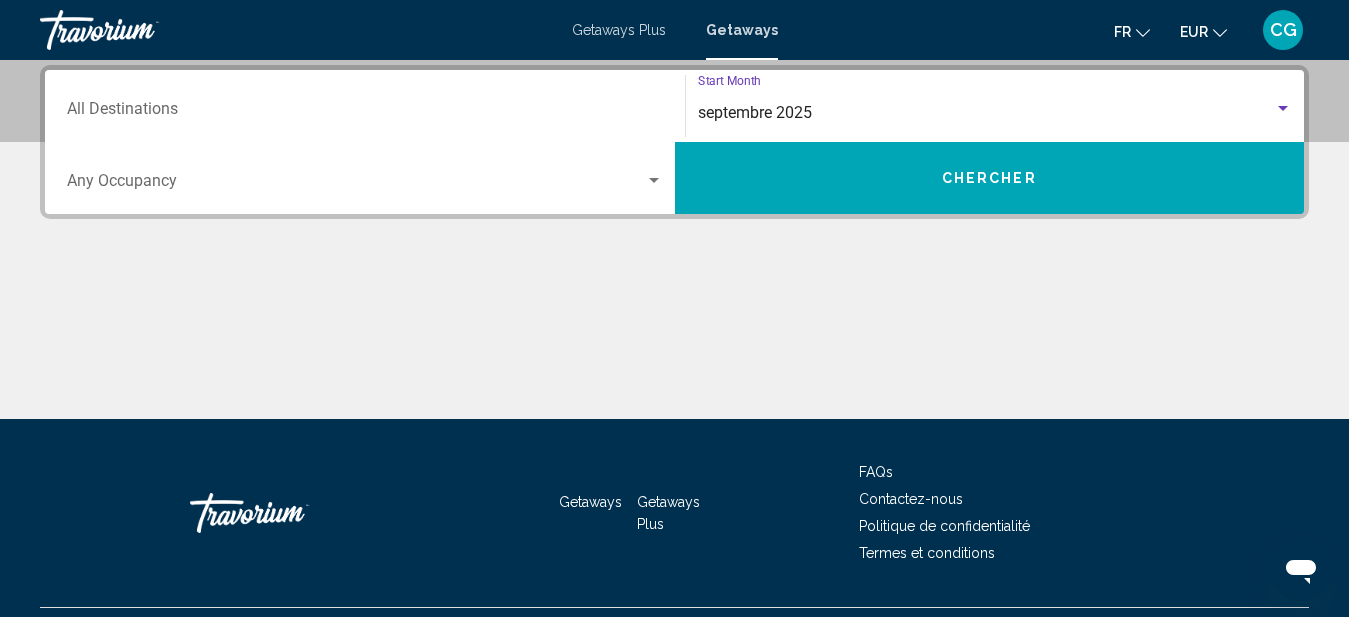 drag, startPoint x: 839, startPoint y: 169, endPoint x: 841, endPoint y: 181, distance: 12.165525 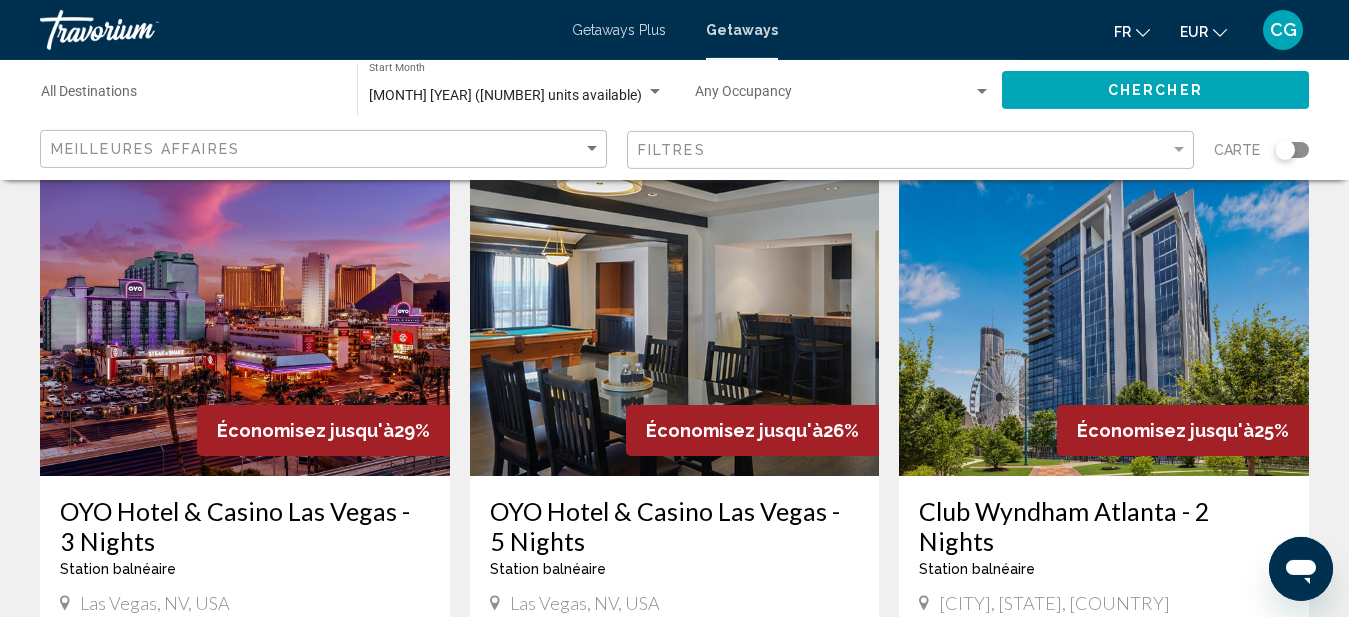scroll, scrollTop: 0, scrollLeft: 0, axis: both 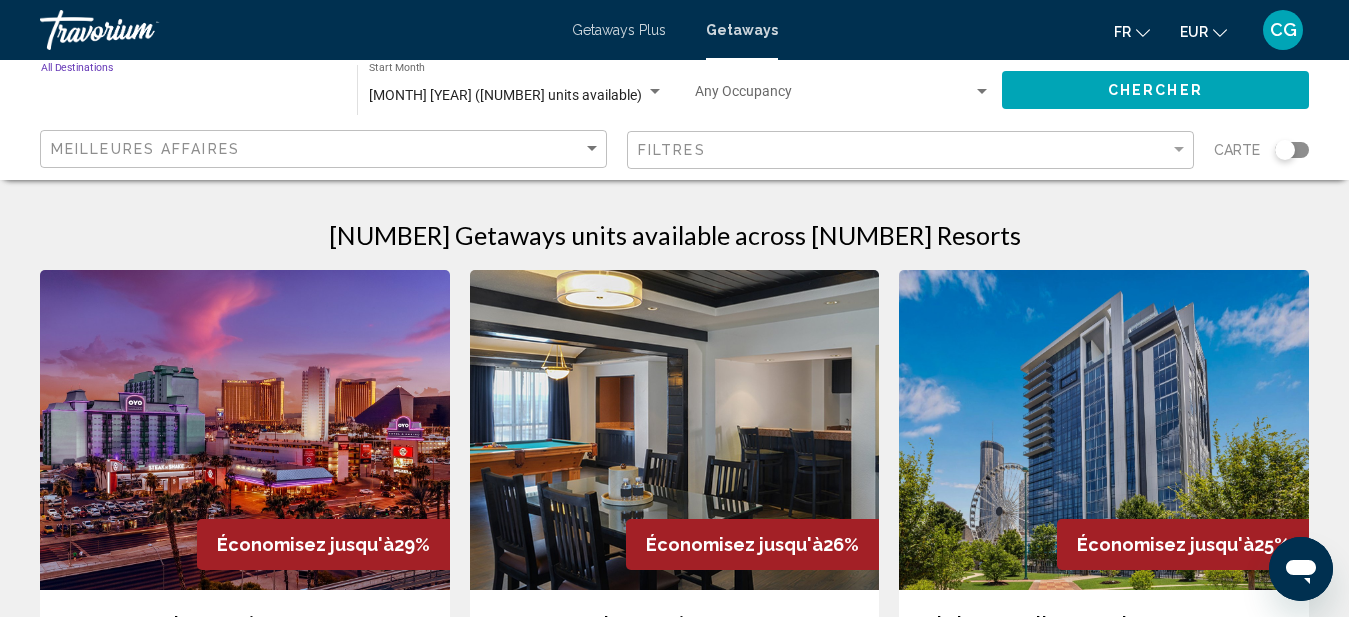 click on "Destination All Destinations" at bounding box center (189, 96) 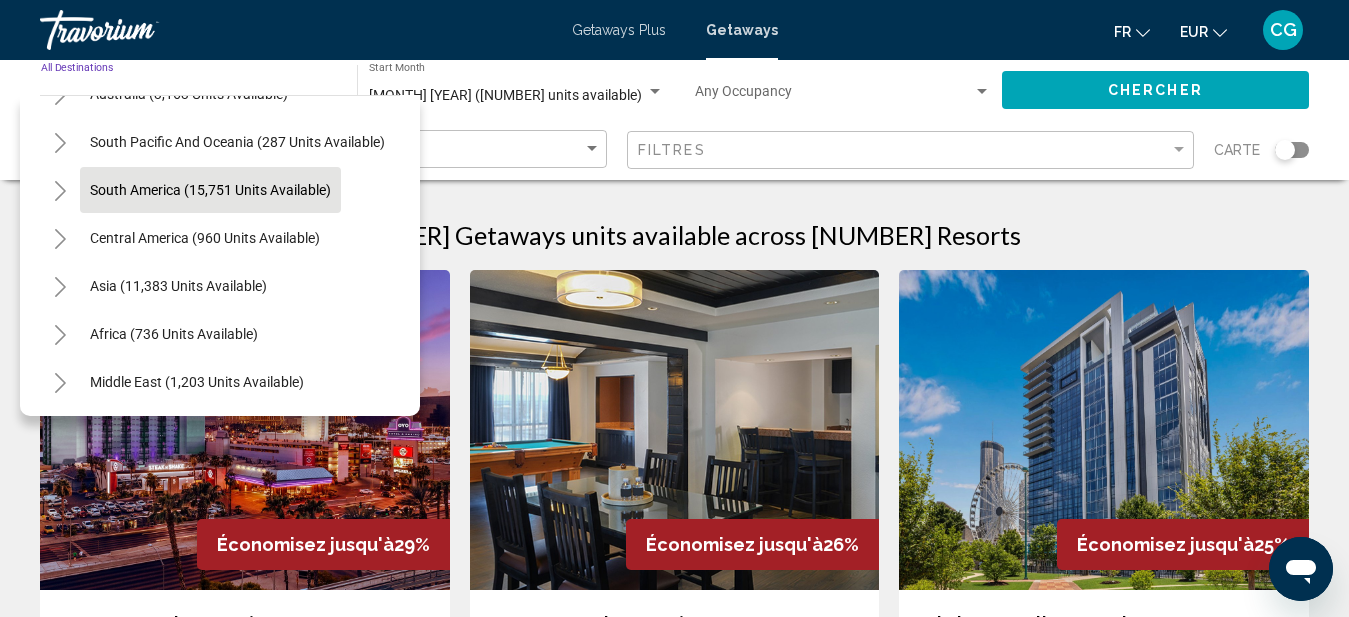 scroll, scrollTop: 341, scrollLeft: 0, axis: vertical 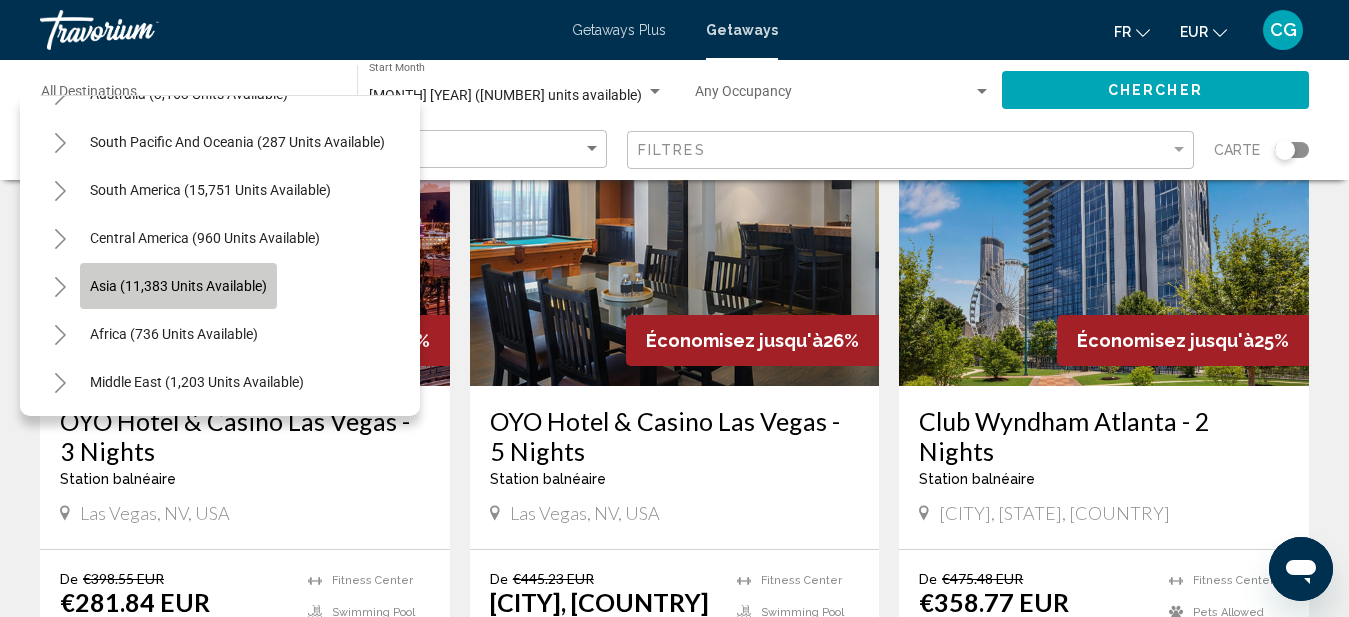 click on "Asia (11,383 units available)" 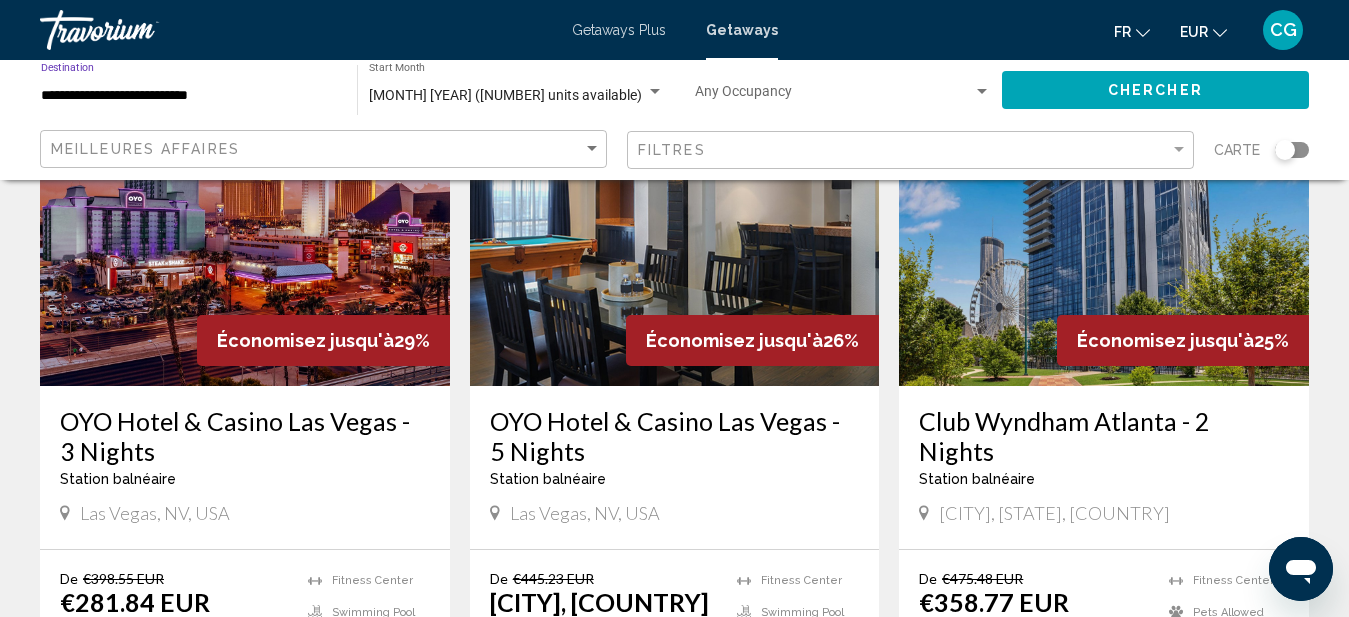 click on "**********" at bounding box center [189, 96] 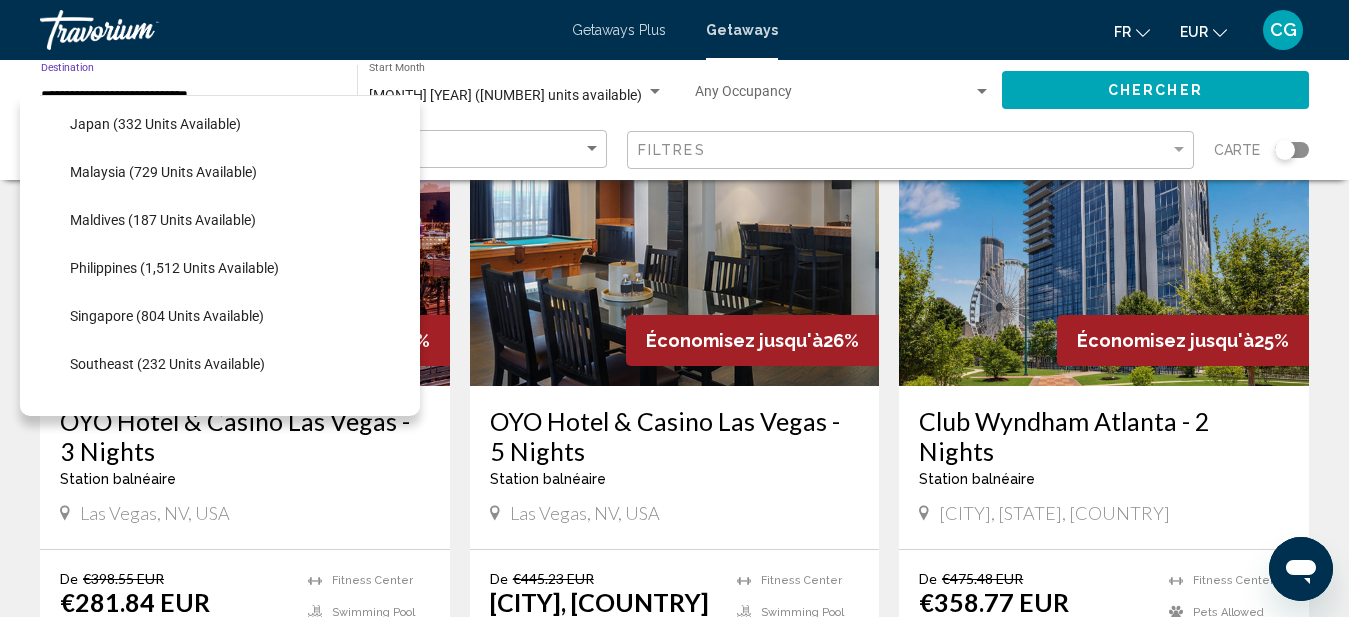 scroll, scrollTop: 944, scrollLeft: 0, axis: vertical 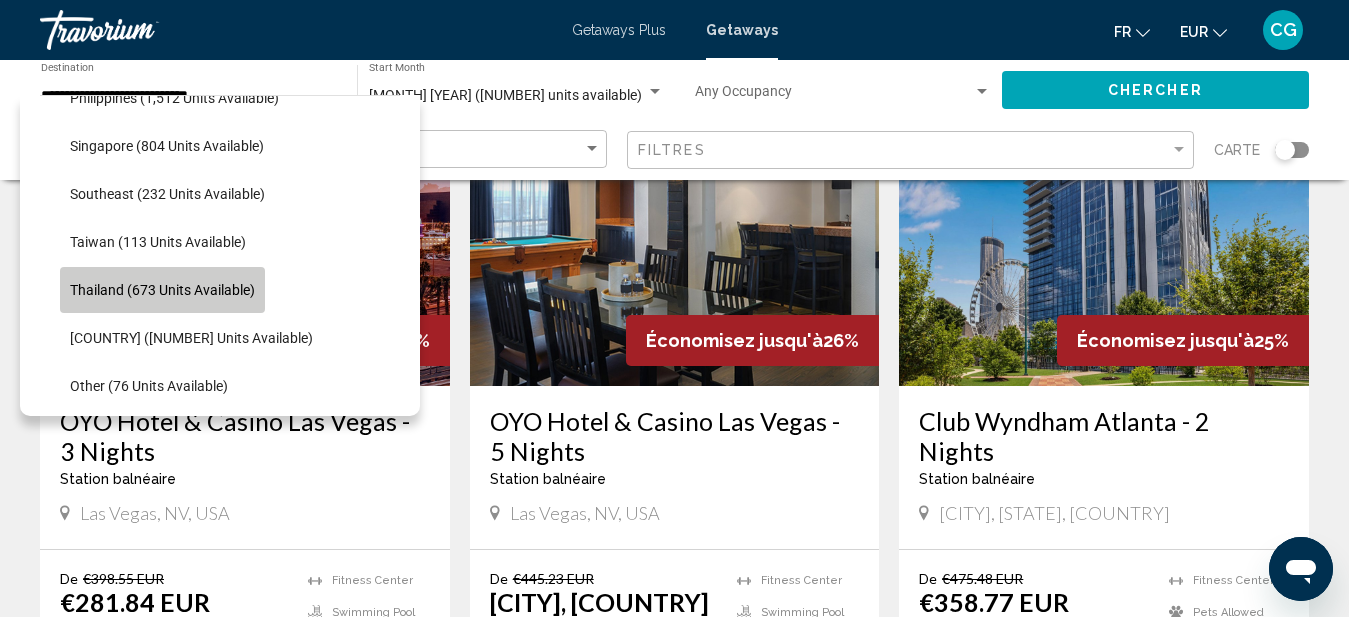 click on "Thailand (673 units available)" 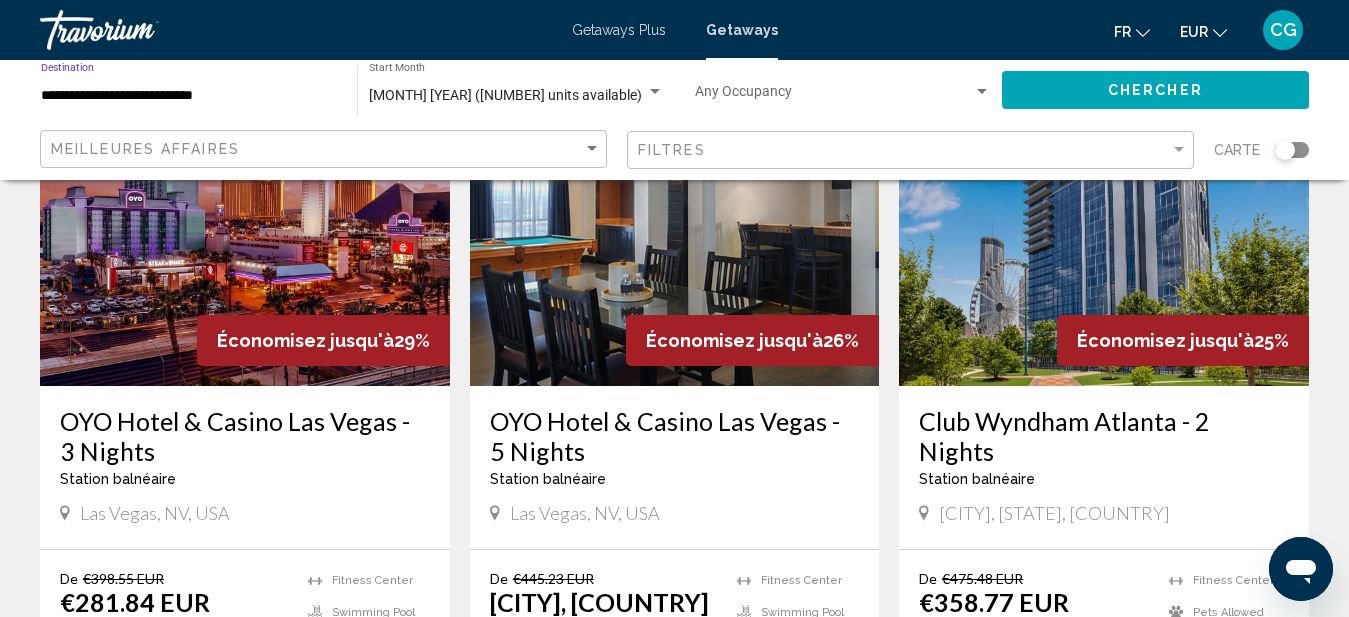 click on "Chercher" 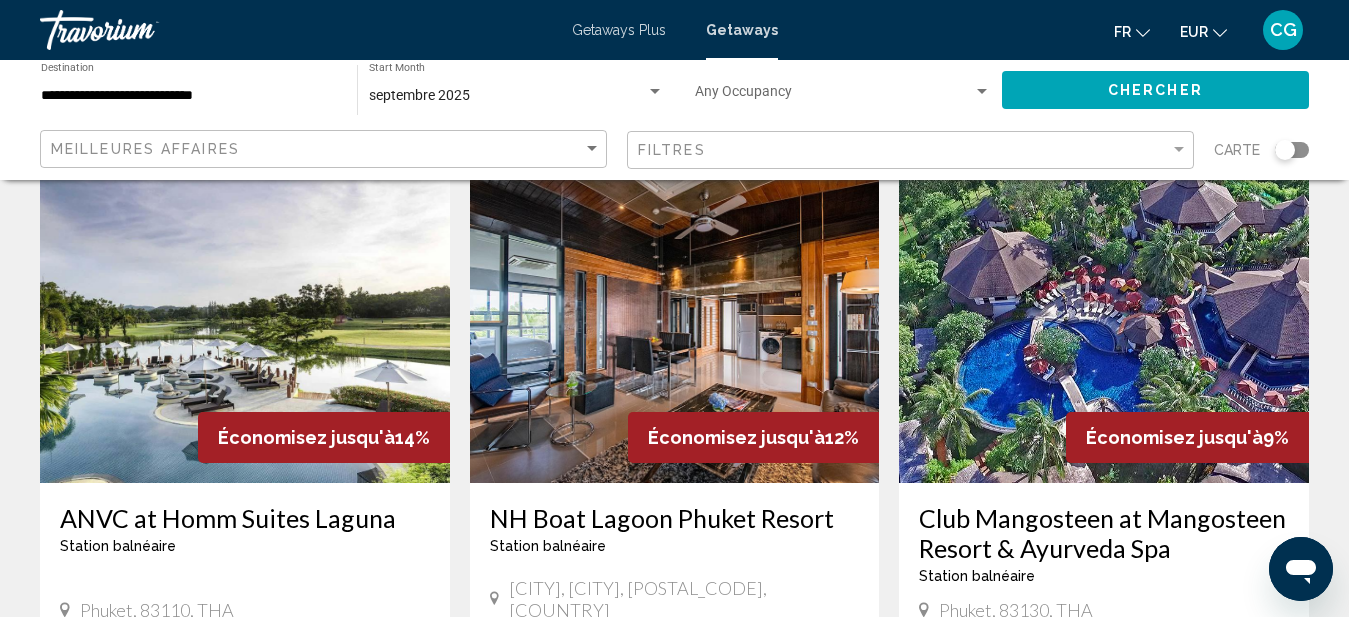 scroll, scrollTop: 1632, scrollLeft: 0, axis: vertical 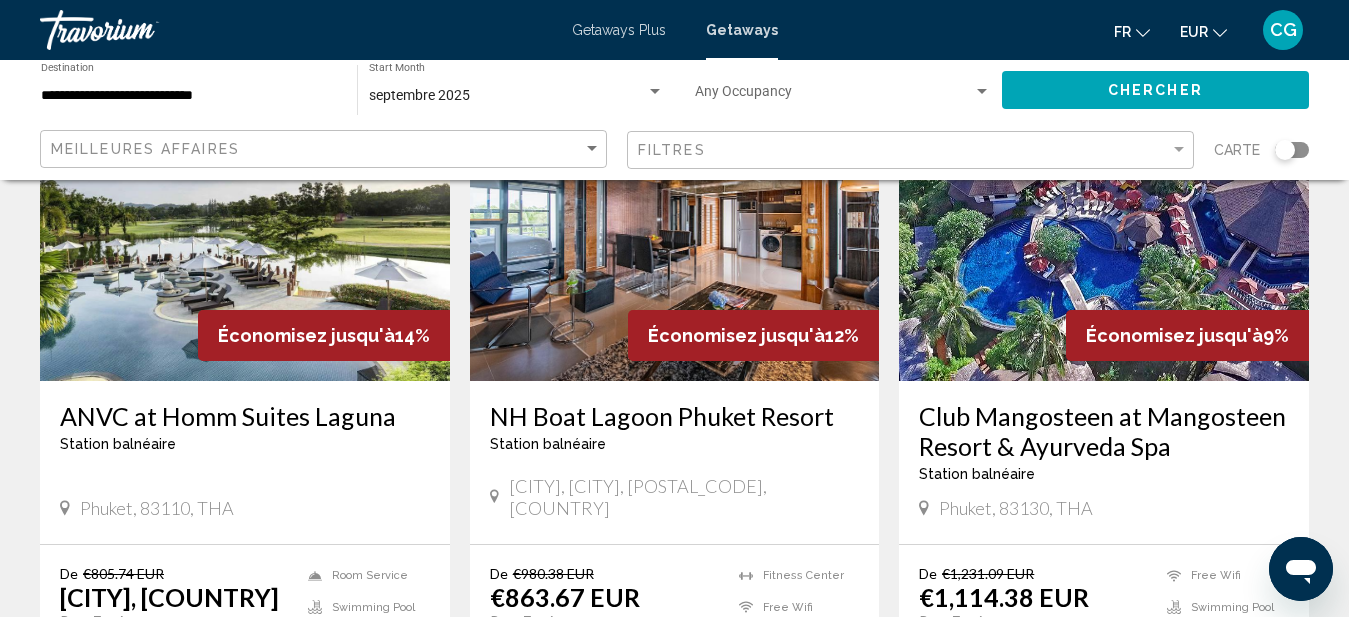 click at bounding box center (245, 221) 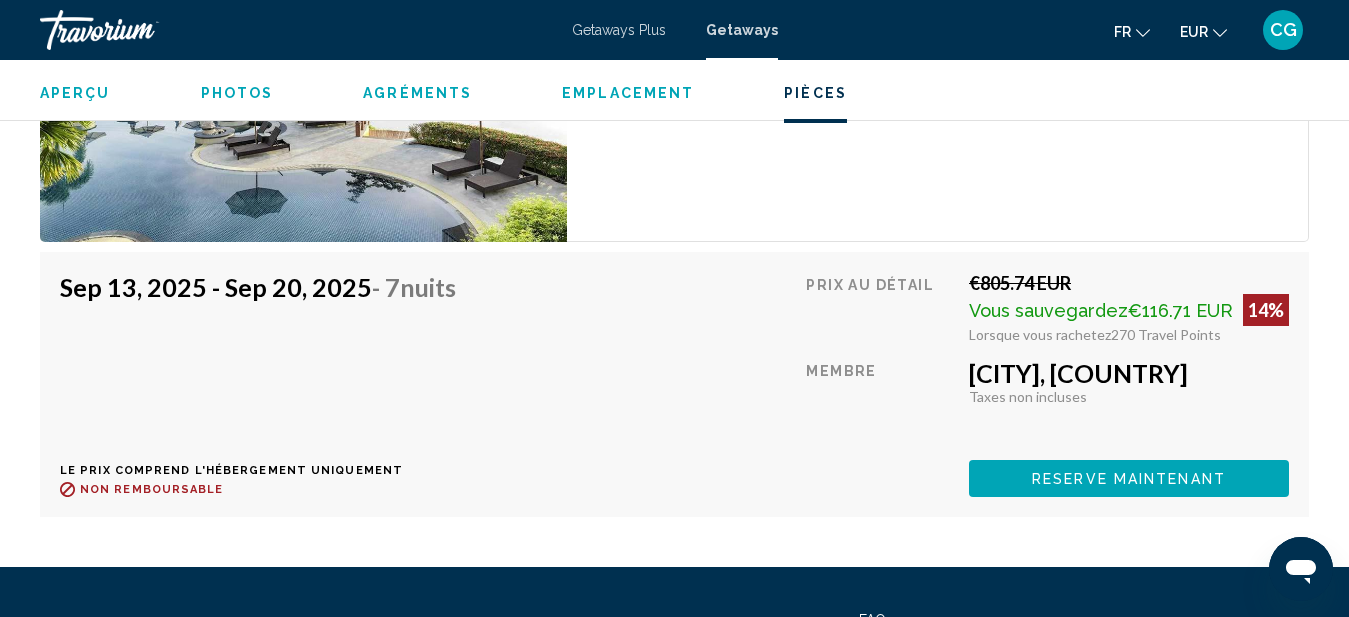 scroll, scrollTop: 4443, scrollLeft: 0, axis: vertical 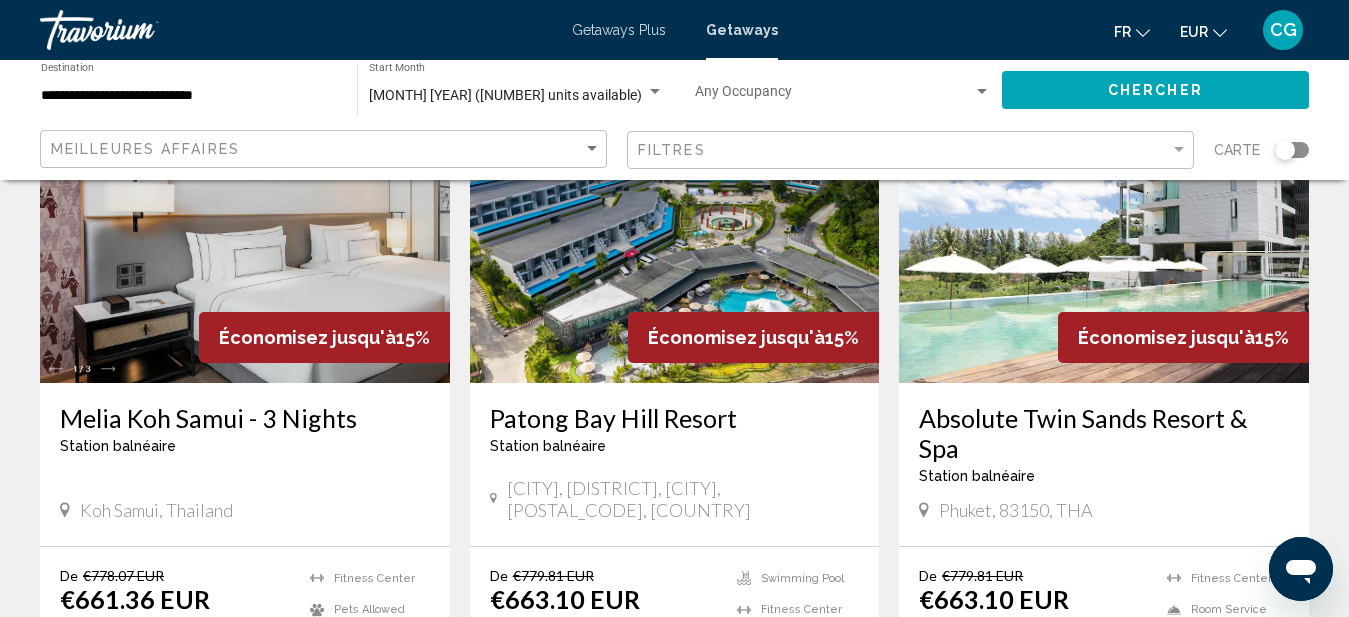 click at bounding box center (1104, 223) 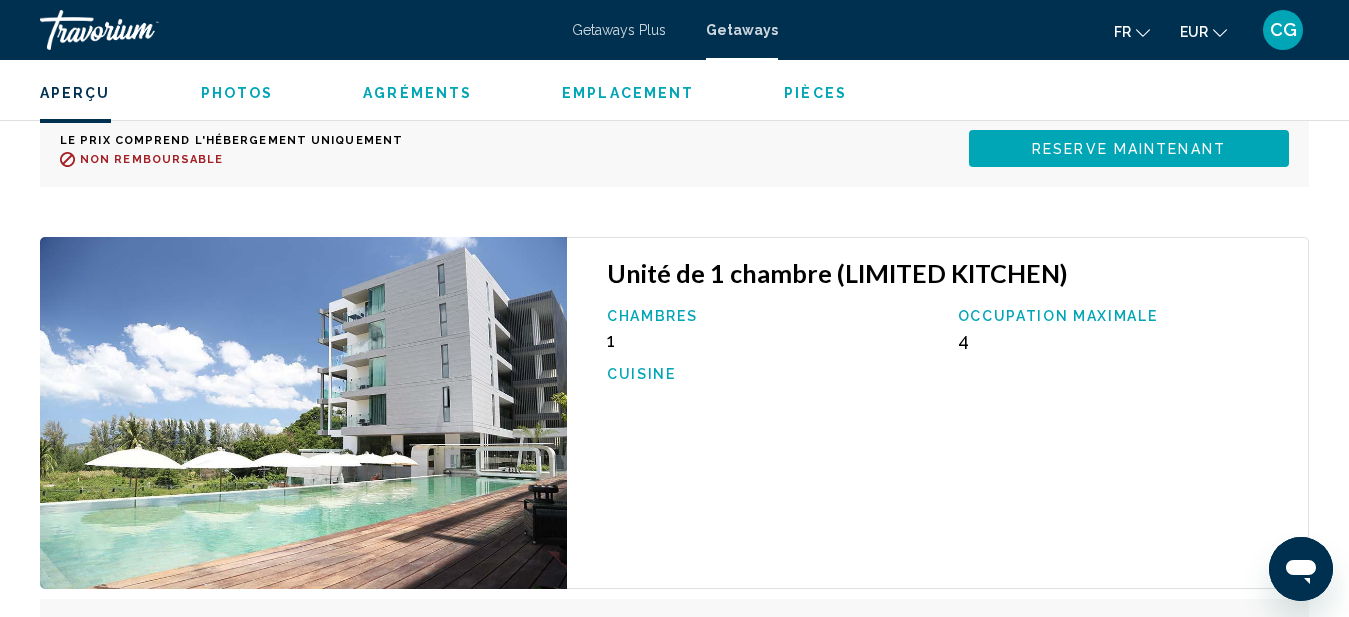 scroll, scrollTop: 4071, scrollLeft: 0, axis: vertical 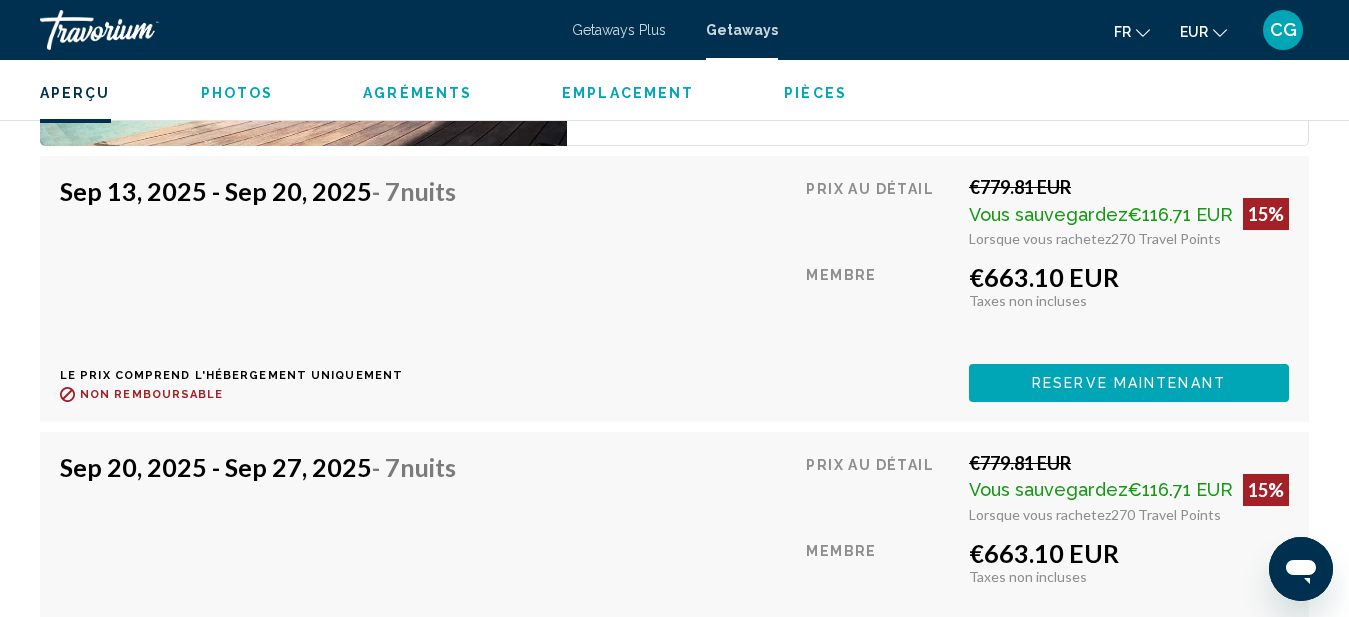 click on "Photos" at bounding box center [237, 93] 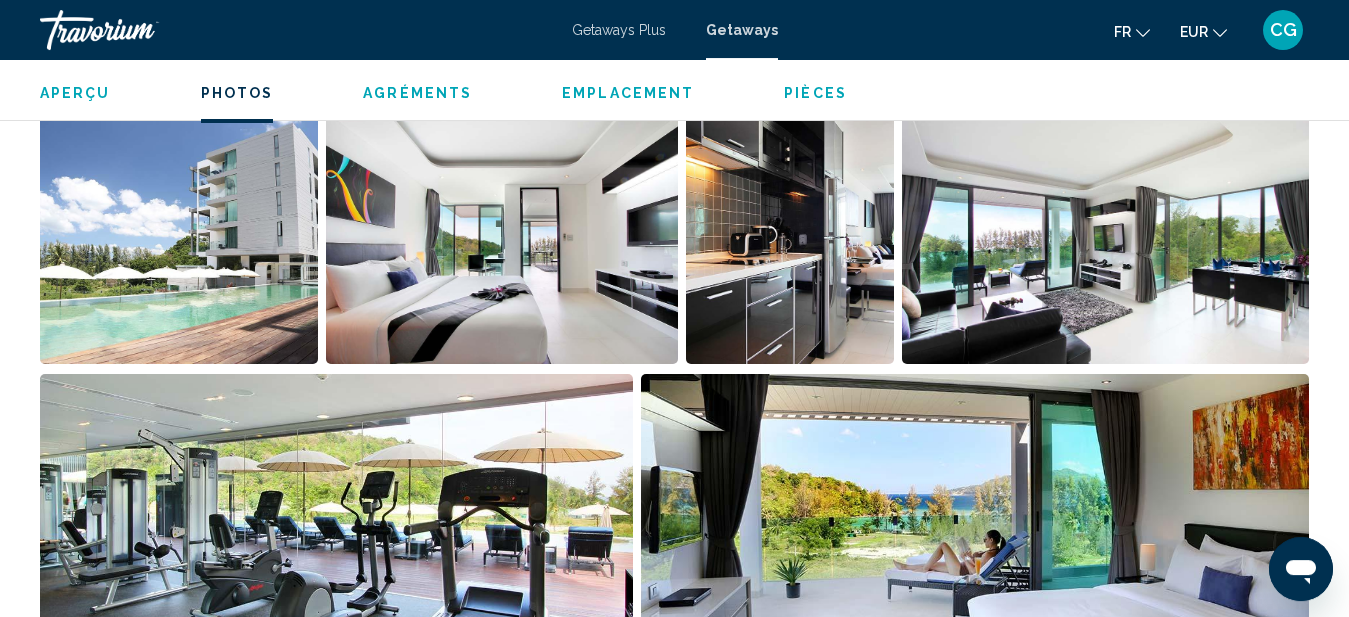 scroll, scrollTop: 1376, scrollLeft: 0, axis: vertical 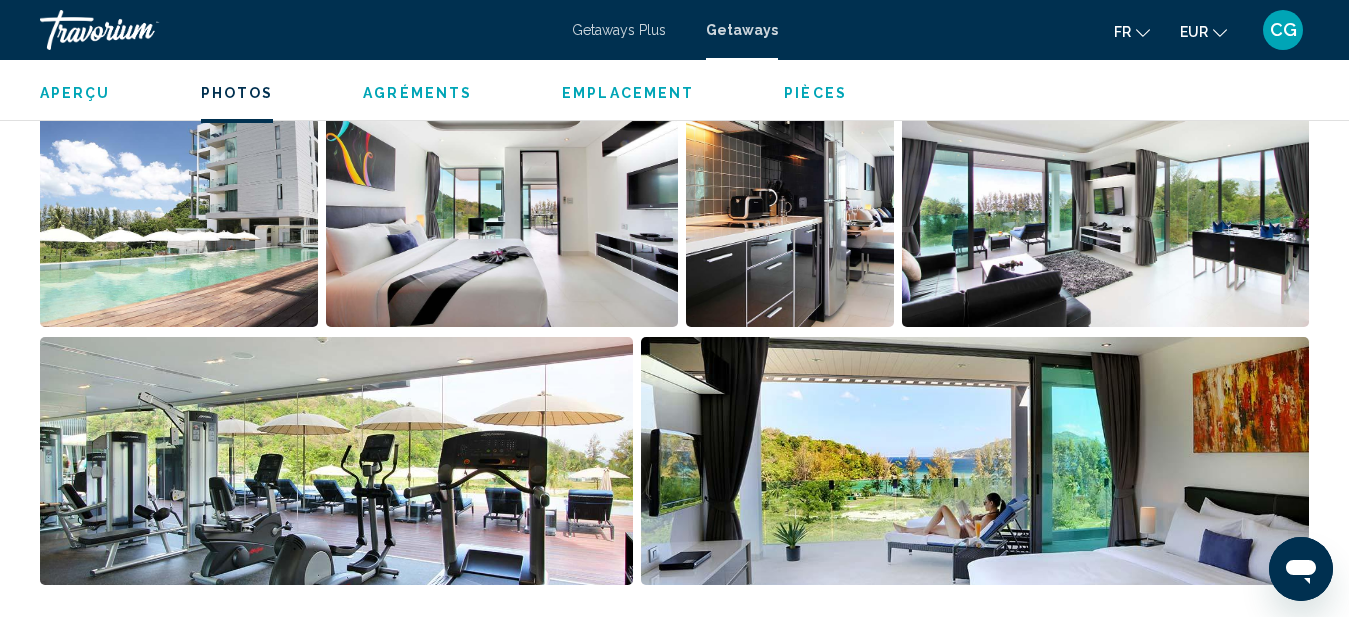click at bounding box center (975, 461) 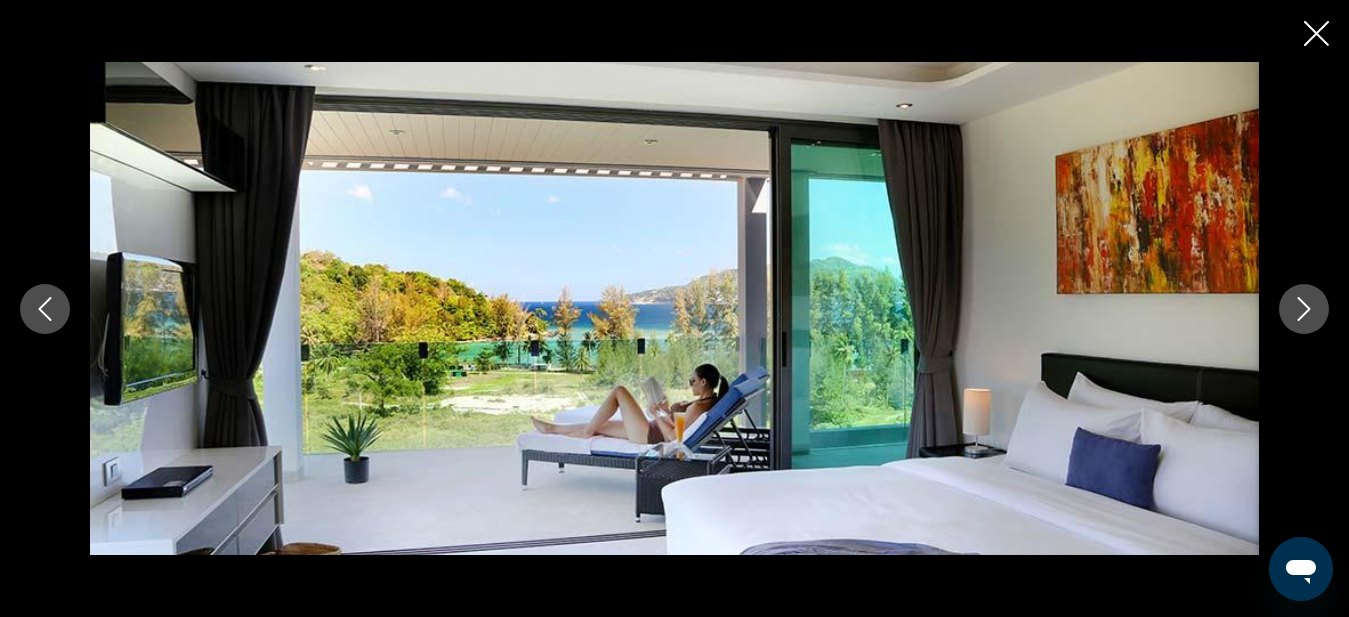 click 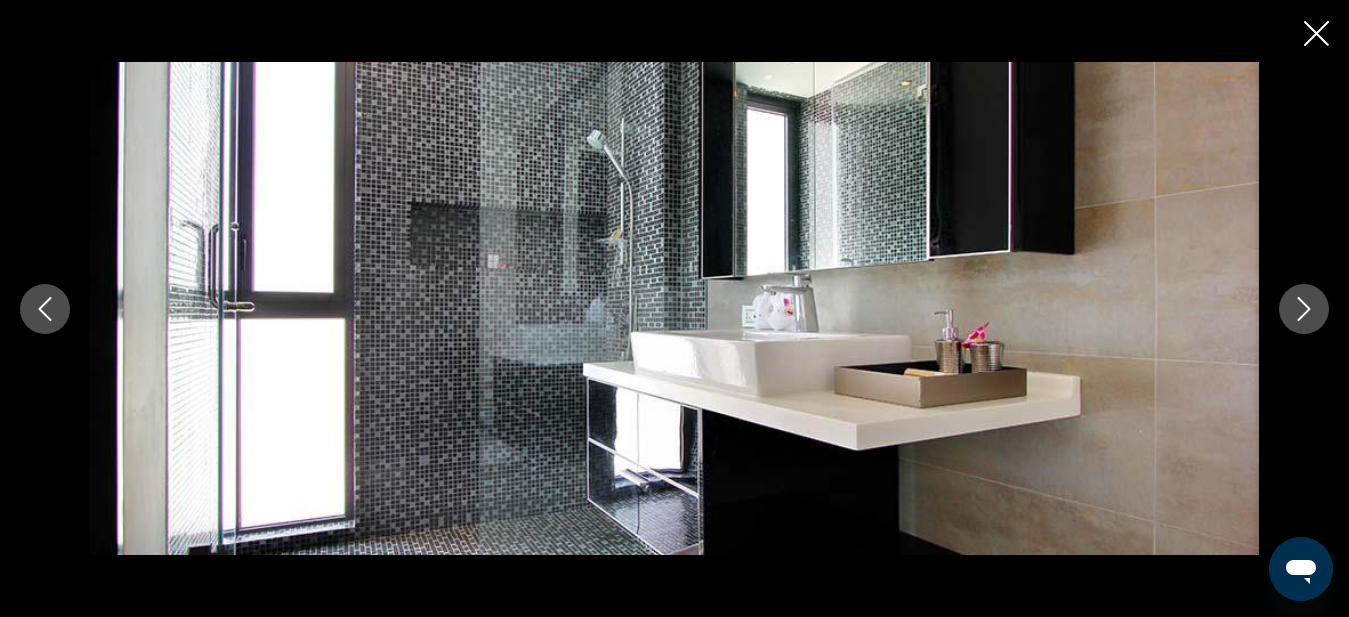 click 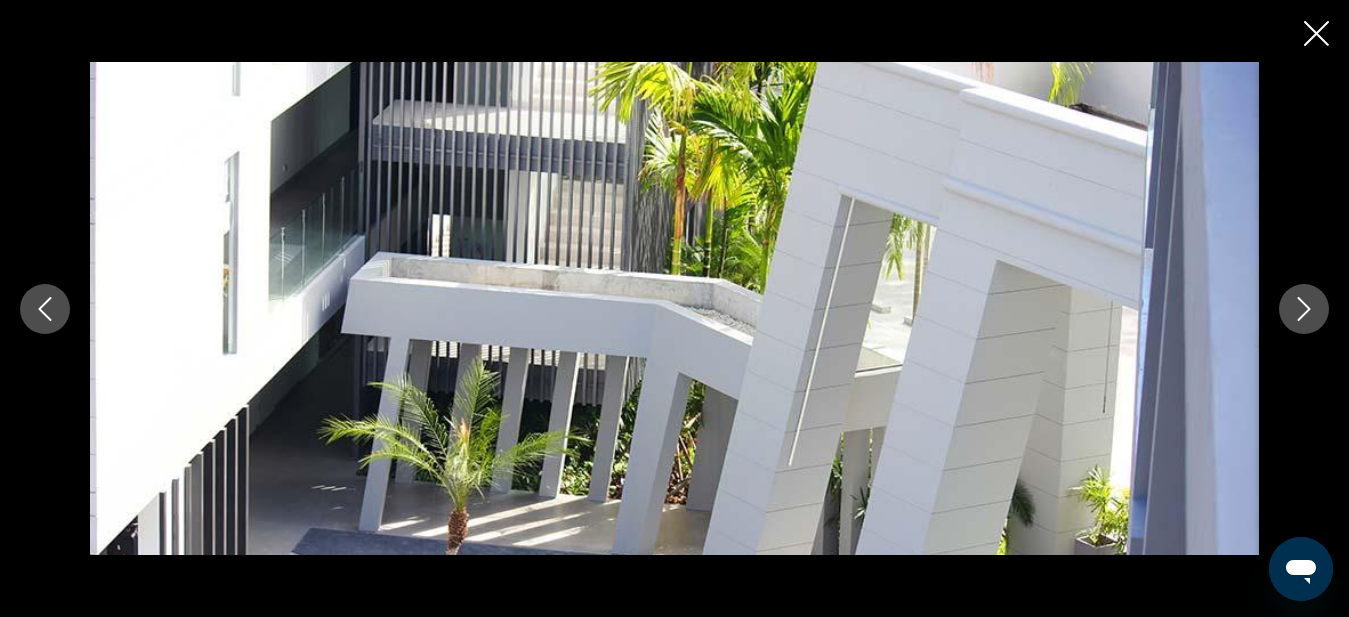 click 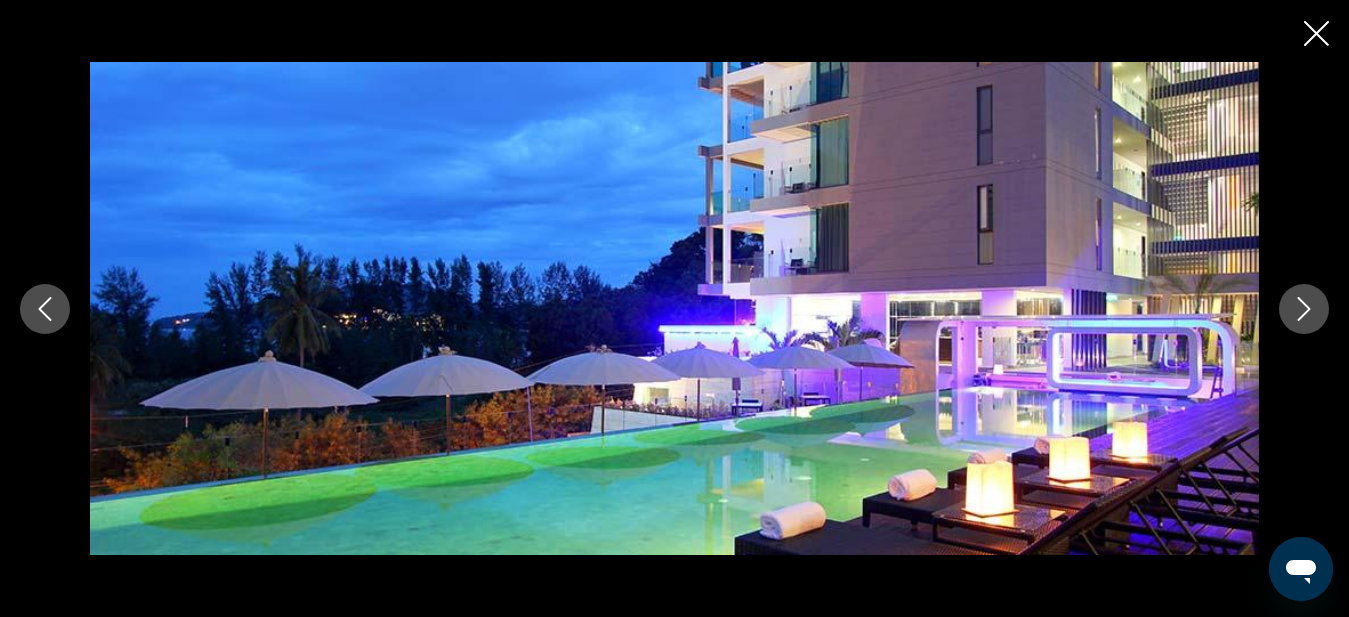 click 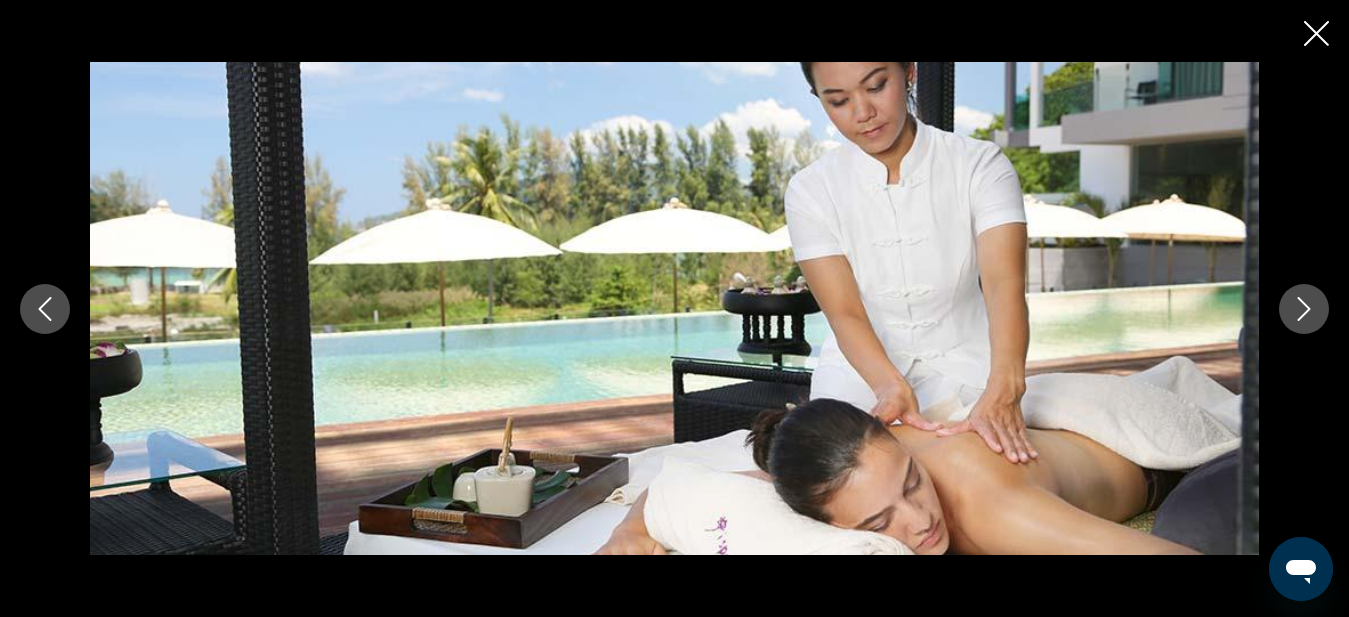 click 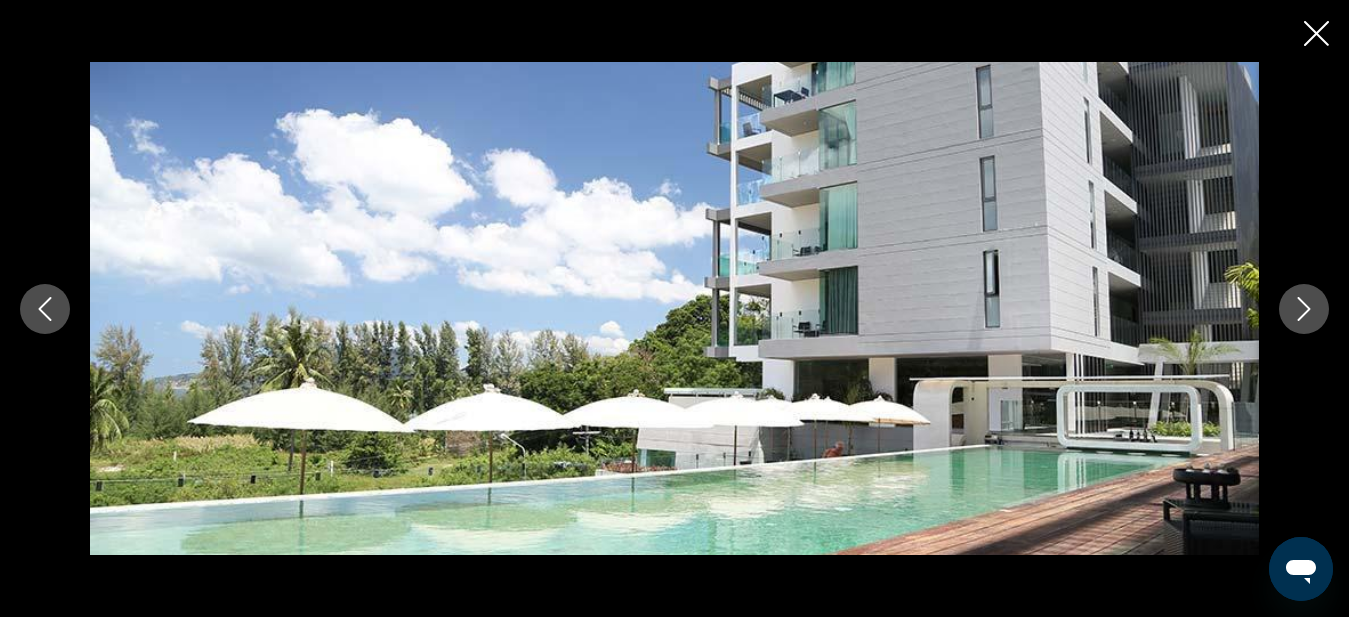 click 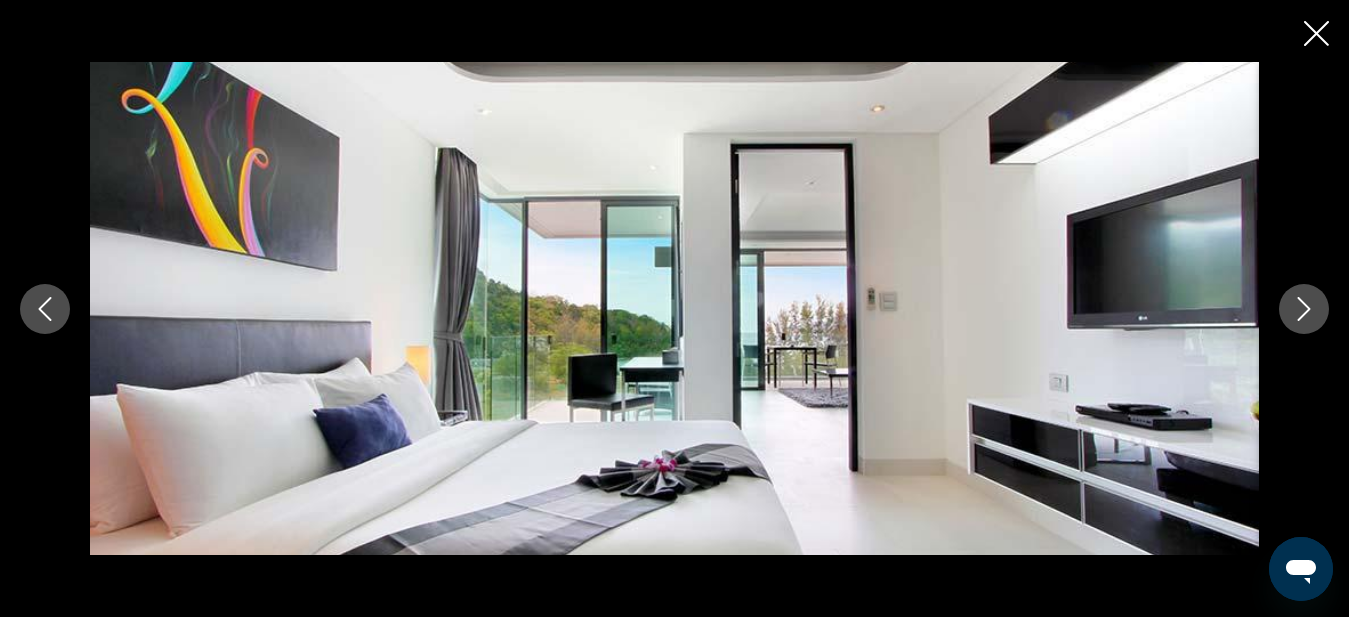 click 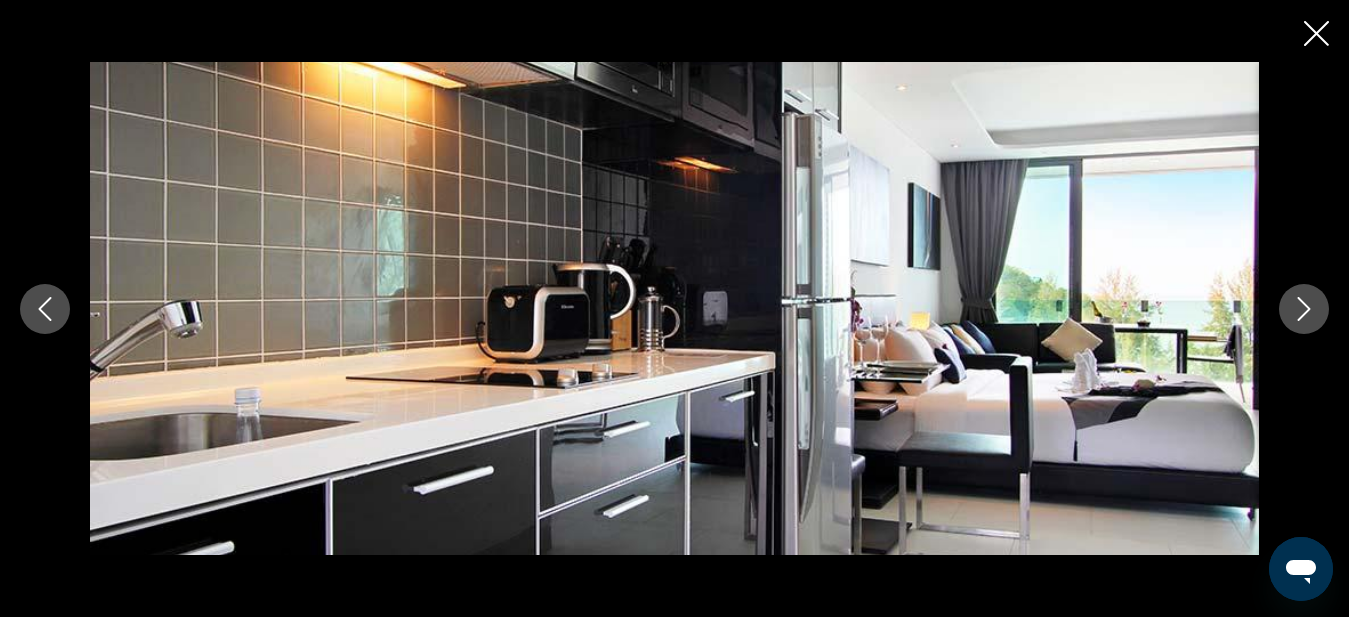 click 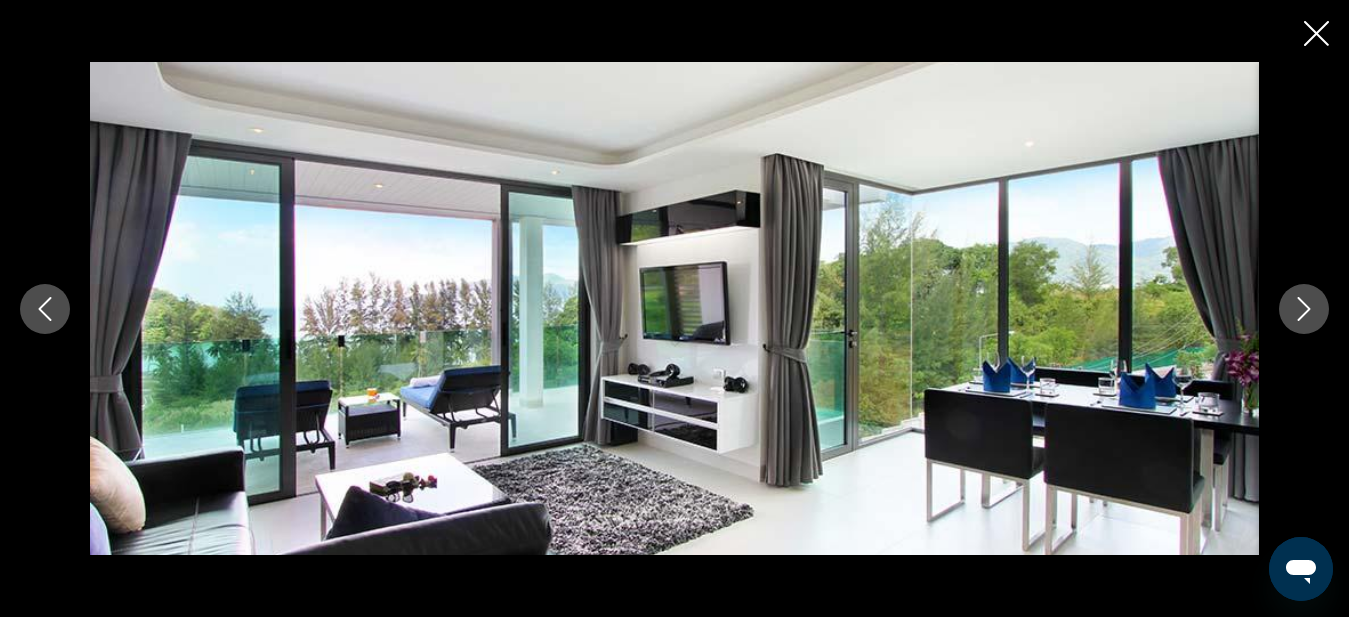 click 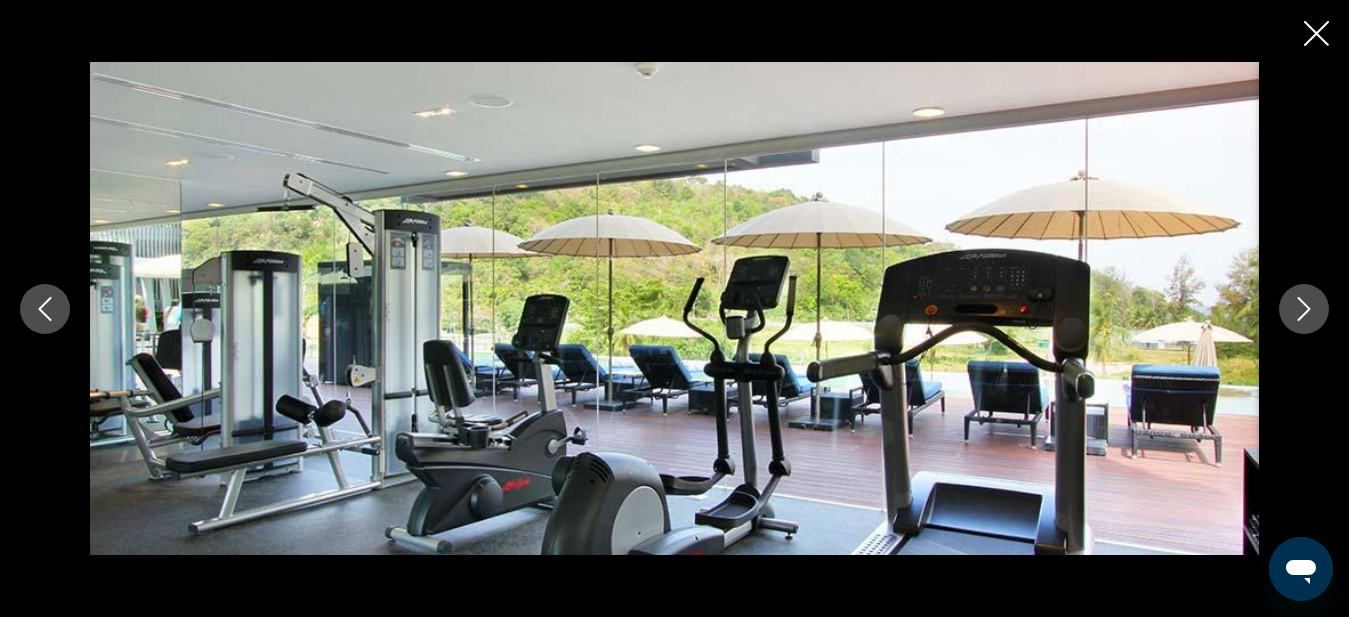click 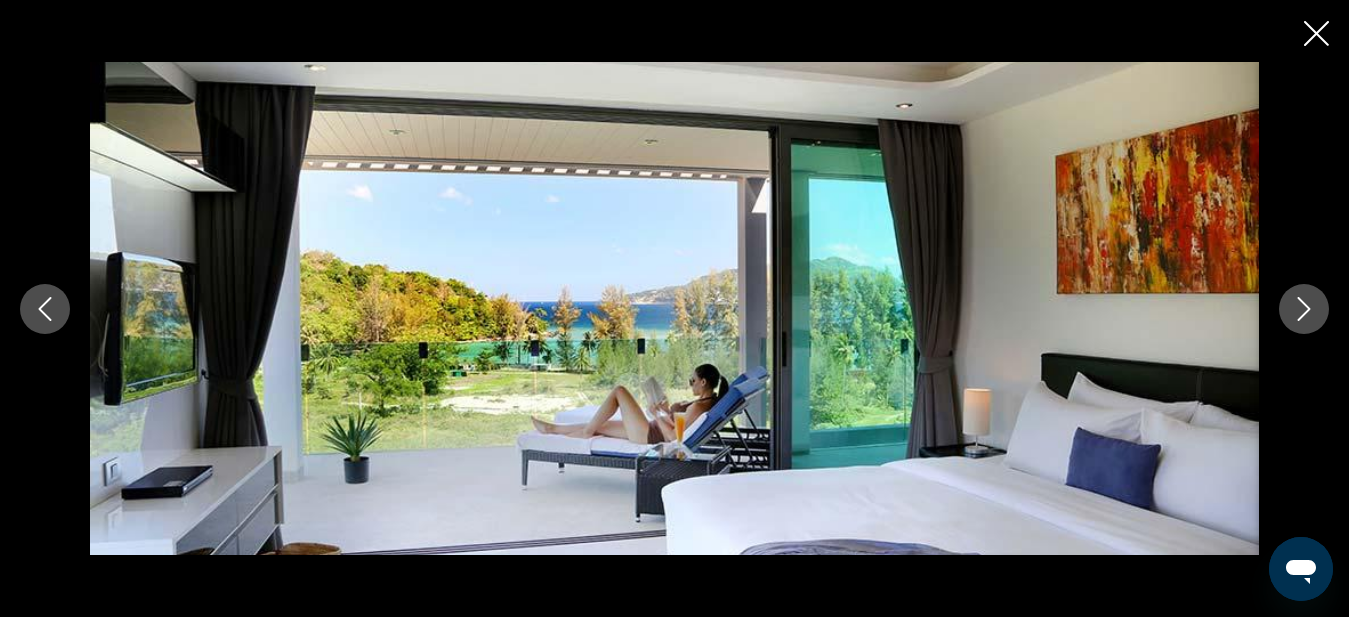 click 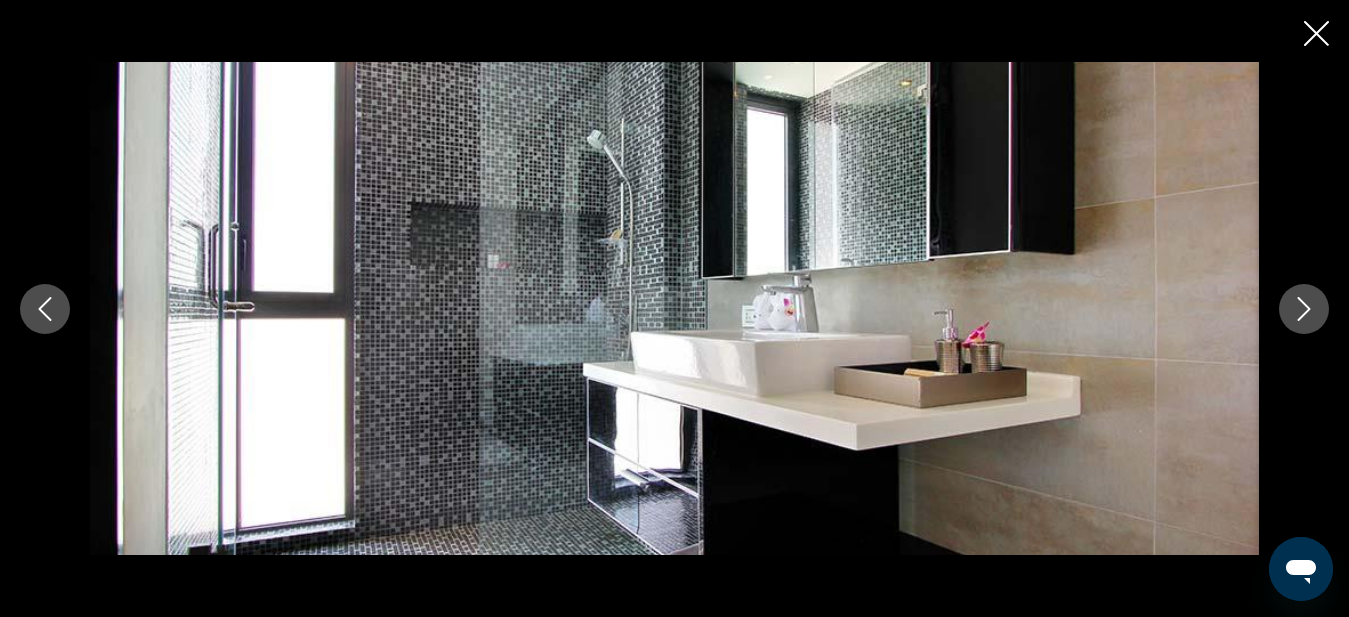click 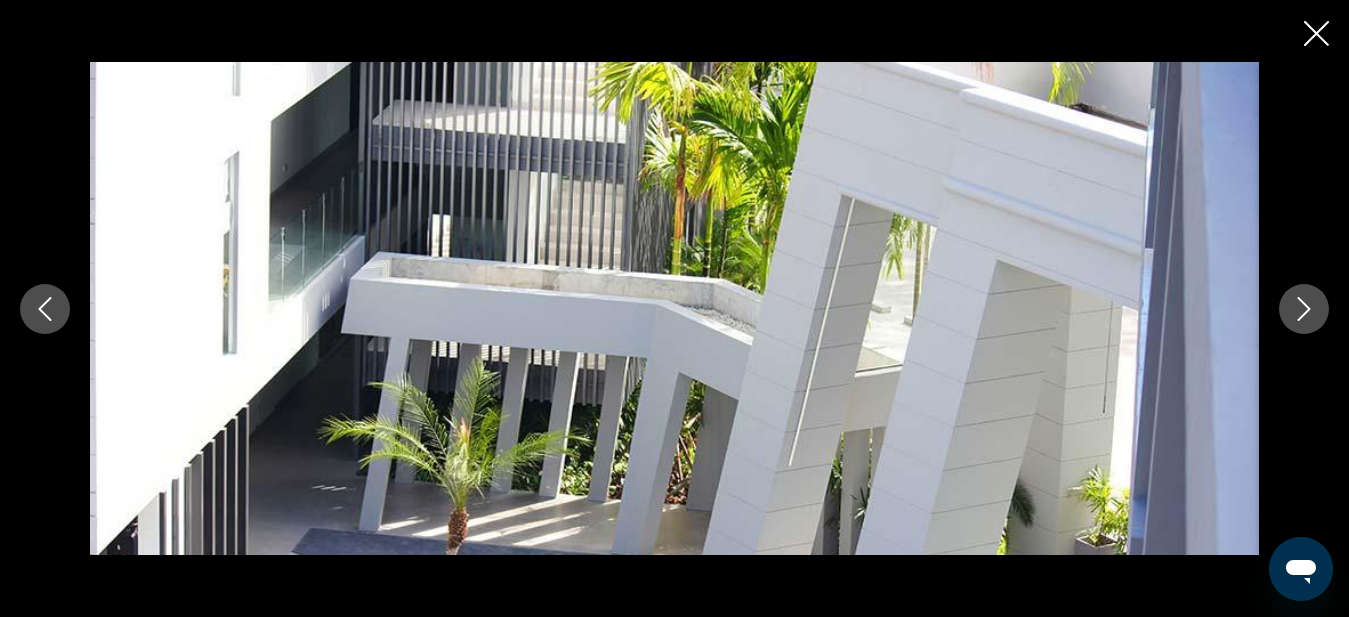 click 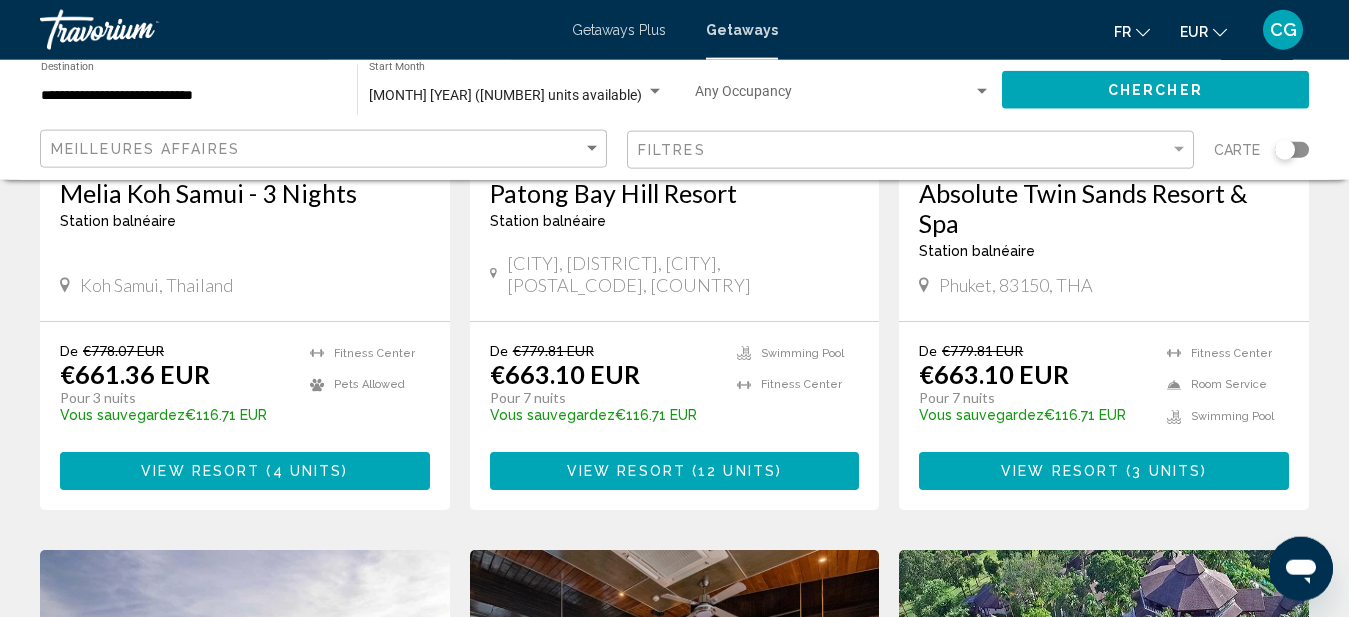 scroll, scrollTop: 1020, scrollLeft: 0, axis: vertical 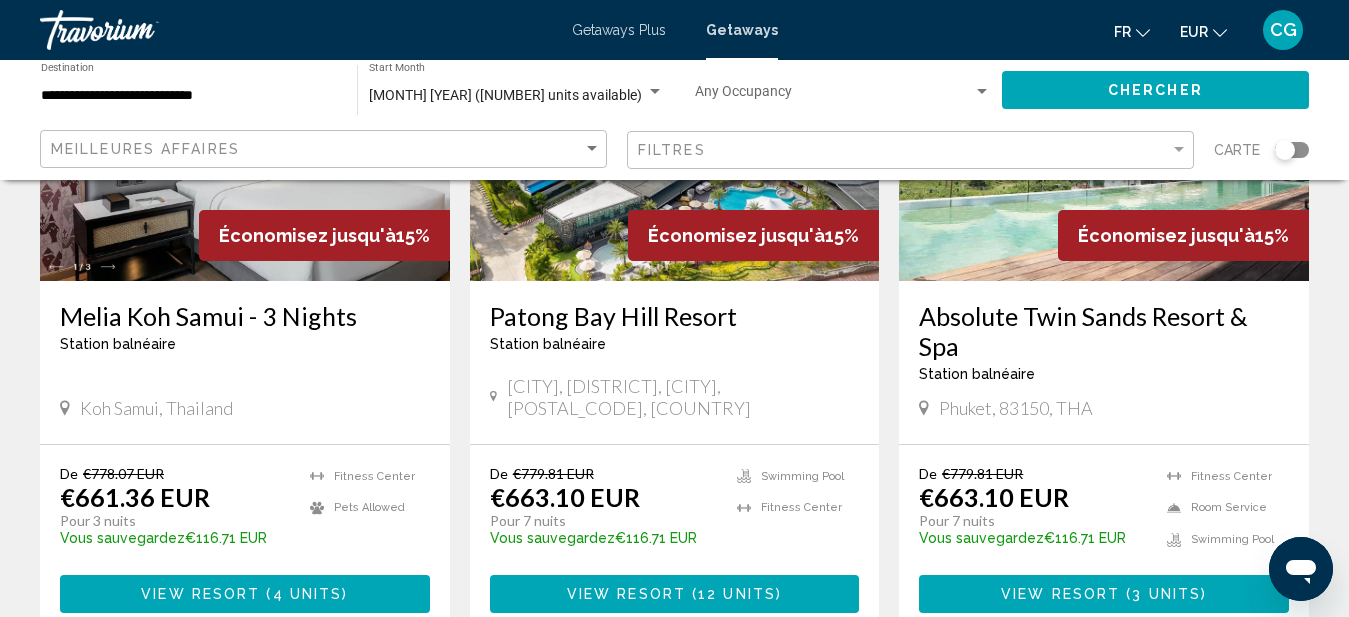 click at bounding box center [245, 121] 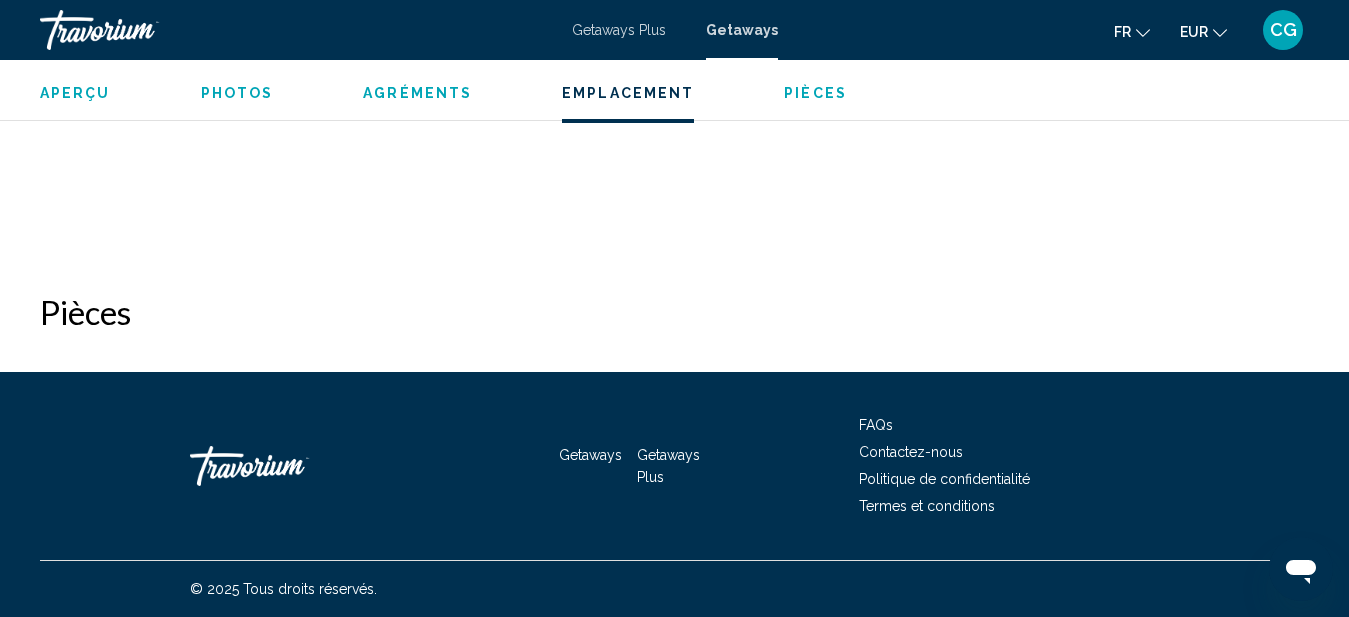 scroll, scrollTop: 3395, scrollLeft: 0, axis: vertical 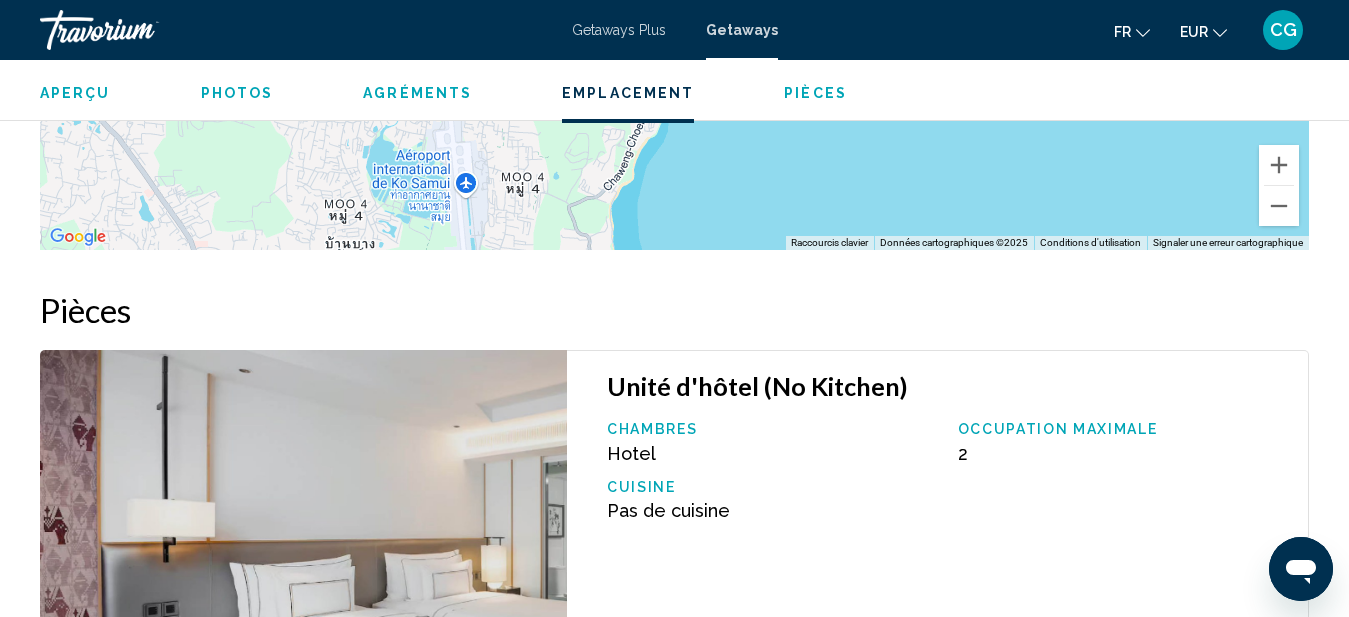 click on "Pièces" at bounding box center (815, 93) 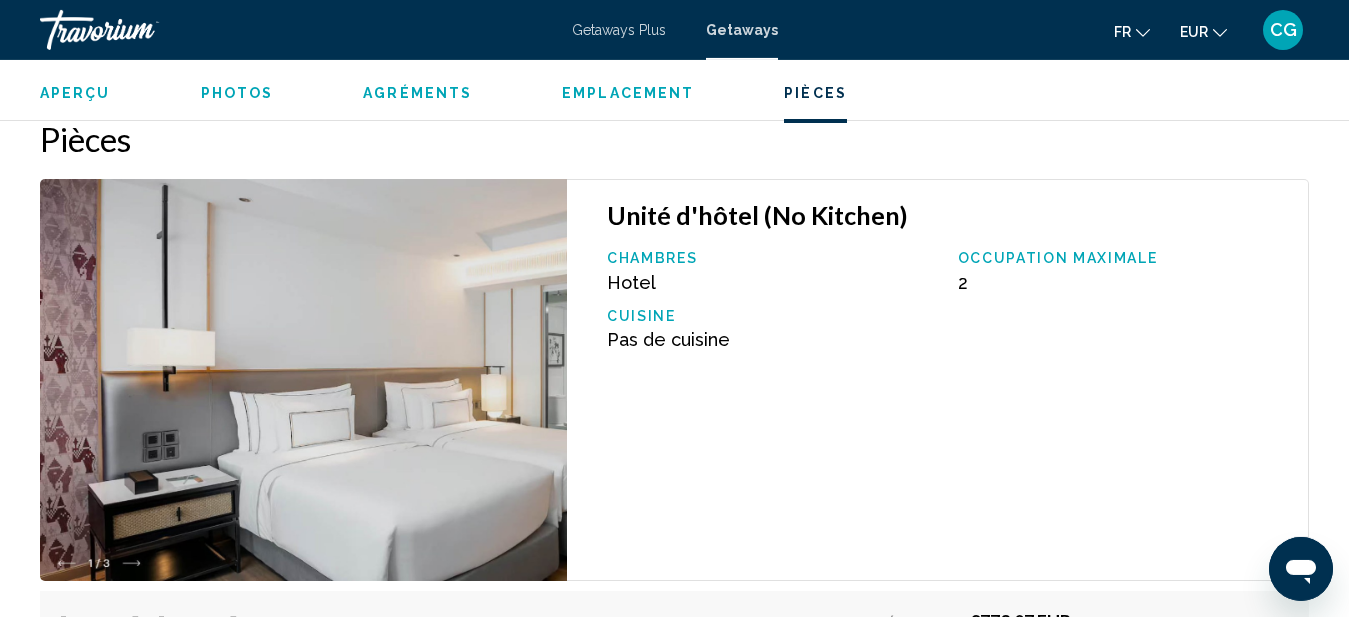 scroll, scrollTop: 3567, scrollLeft: 0, axis: vertical 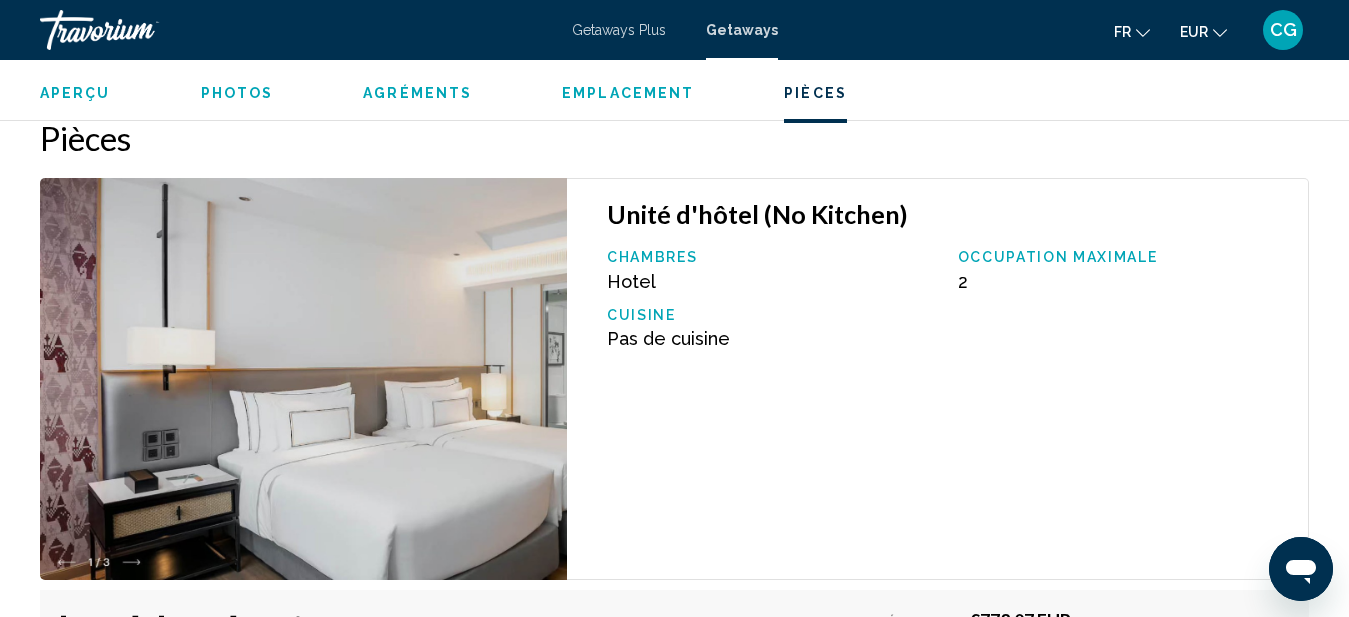 click on "Emplacement" at bounding box center [628, 93] 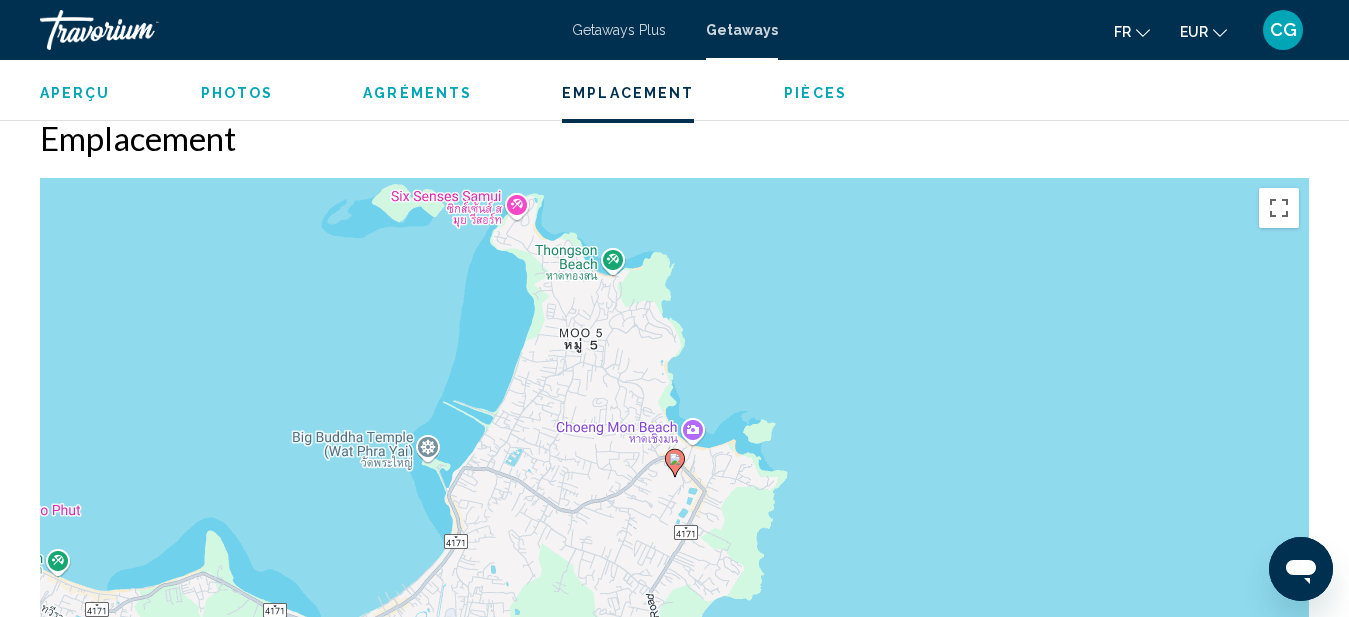 click on "Agréments" at bounding box center [417, 93] 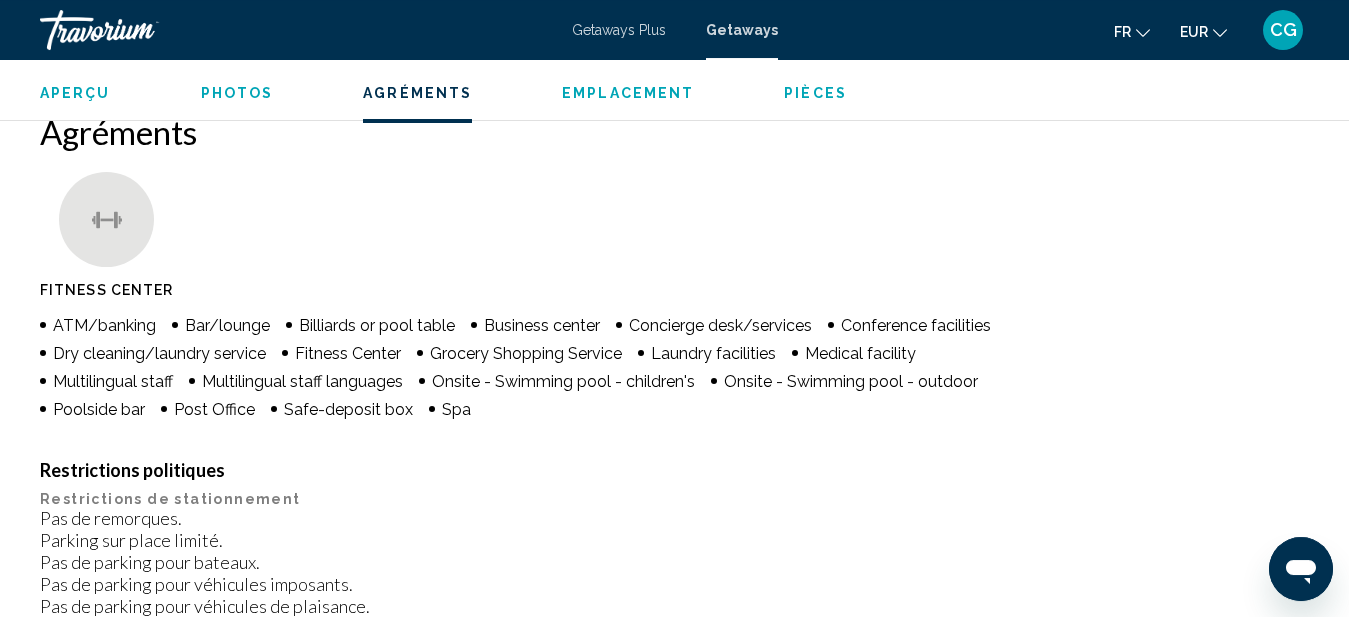 scroll, scrollTop: 1858, scrollLeft: 0, axis: vertical 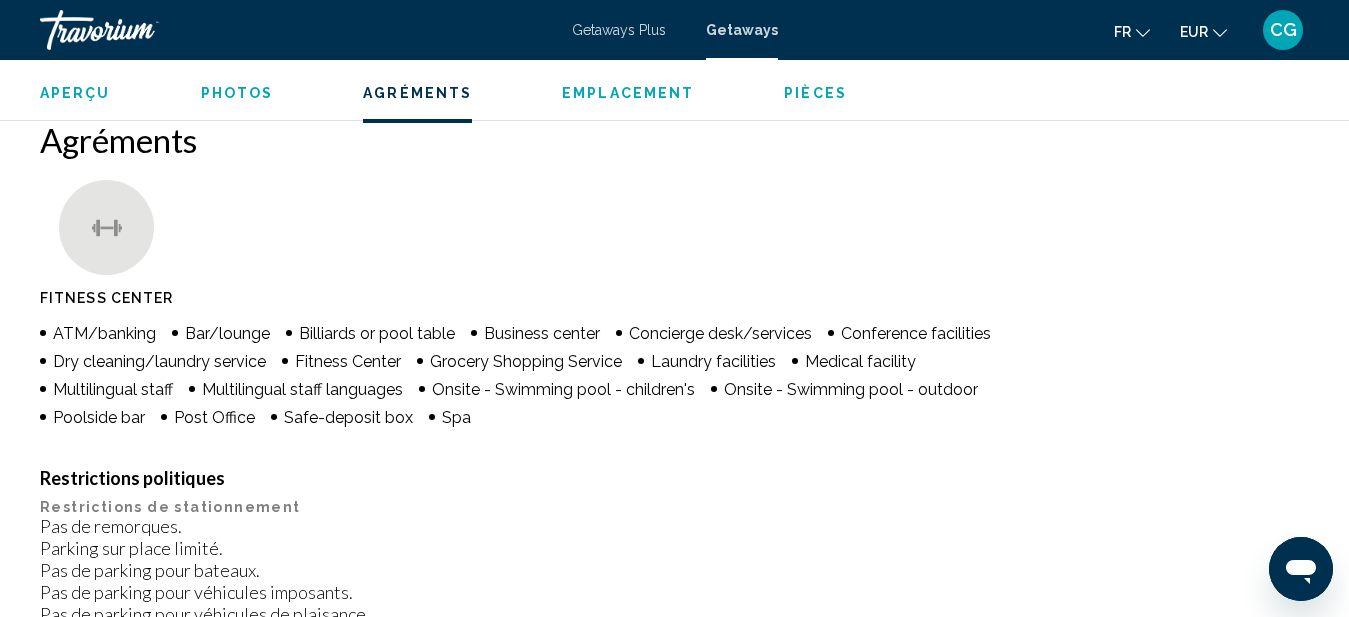 click on "Photos" at bounding box center (237, 93) 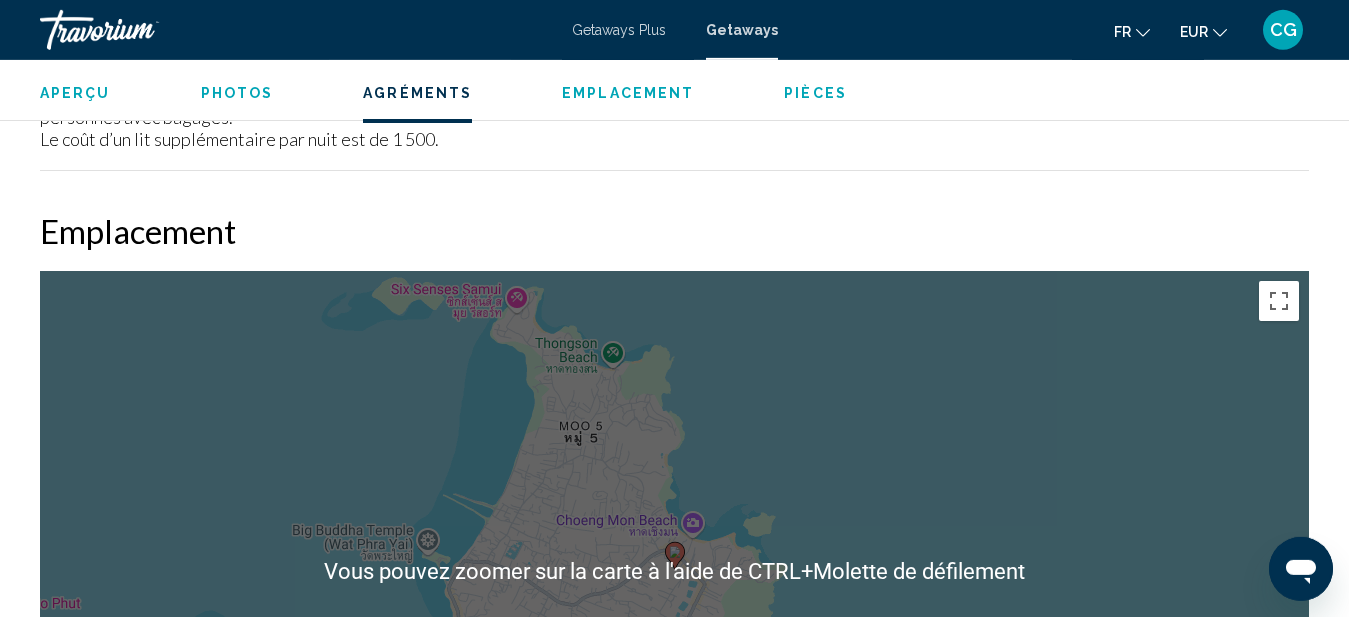 scroll, scrollTop: 2772, scrollLeft: 0, axis: vertical 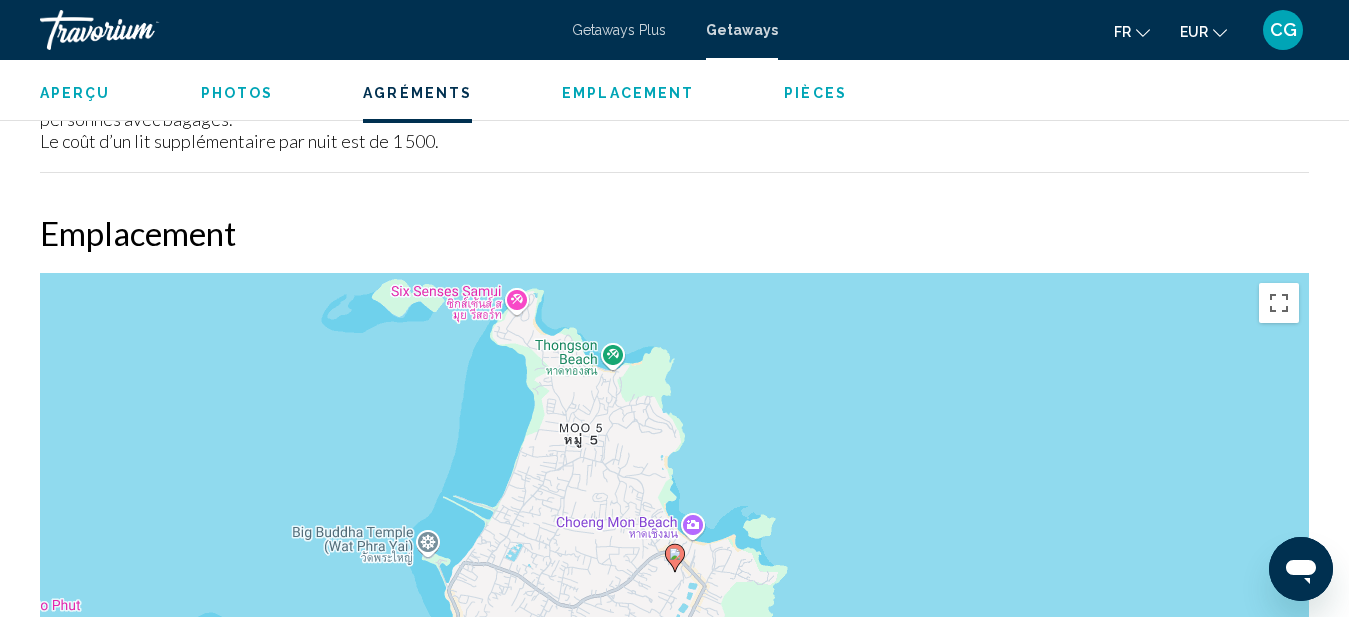 click on "Getaways Plus" at bounding box center [619, 30] 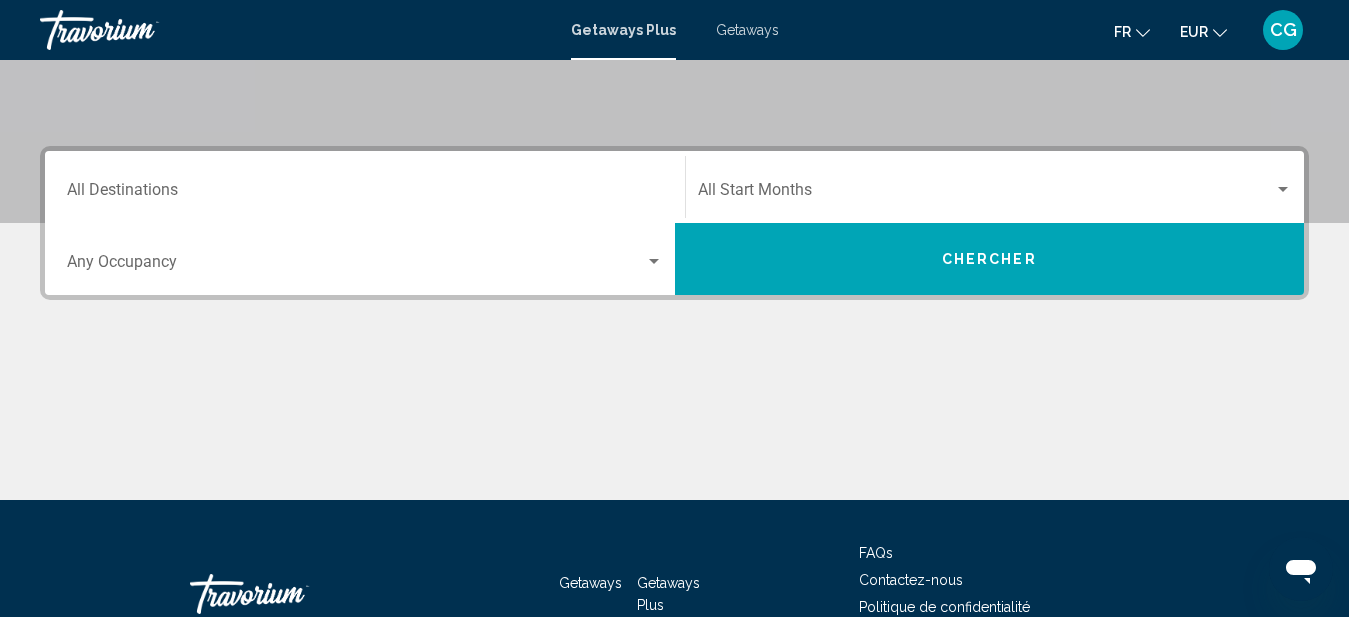 scroll, scrollTop: 408, scrollLeft: 0, axis: vertical 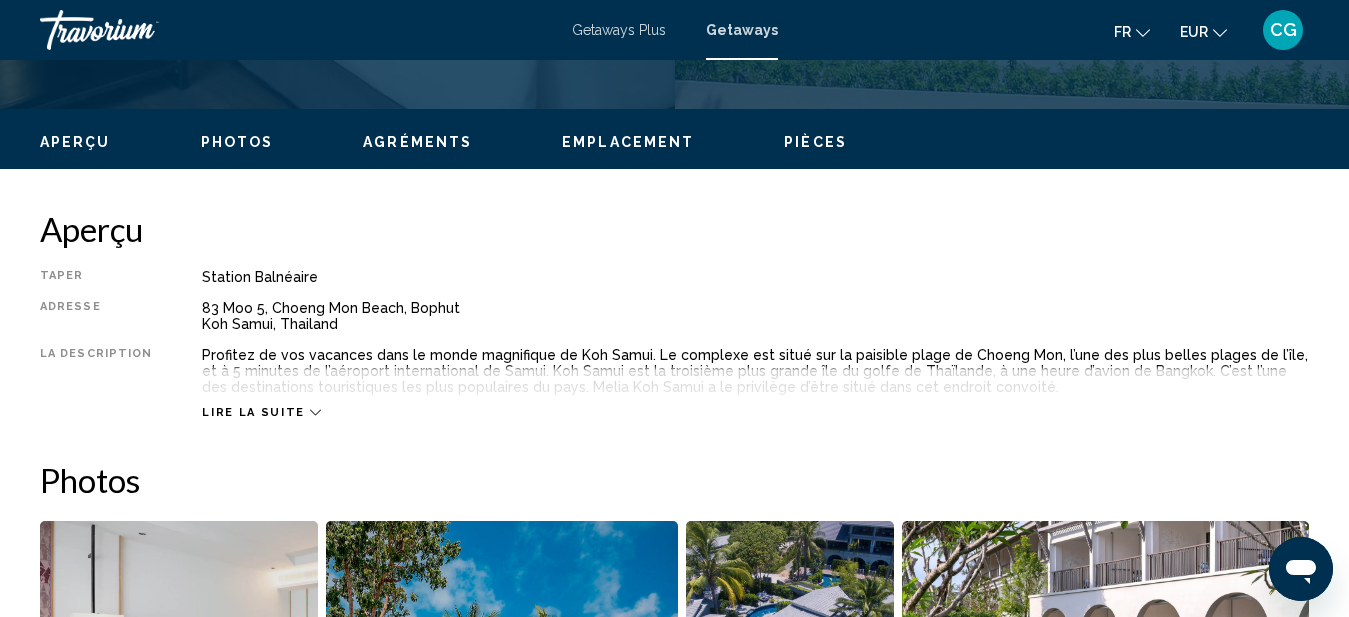 click on "Getaways Plus" at bounding box center (619, 30) 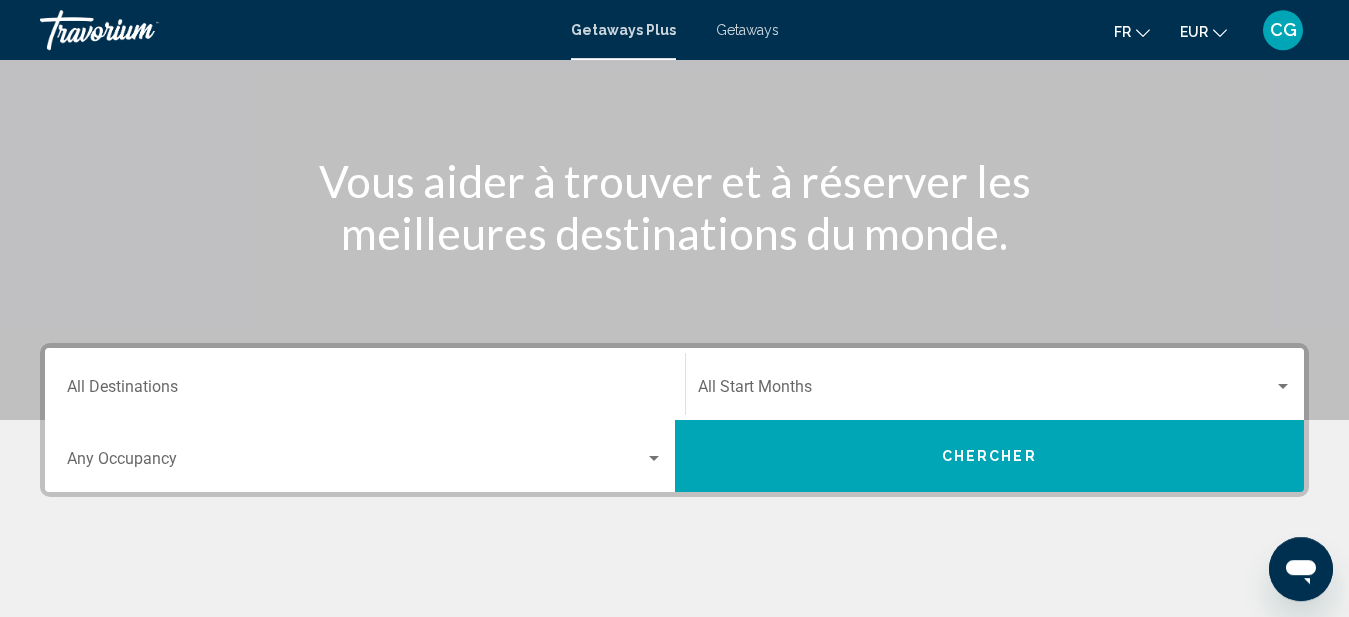scroll, scrollTop: 204, scrollLeft: 0, axis: vertical 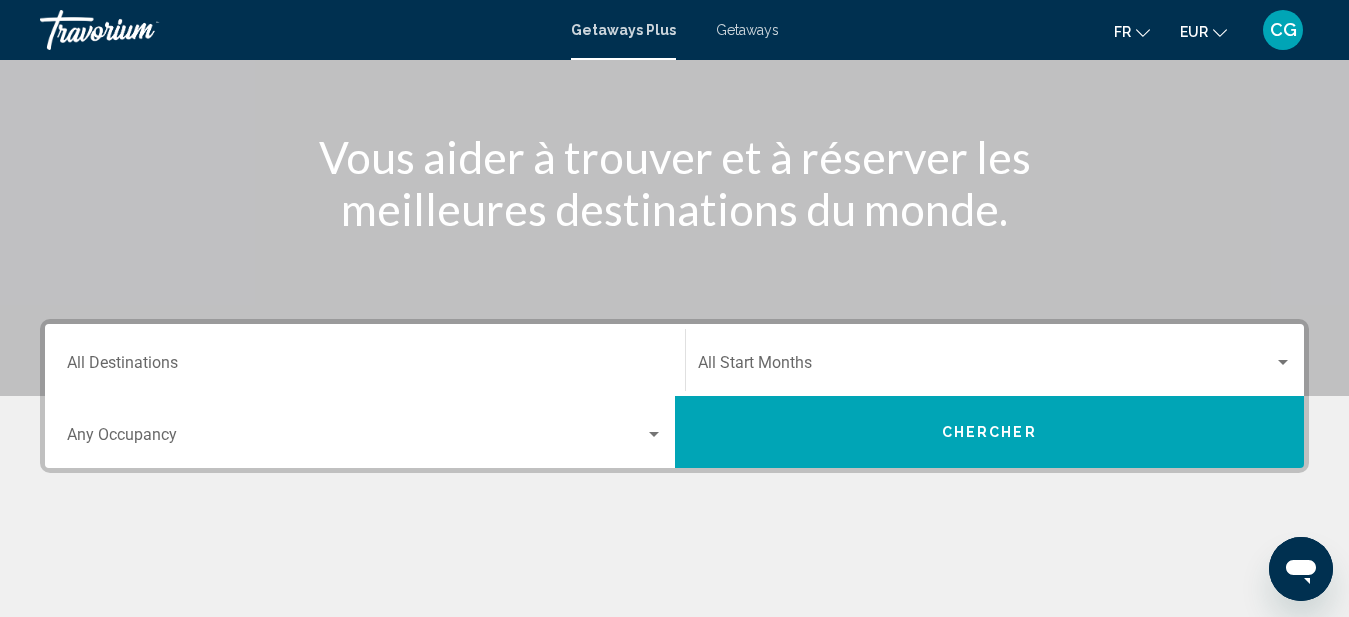 click on "Destination All Destinations" at bounding box center (365, 367) 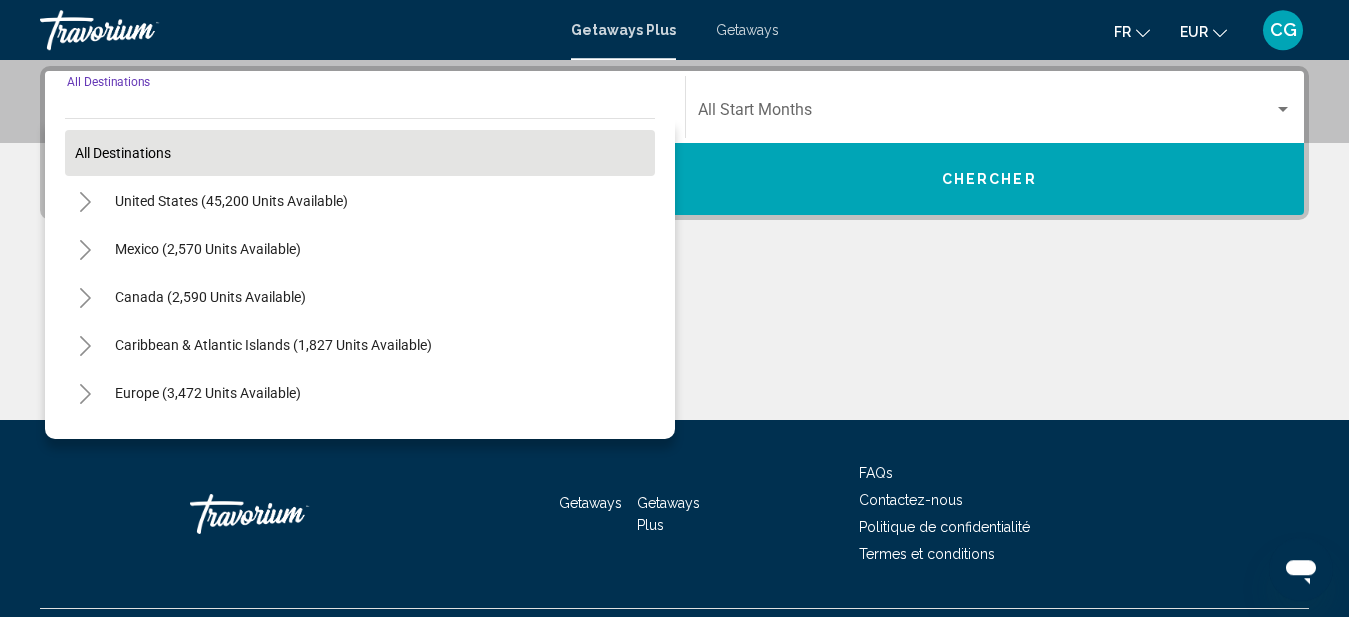 scroll, scrollTop: 458, scrollLeft: 0, axis: vertical 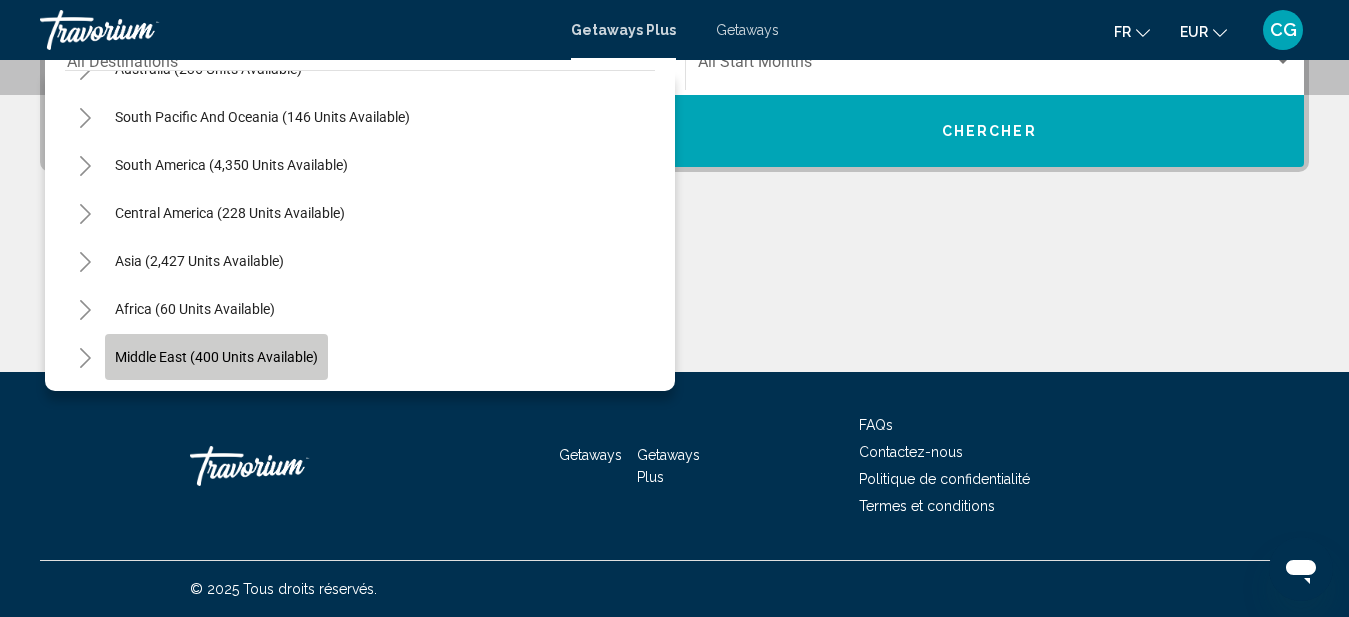 click on "Middle East (400 units available)" 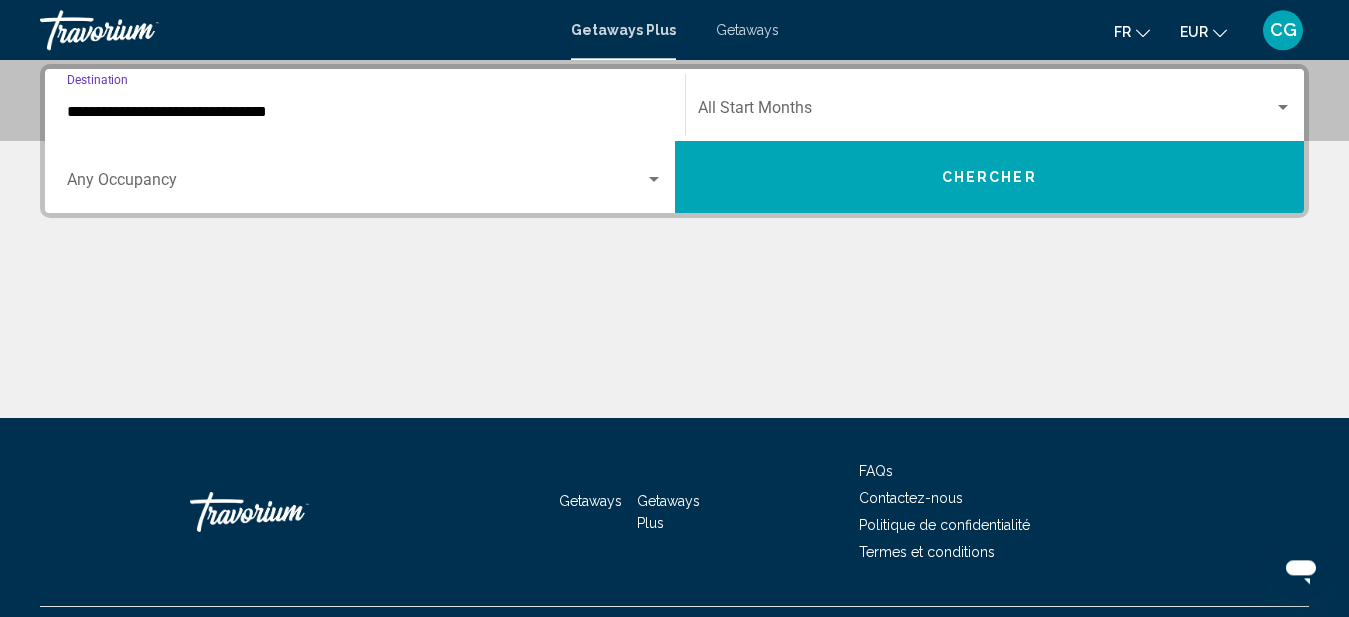 scroll, scrollTop: 458, scrollLeft: 0, axis: vertical 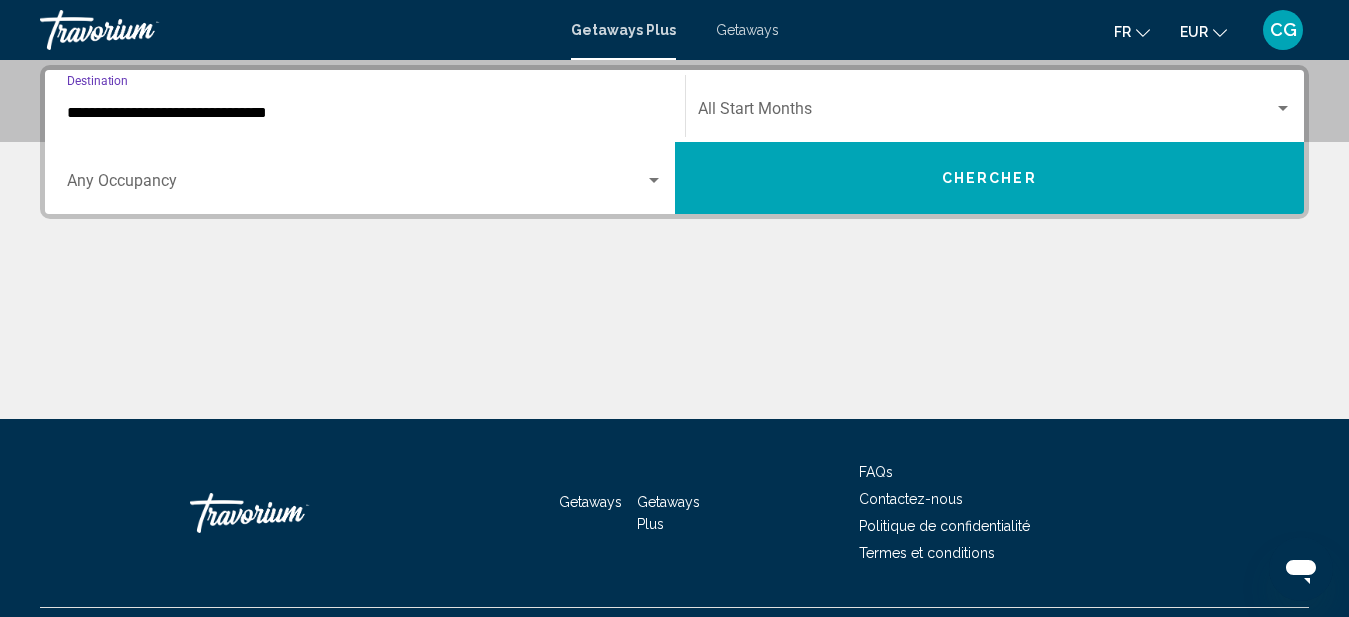 click on "**********" at bounding box center [365, 113] 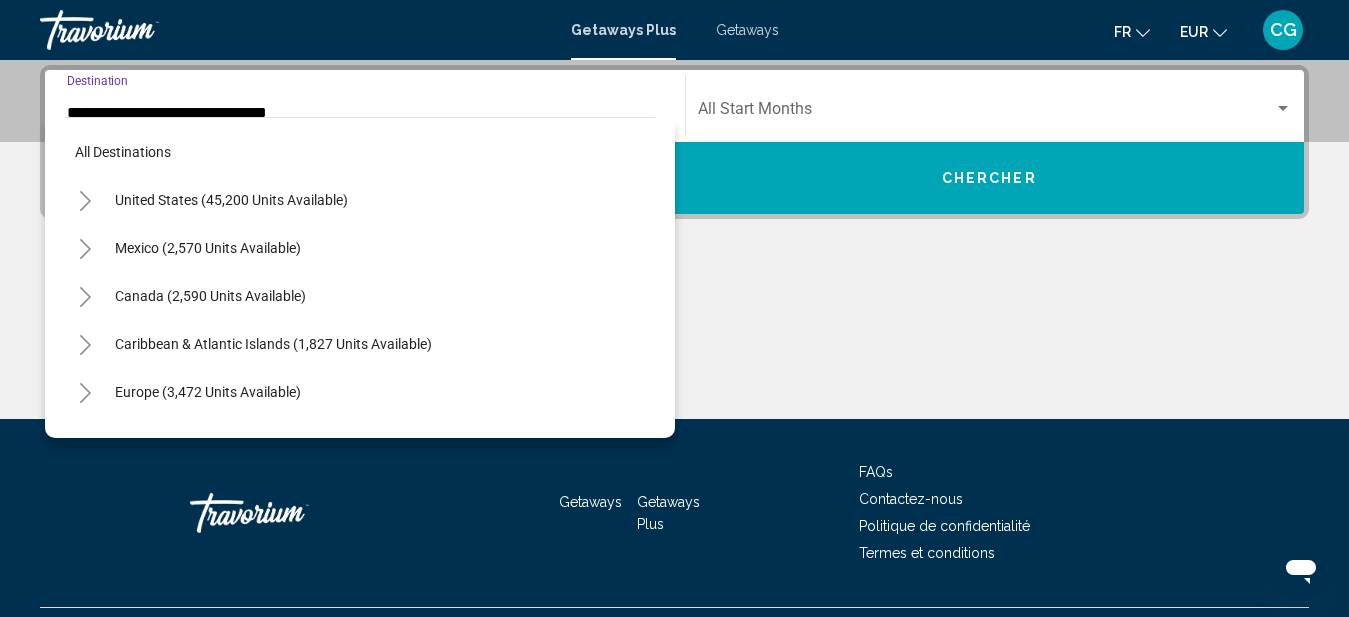 scroll, scrollTop: 423, scrollLeft: 0, axis: vertical 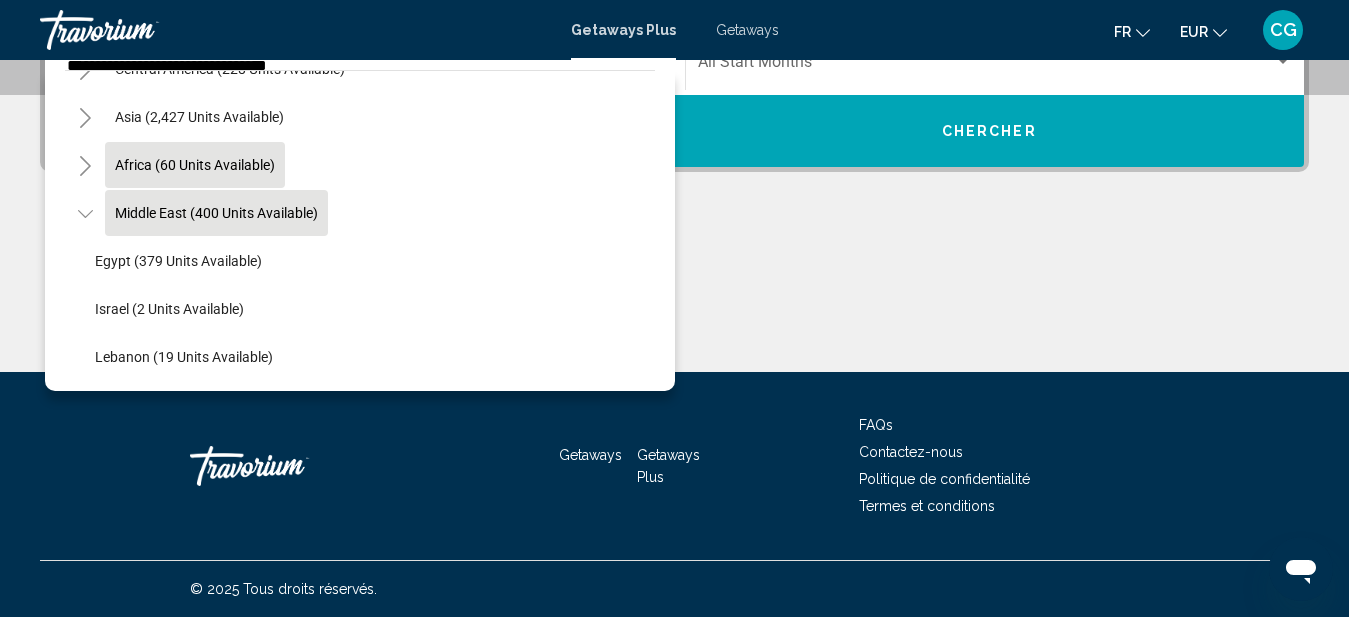 click on "Africa (60 units available)" at bounding box center (216, 213) 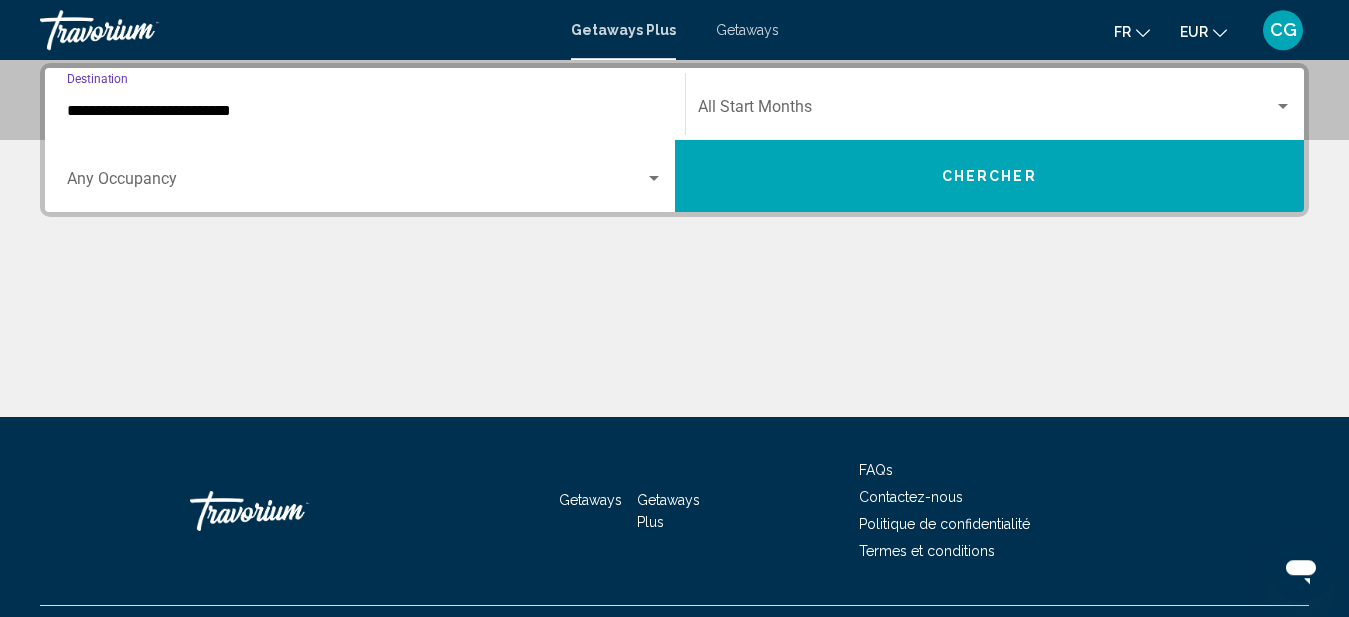 scroll, scrollTop: 458, scrollLeft: 0, axis: vertical 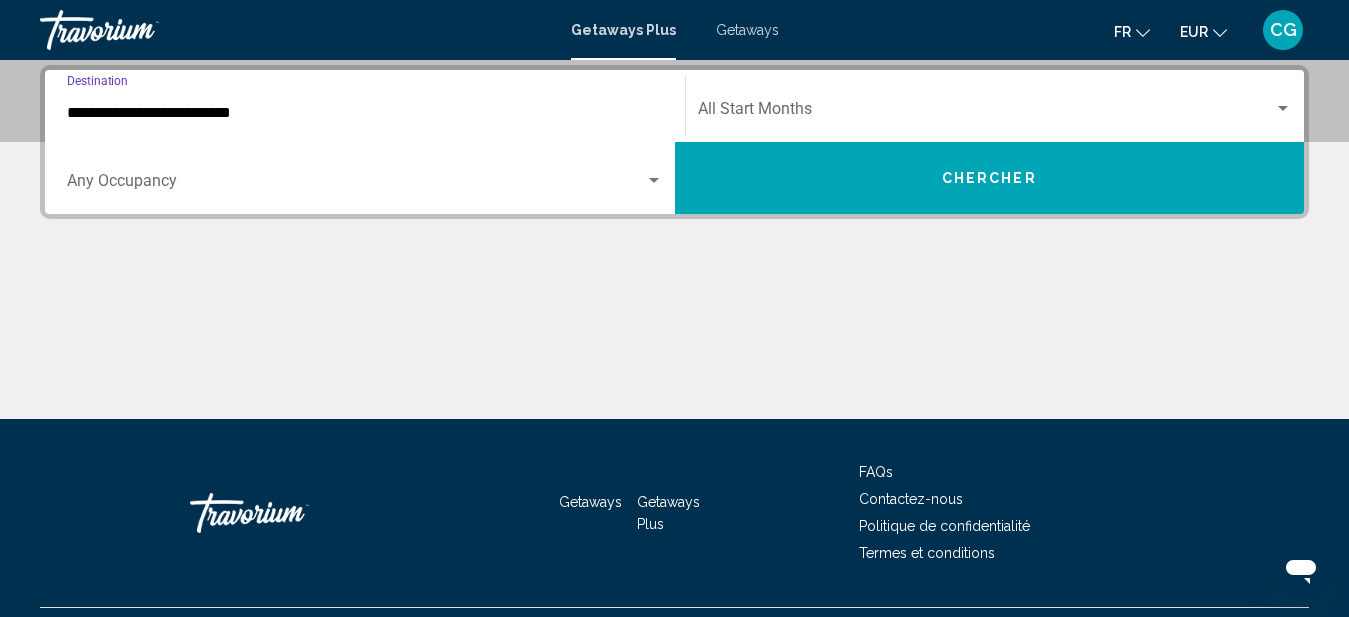 click on "**********" at bounding box center [365, 113] 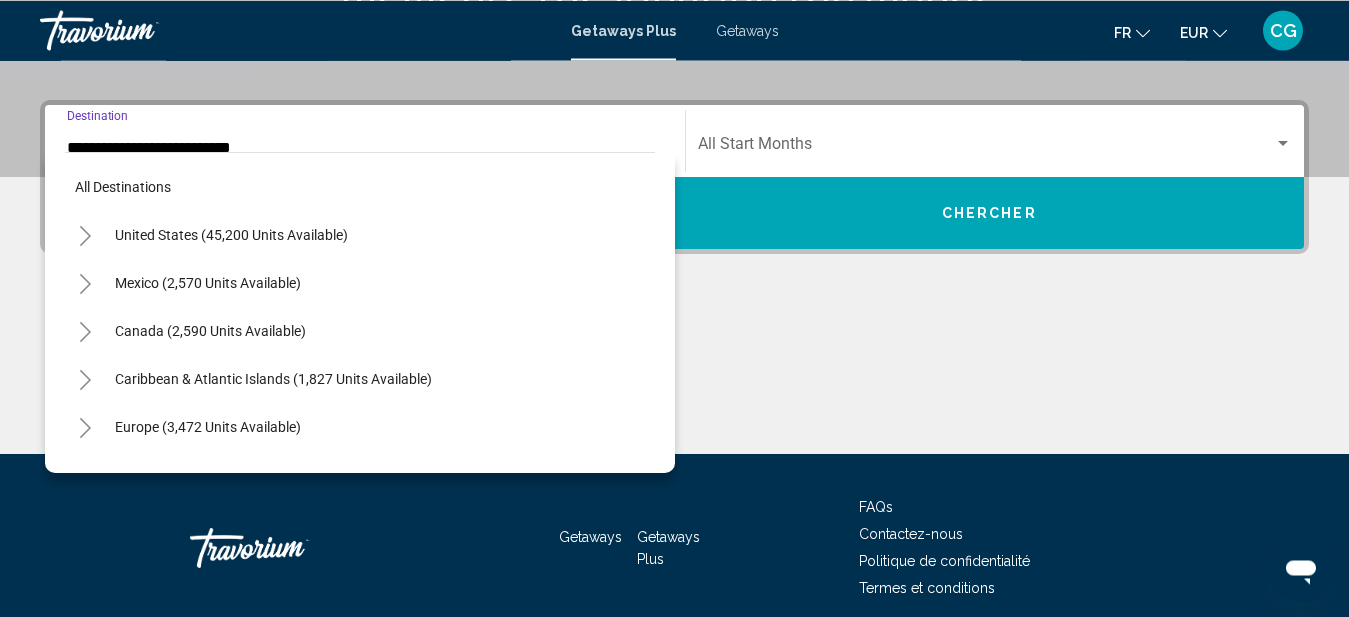 scroll, scrollTop: 407, scrollLeft: 0, axis: vertical 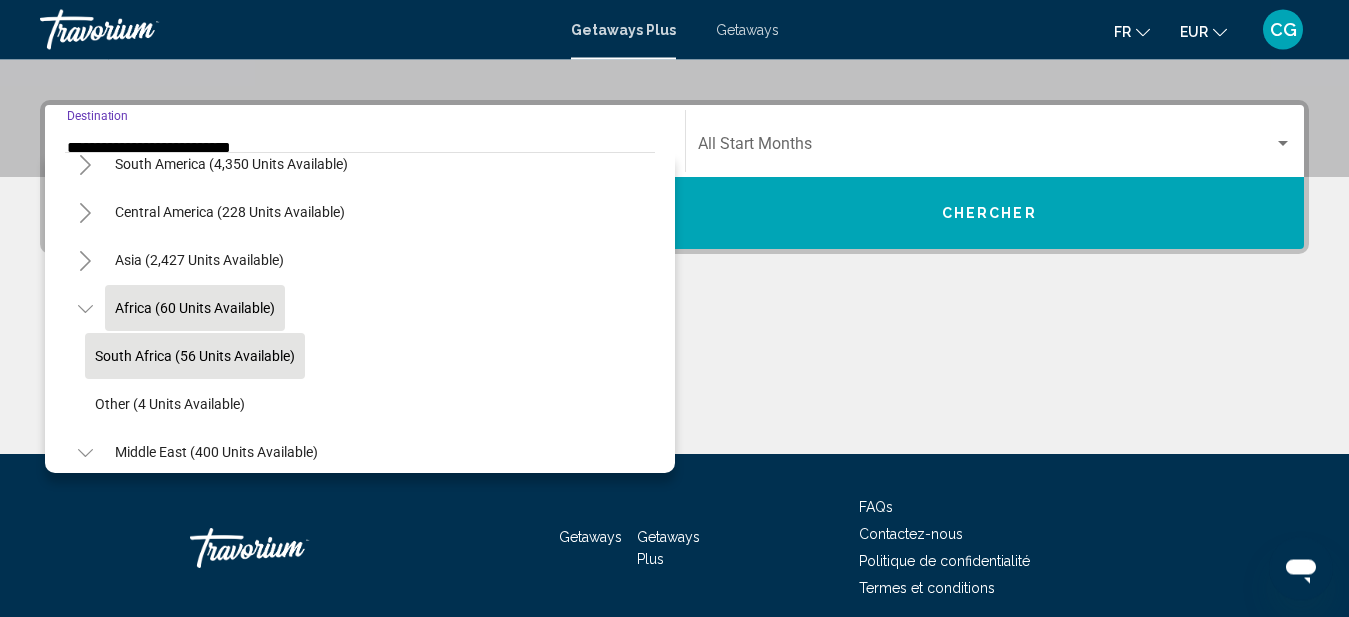click on "South Africa (56 units available)" at bounding box center [178, 501] 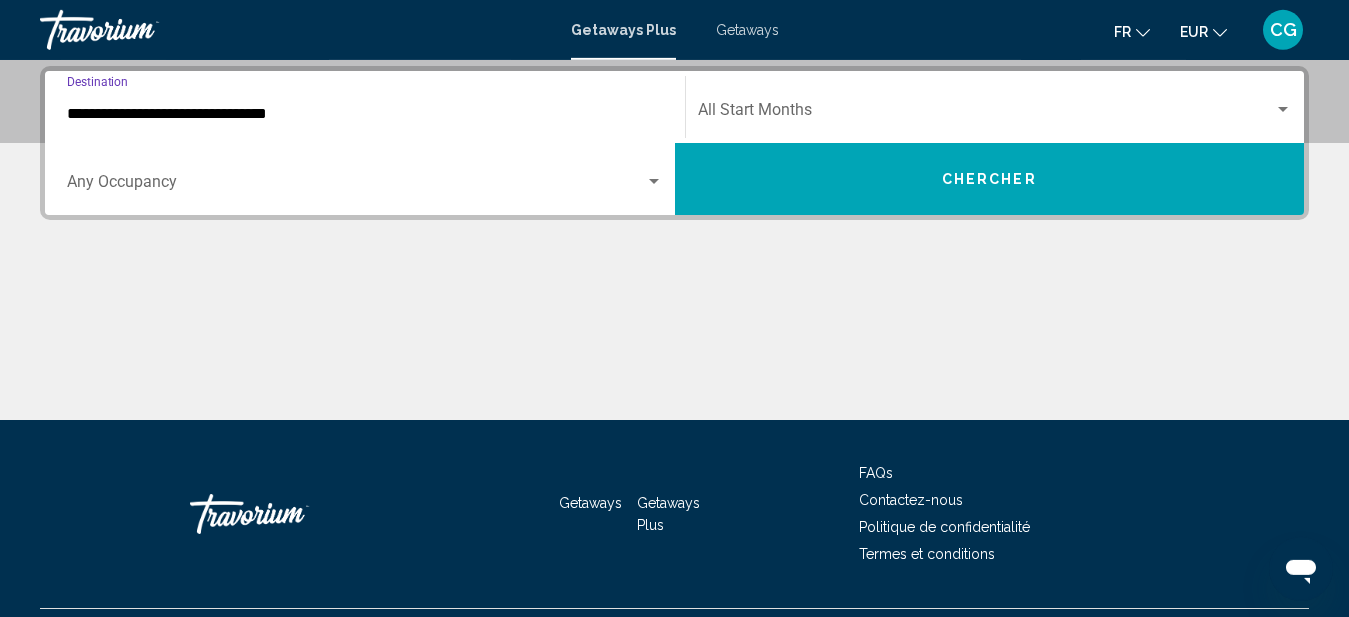 scroll, scrollTop: 458, scrollLeft: 0, axis: vertical 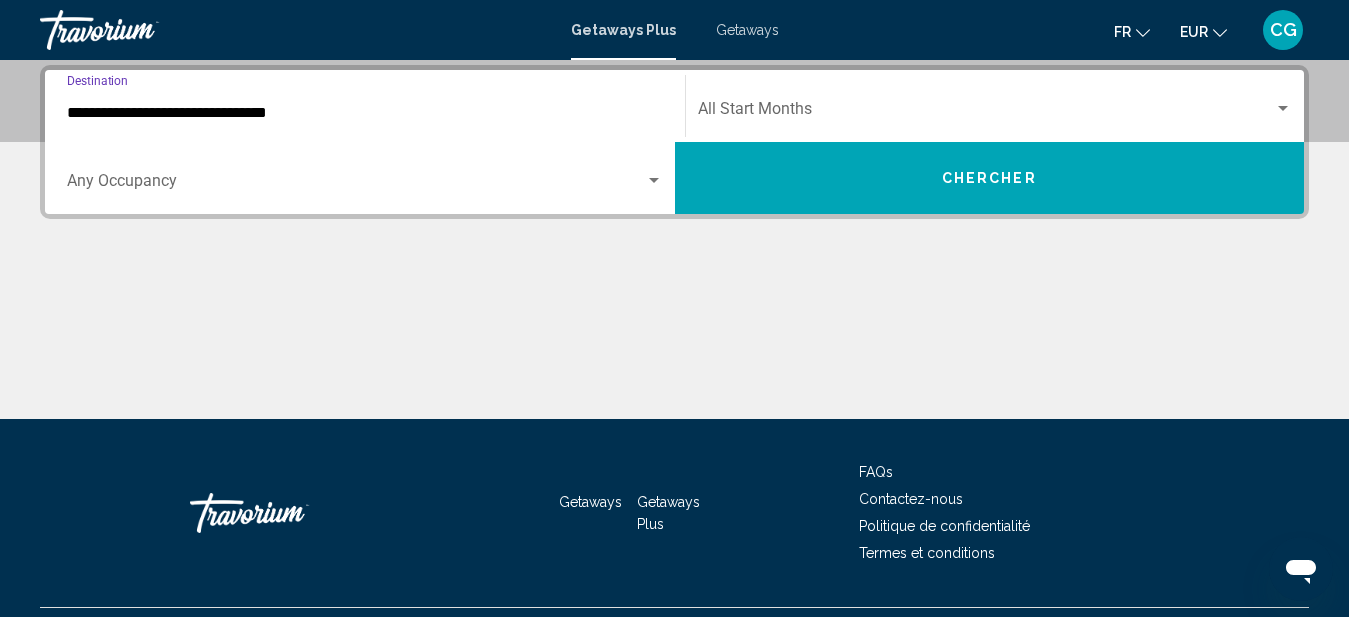 click on "**********" at bounding box center (365, 113) 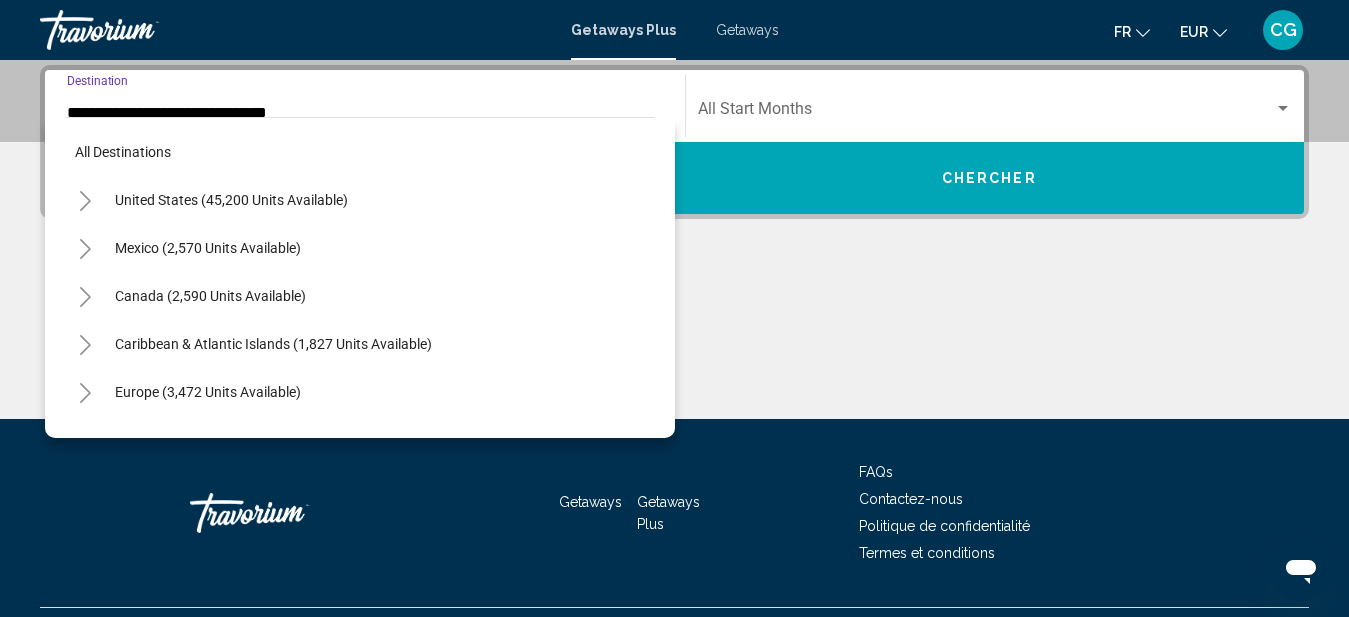 scroll, scrollTop: 423, scrollLeft: 0, axis: vertical 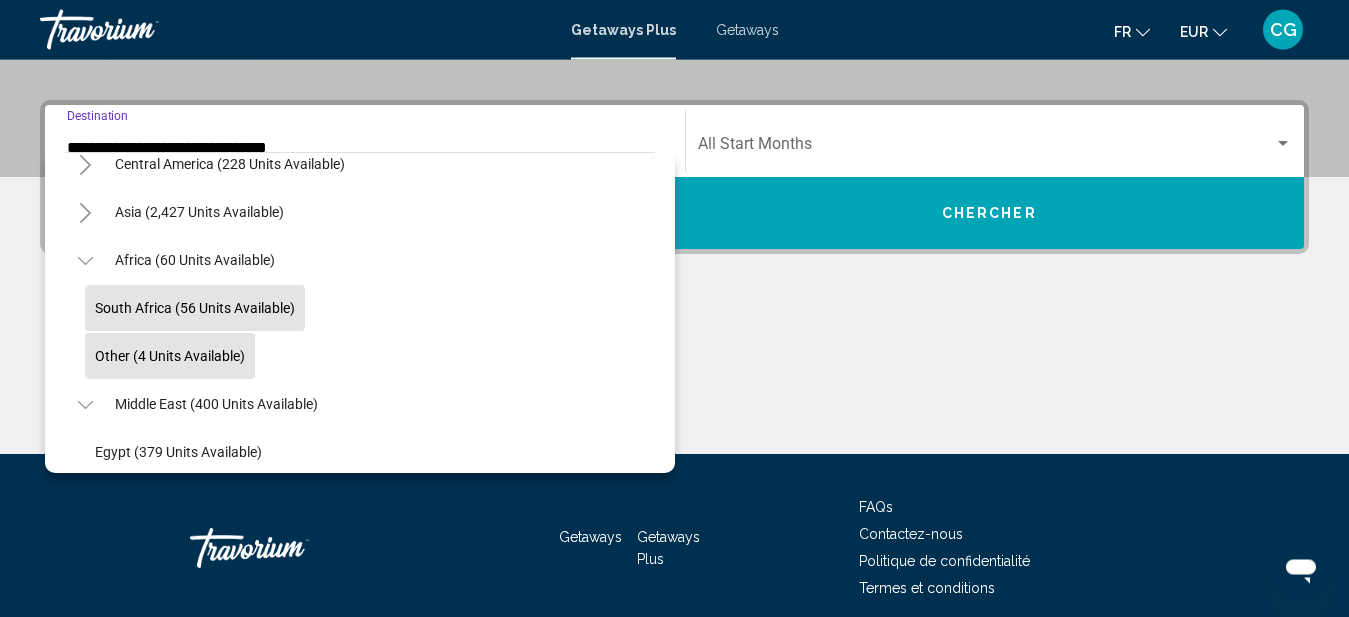 click on "Other (4 units available)" at bounding box center (169, 501) 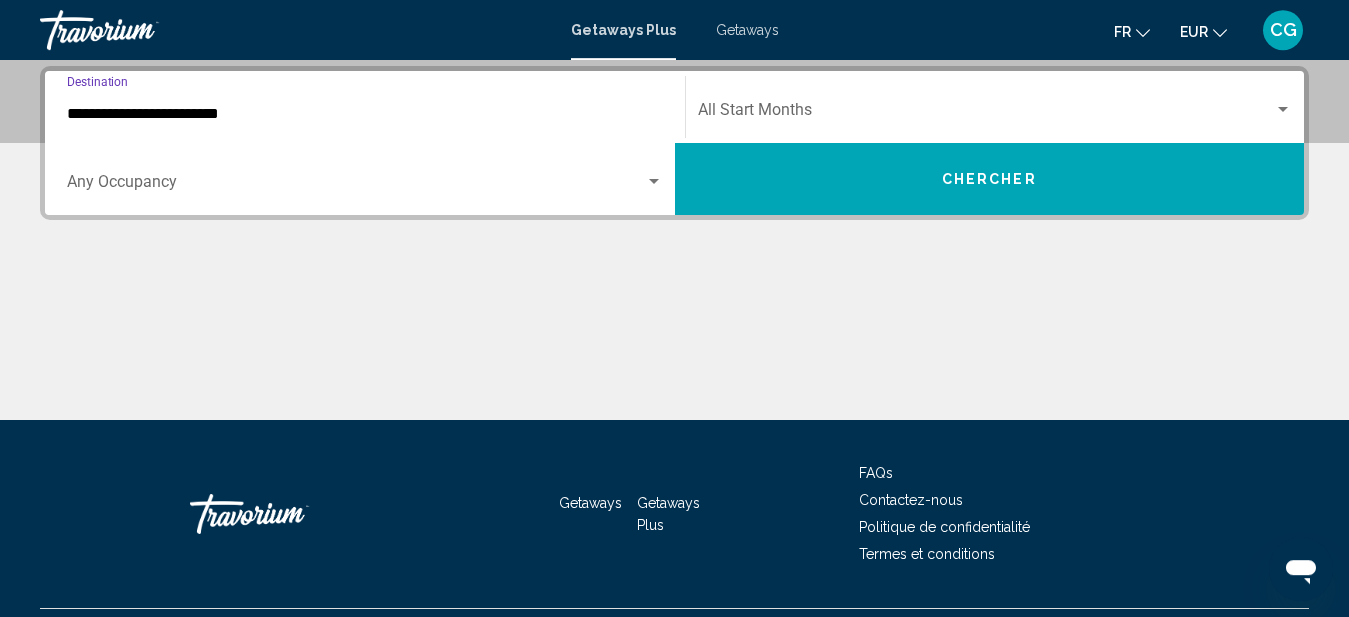 scroll, scrollTop: 458, scrollLeft: 0, axis: vertical 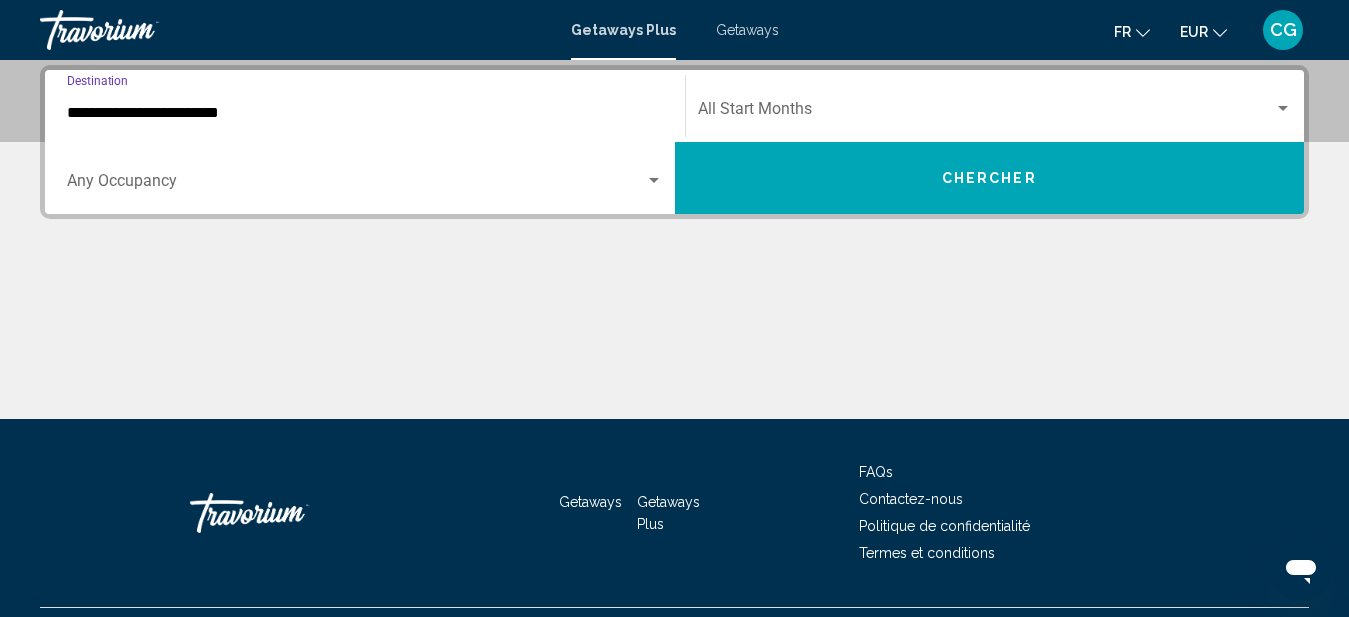click on "**********" at bounding box center (365, 113) 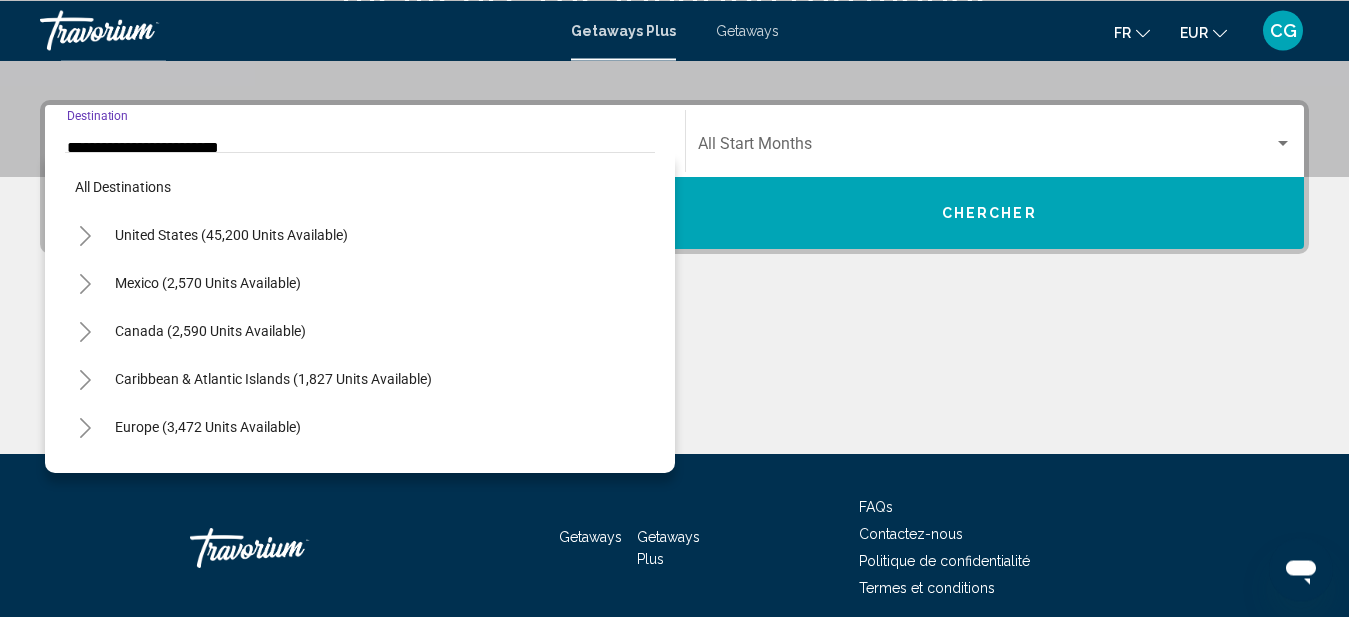 scroll, scrollTop: 503, scrollLeft: 0, axis: vertical 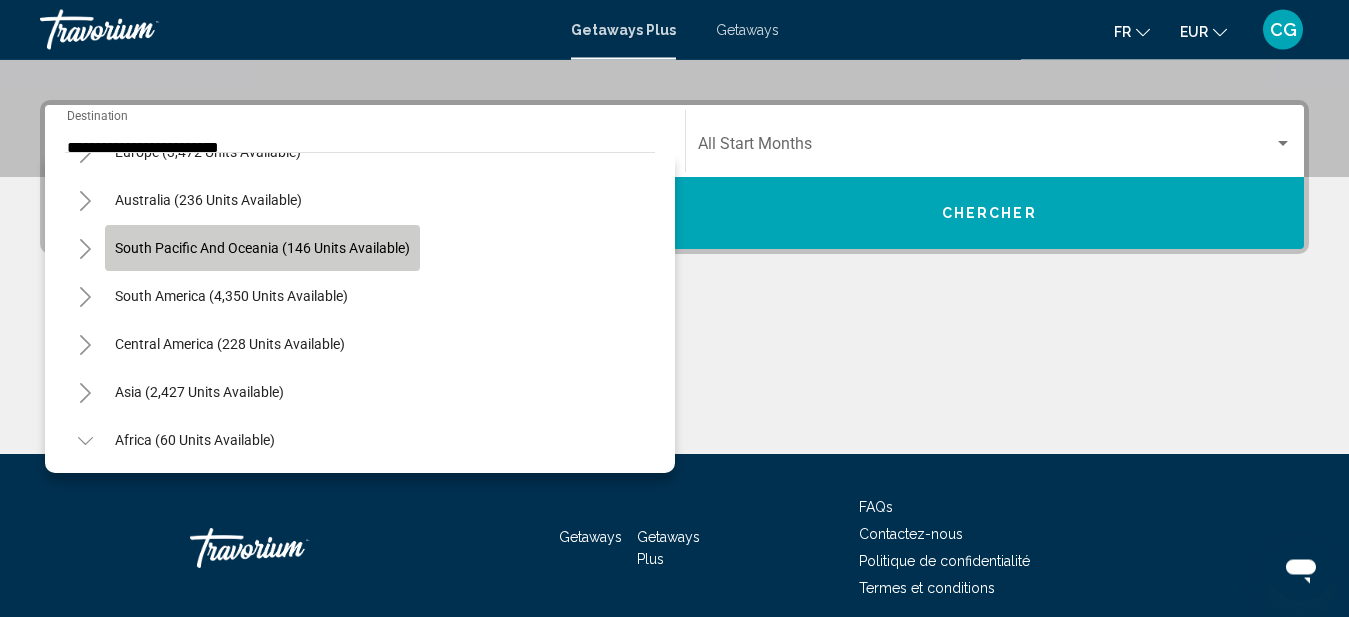 click on "South Pacific and Oceania (146 units available)" 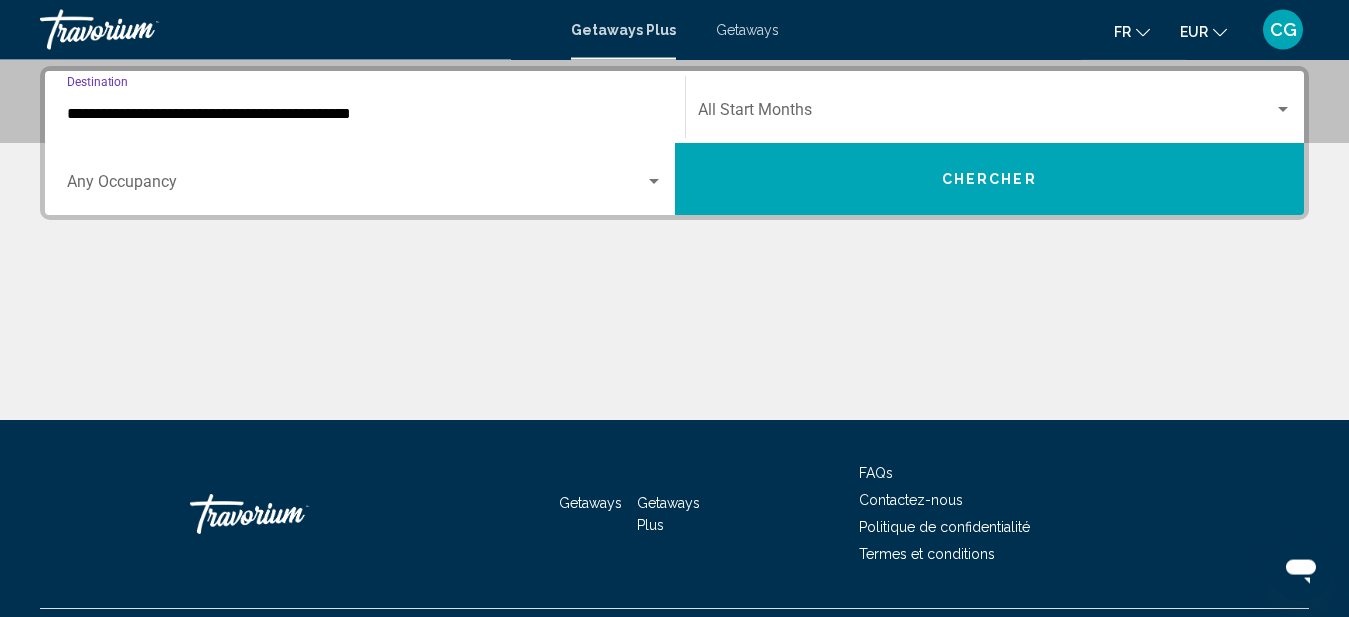 scroll, scrollTop: 458, scrollLeft: 0, axis: vertical 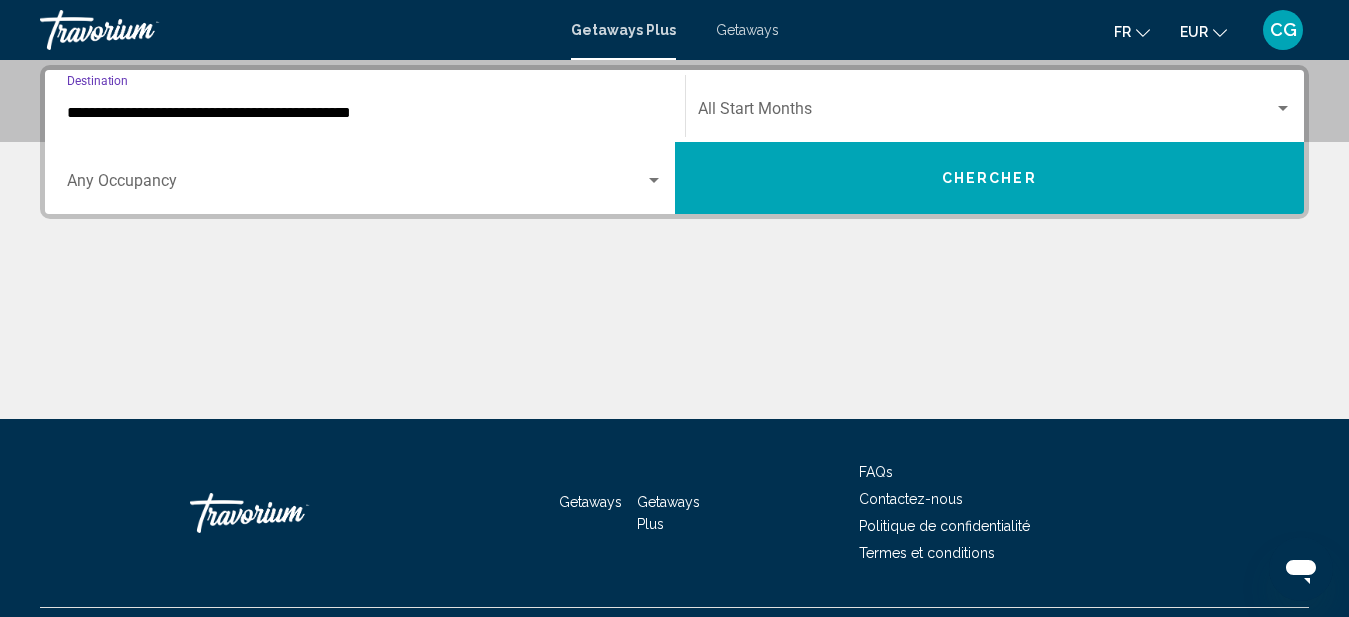 click on "**********" at bounding box center [365, 113] 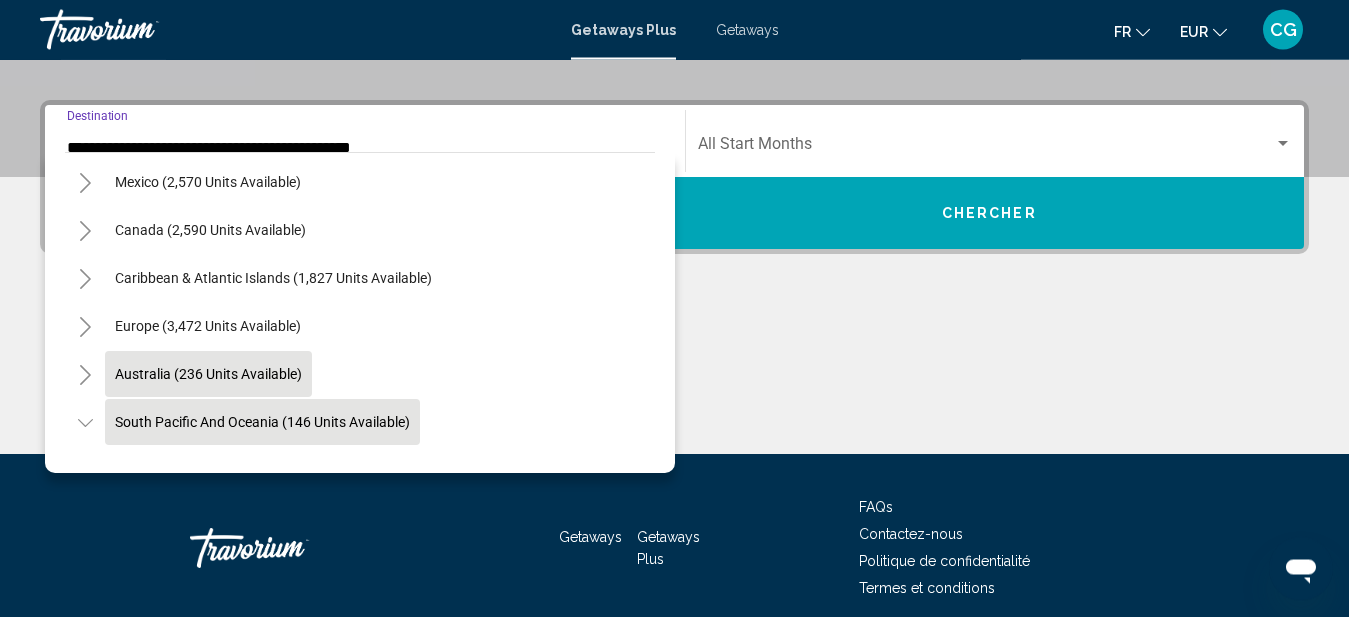click on "Australia (236 units available)" at bounding box center [262, 423] 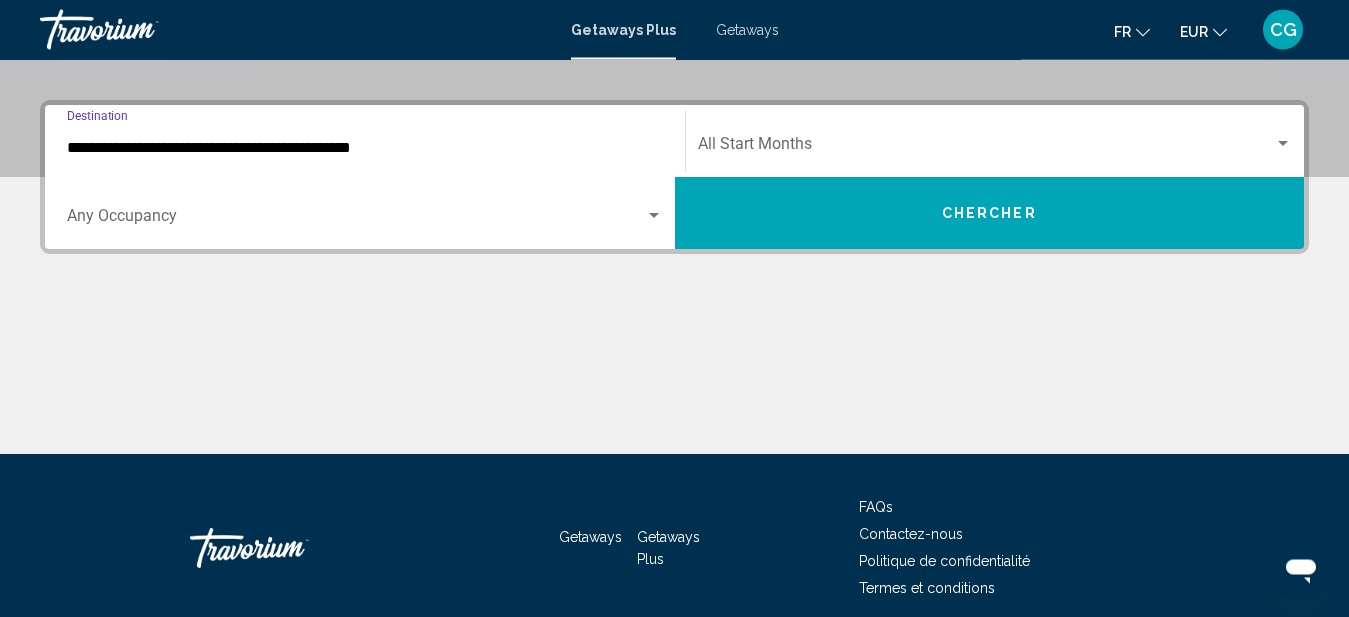 type on "**********" 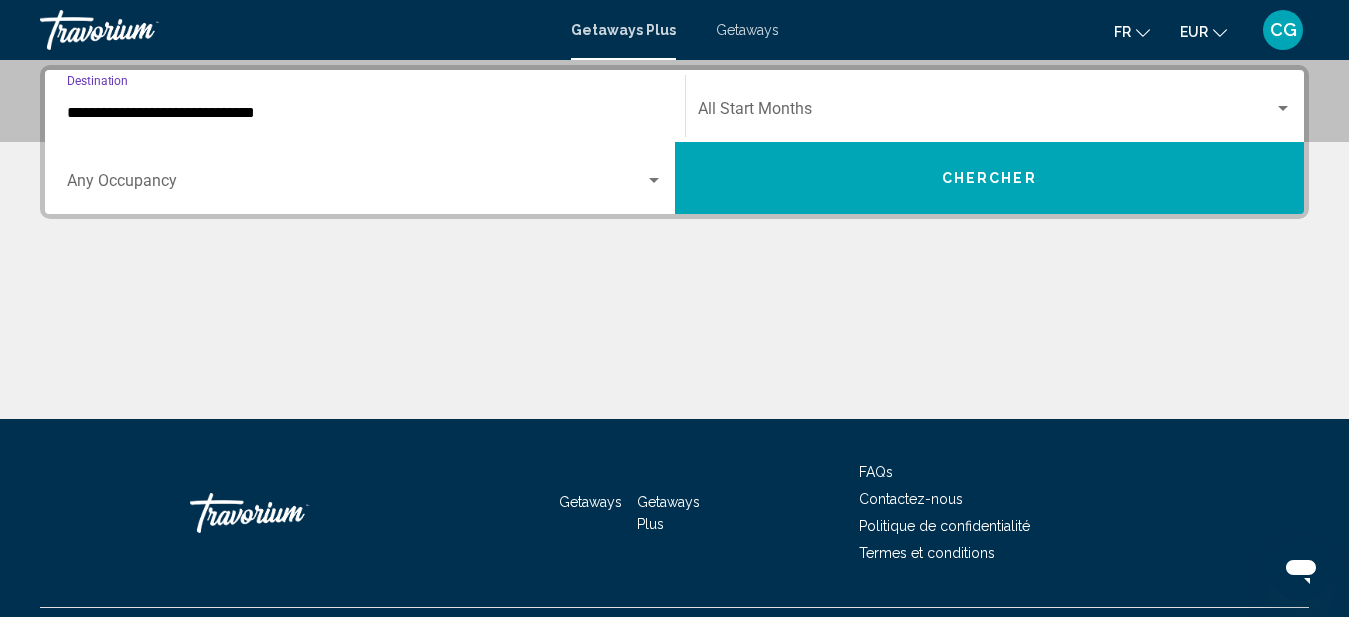 click on "**********" at bounding box center (365, 113) 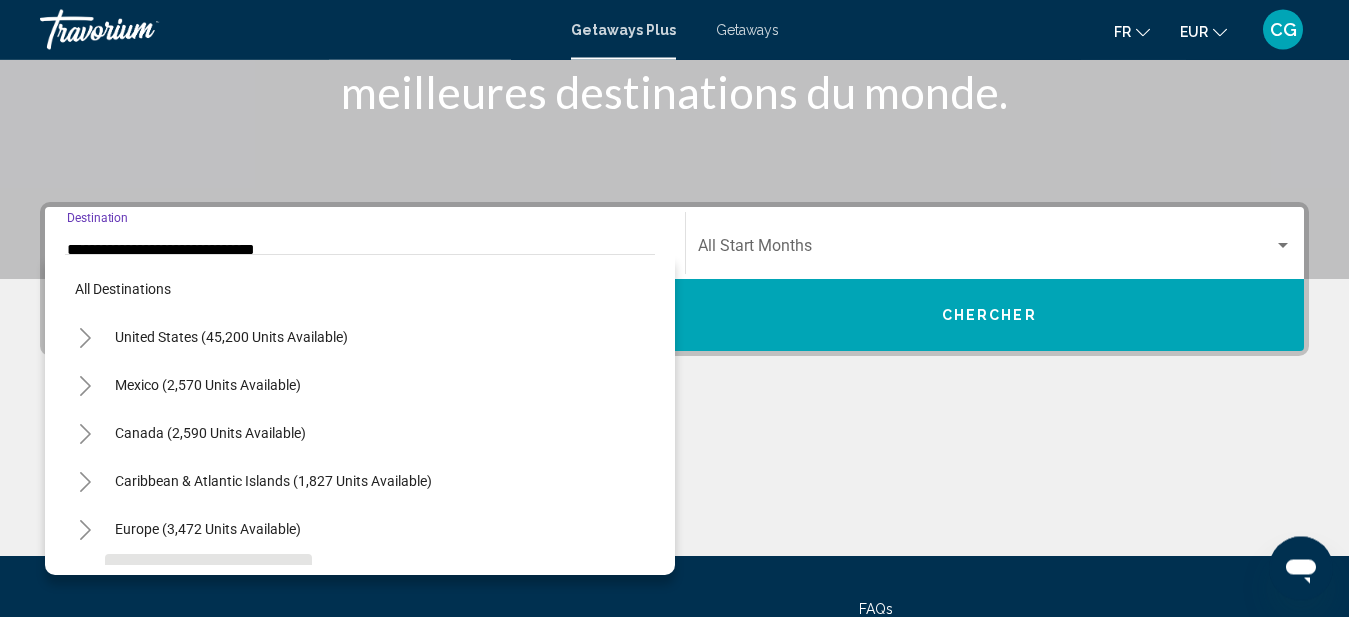 click at bounding box center (674, 482) 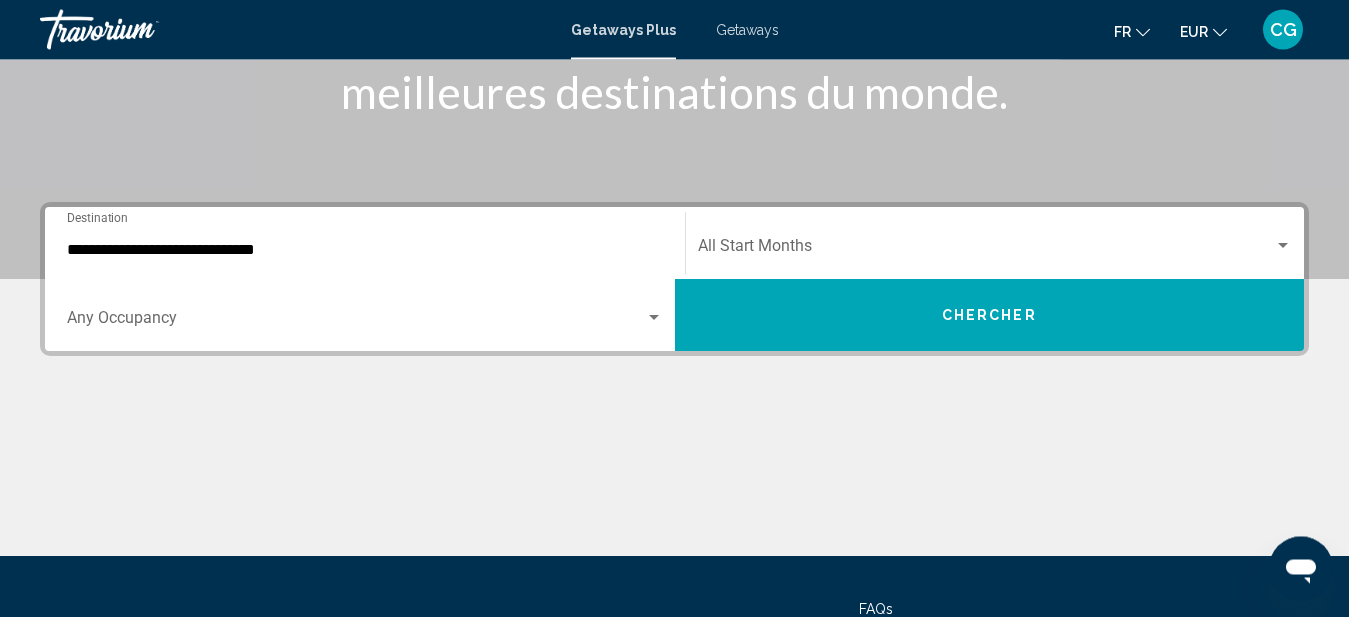 drag, startPoint x: 607, startPoint y: 235, endPoint x: 227, endPoint y: 657, distance: 567.8768 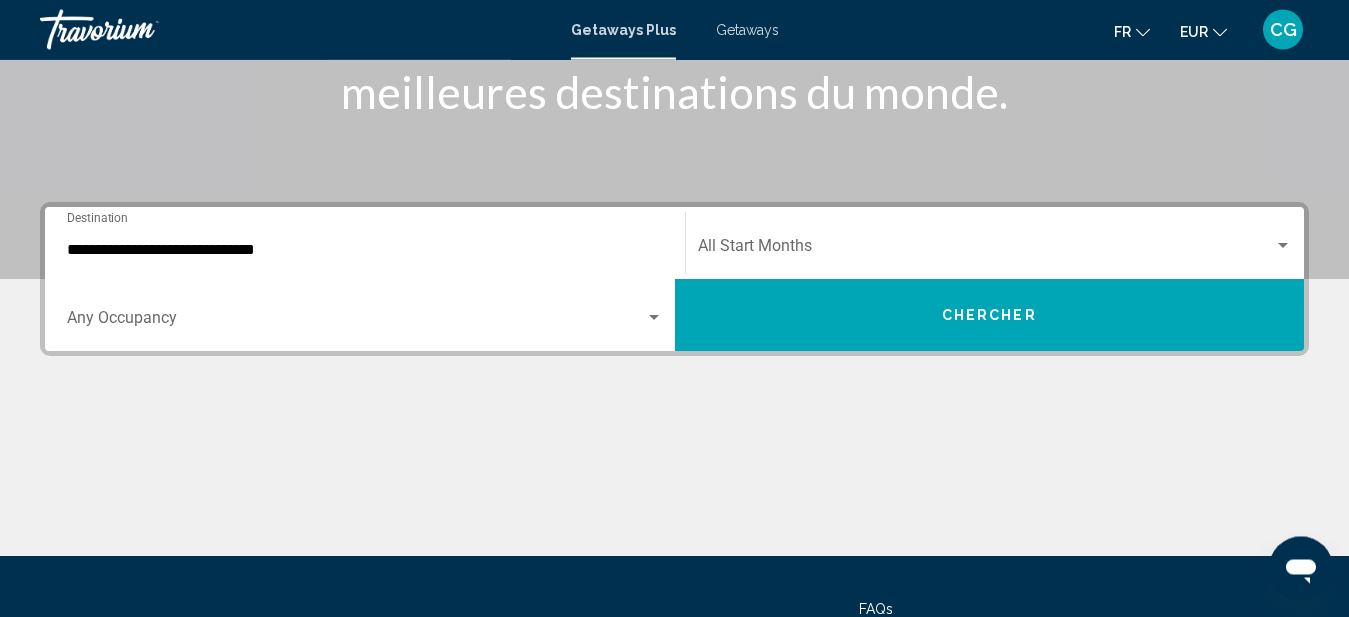 drag, startPoint x: 46, startPoint y: 609, endPoint x: 983, endPoint y: 649, distance: 937.8534 